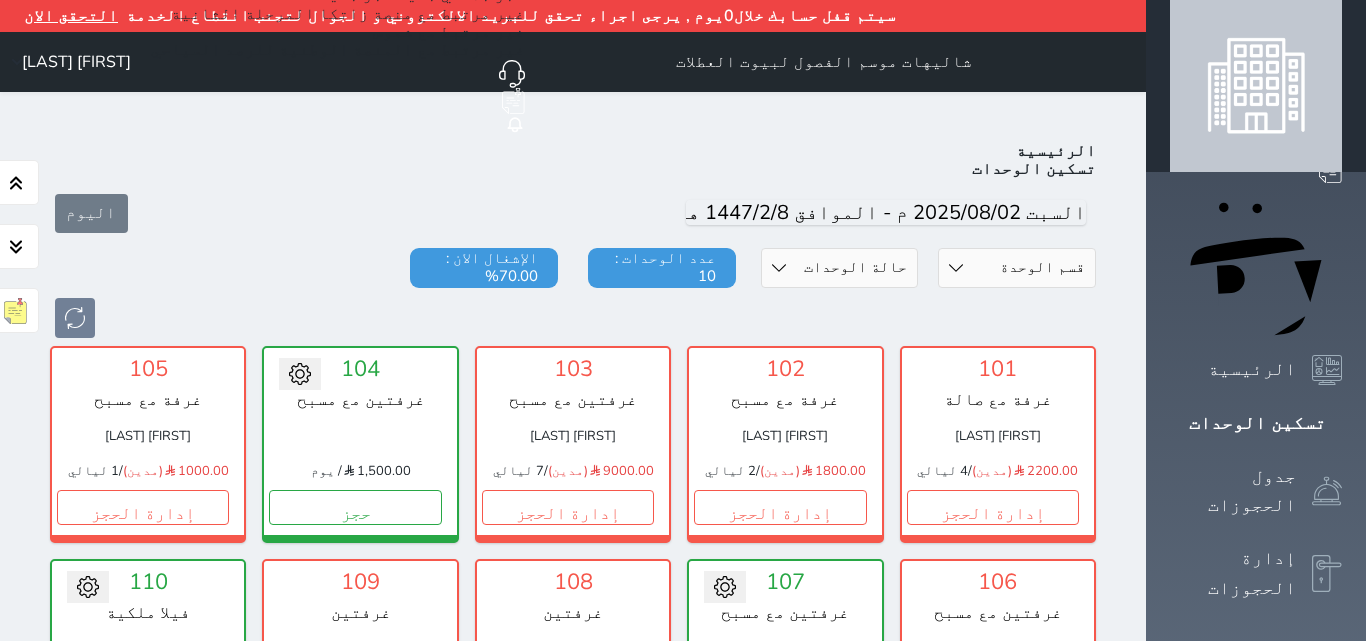 scroll, scrollTop: 110, scrollLeft: 0, axis: vertical 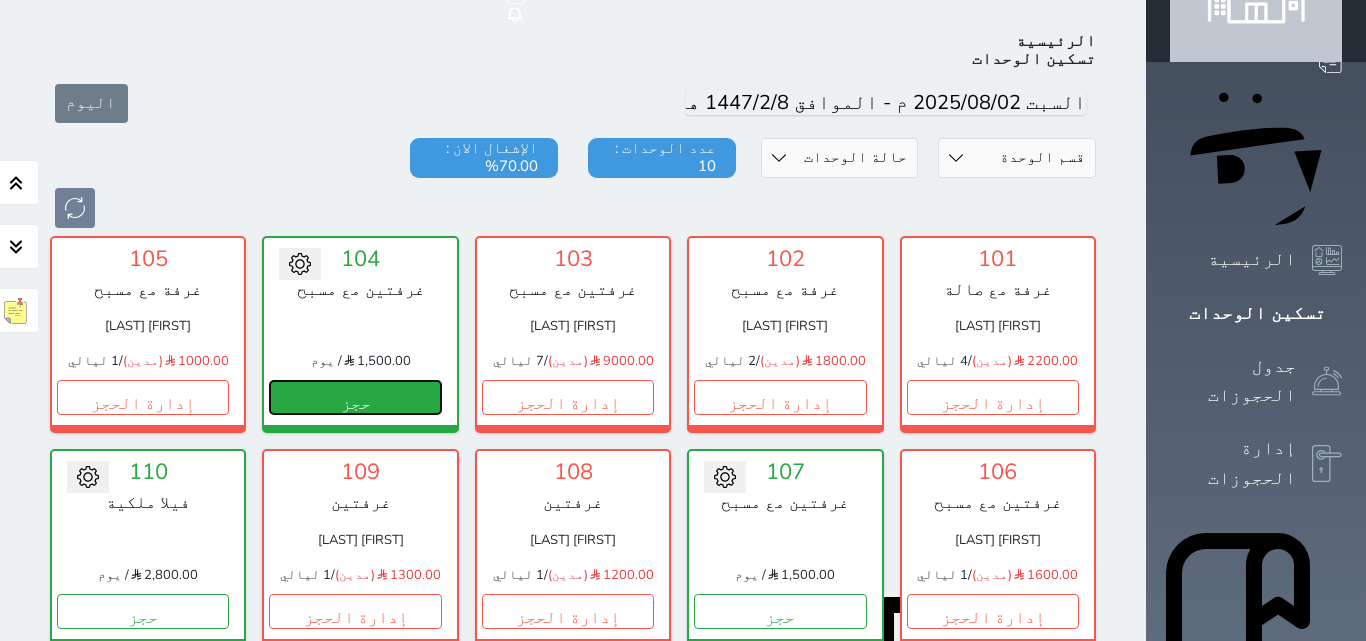 click on "حجز" at bounding box center [355, 397] 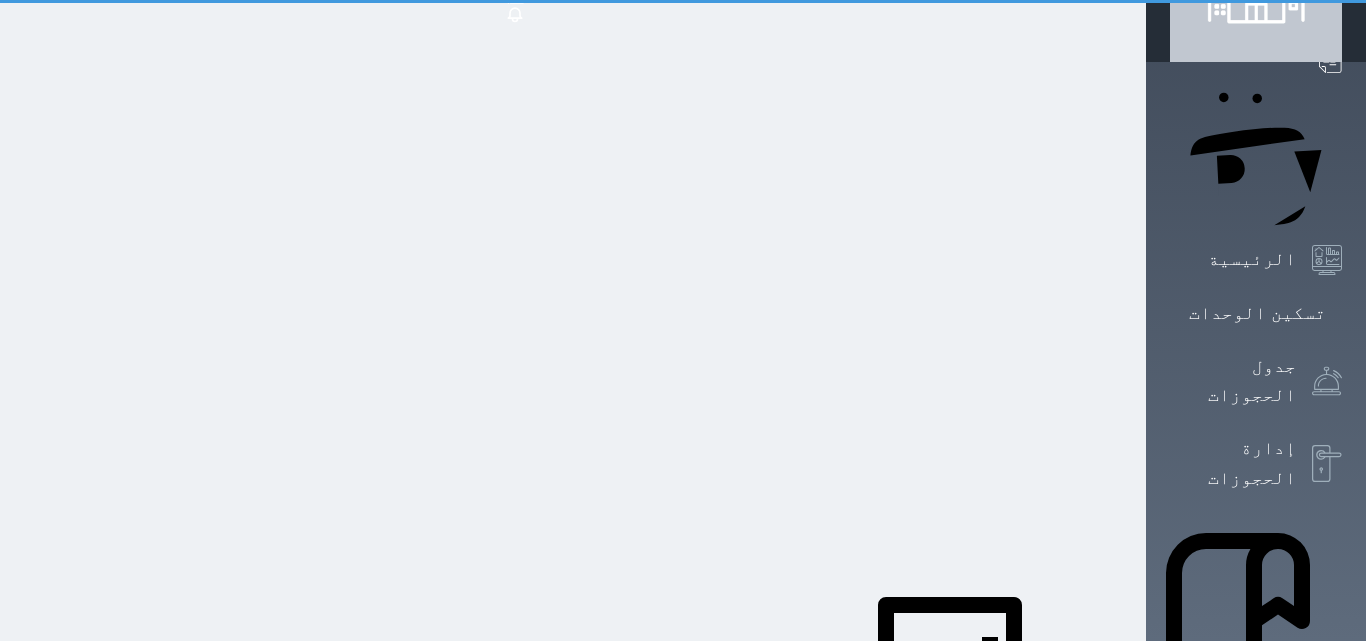 scroll, scrollTop: 0, scrollLeft: 0, axis: both 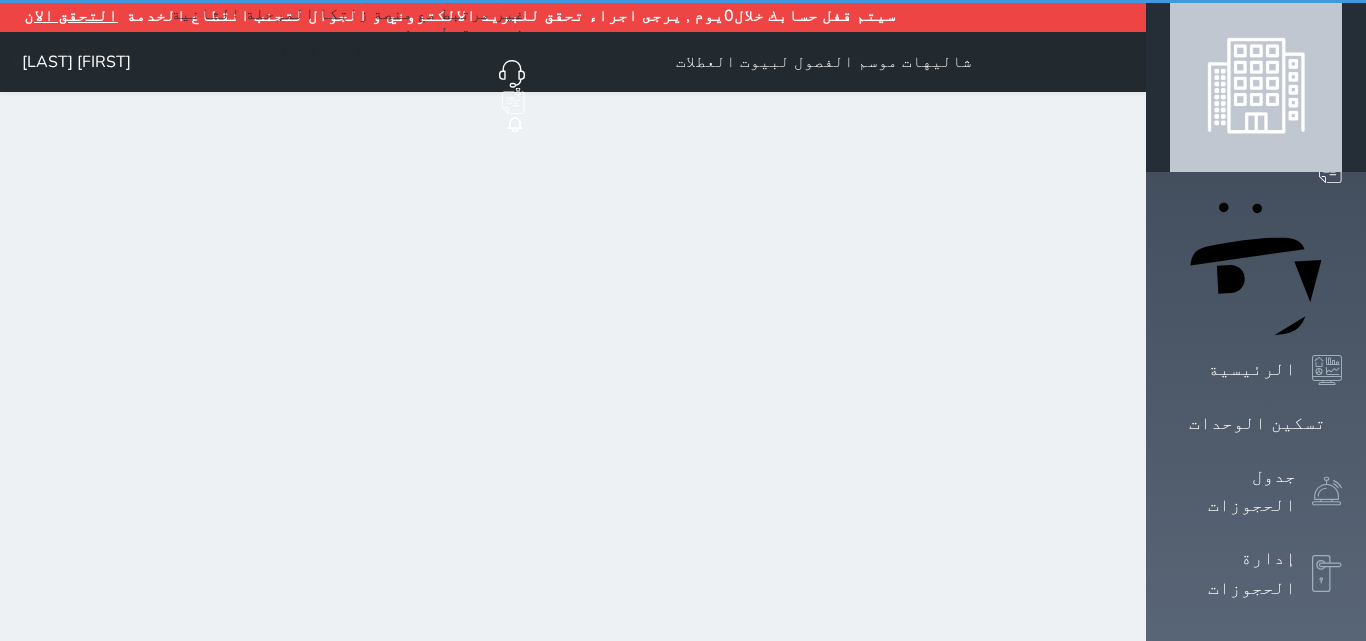 select on "1" 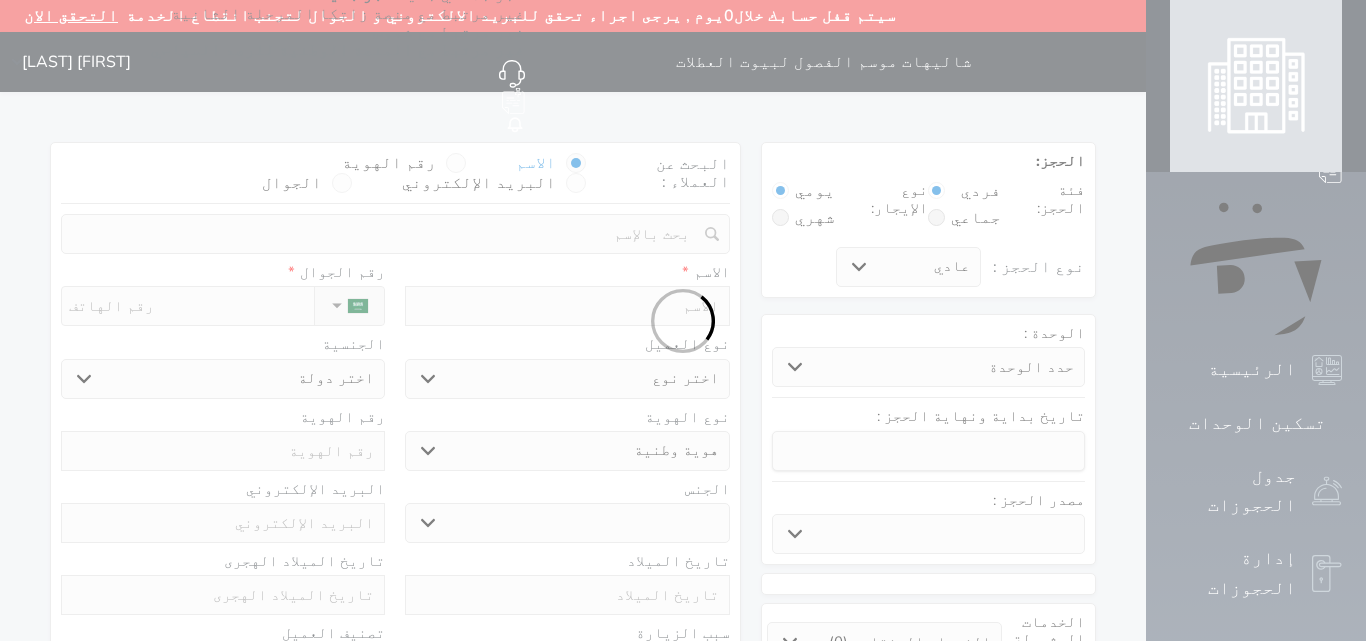 select 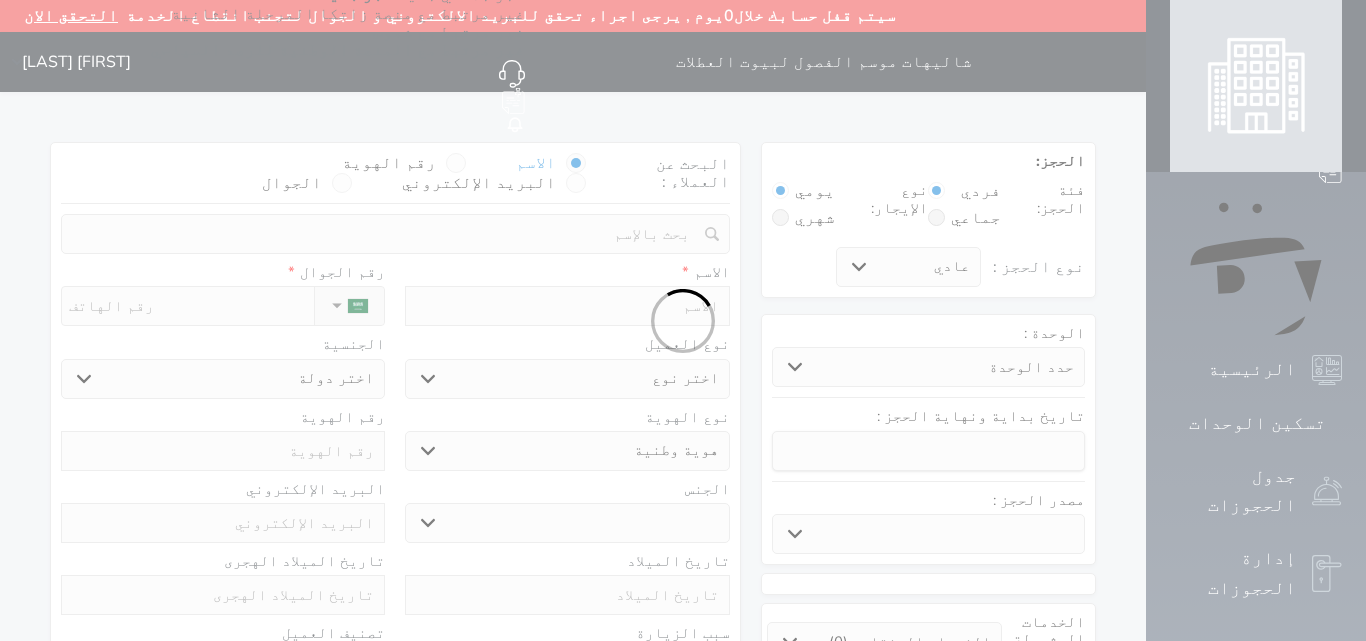 select 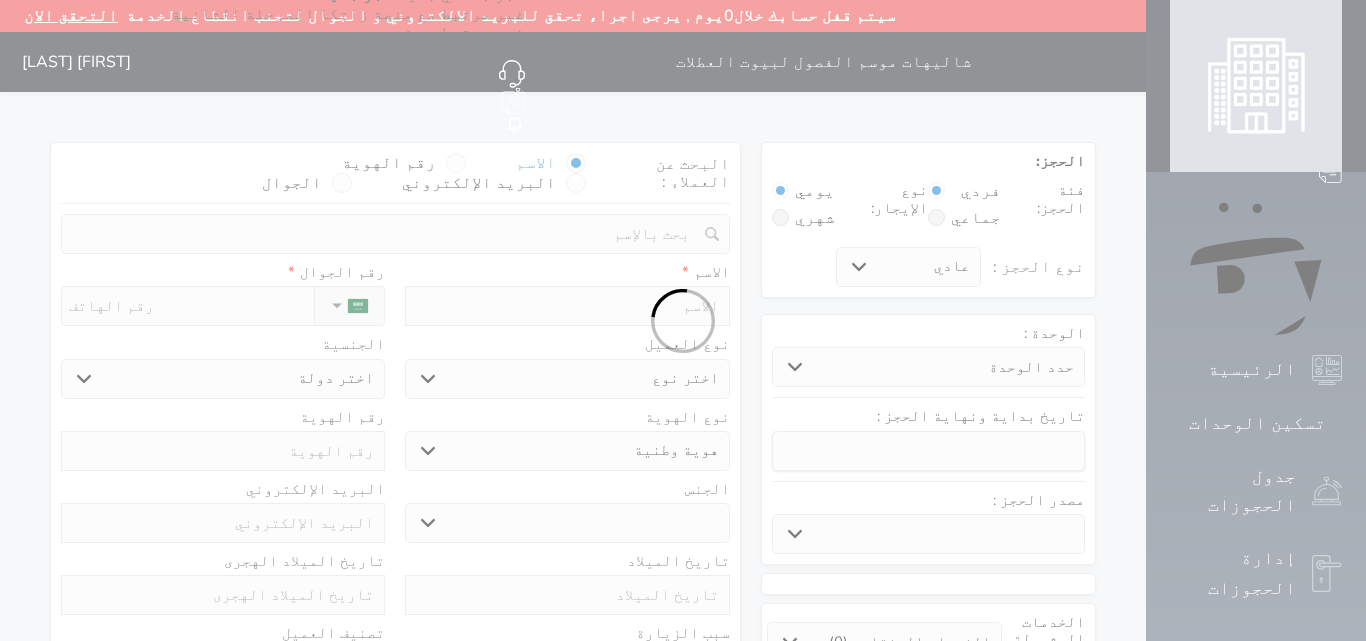 select 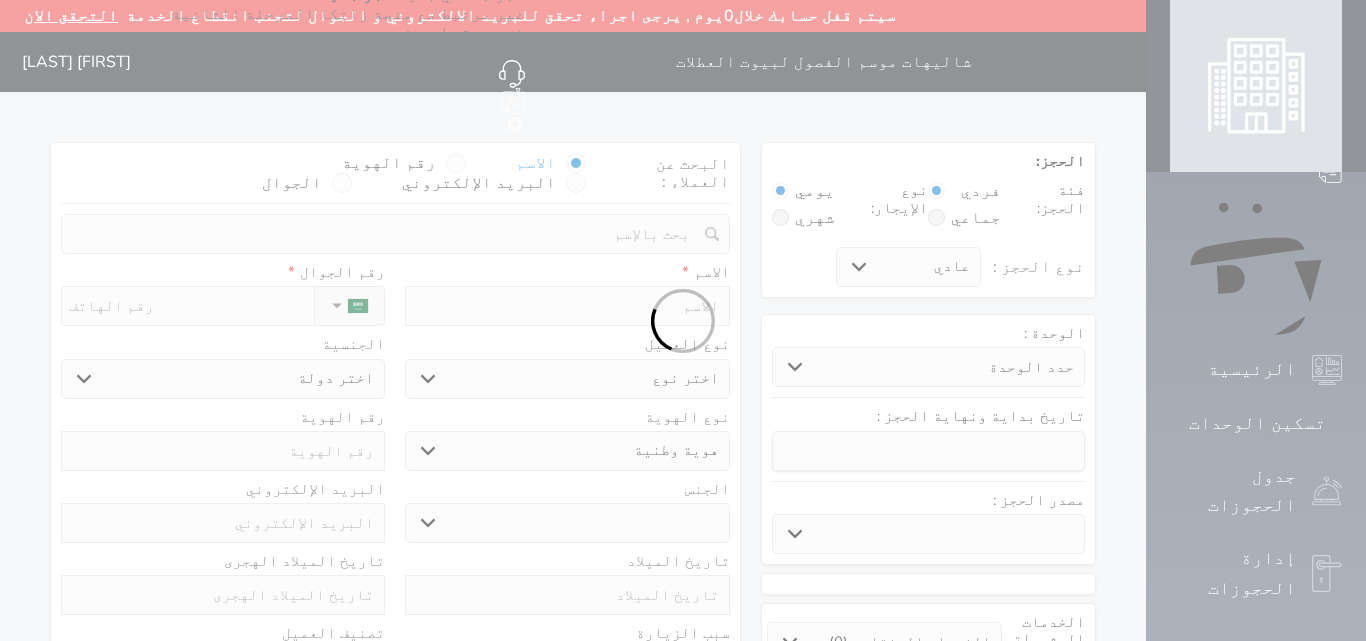 select 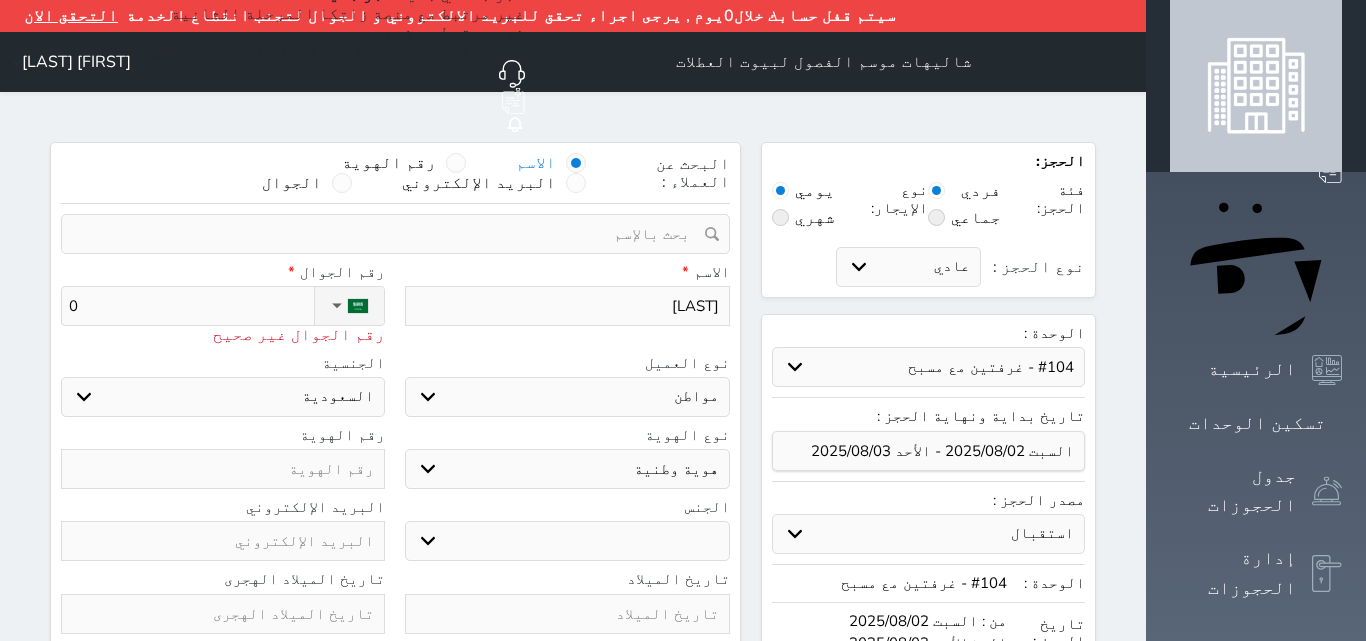 select on "31100" 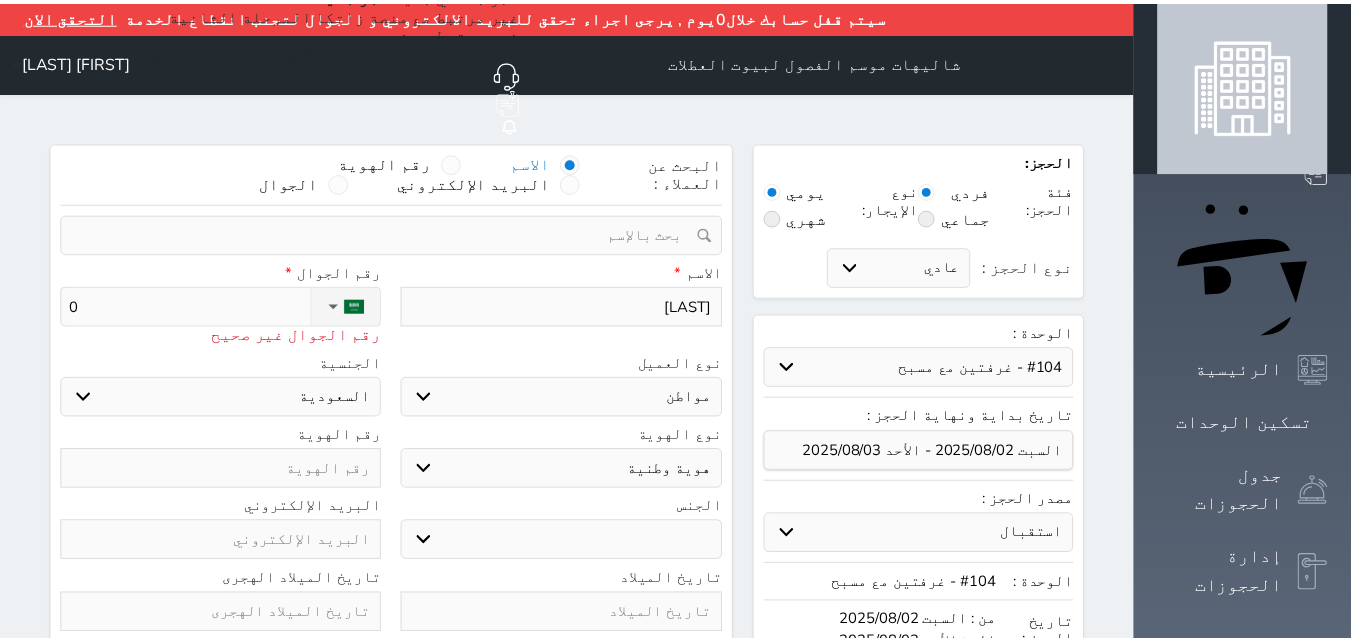 scroll, scrollTop: 0, scrollLeft: 0, axis: both 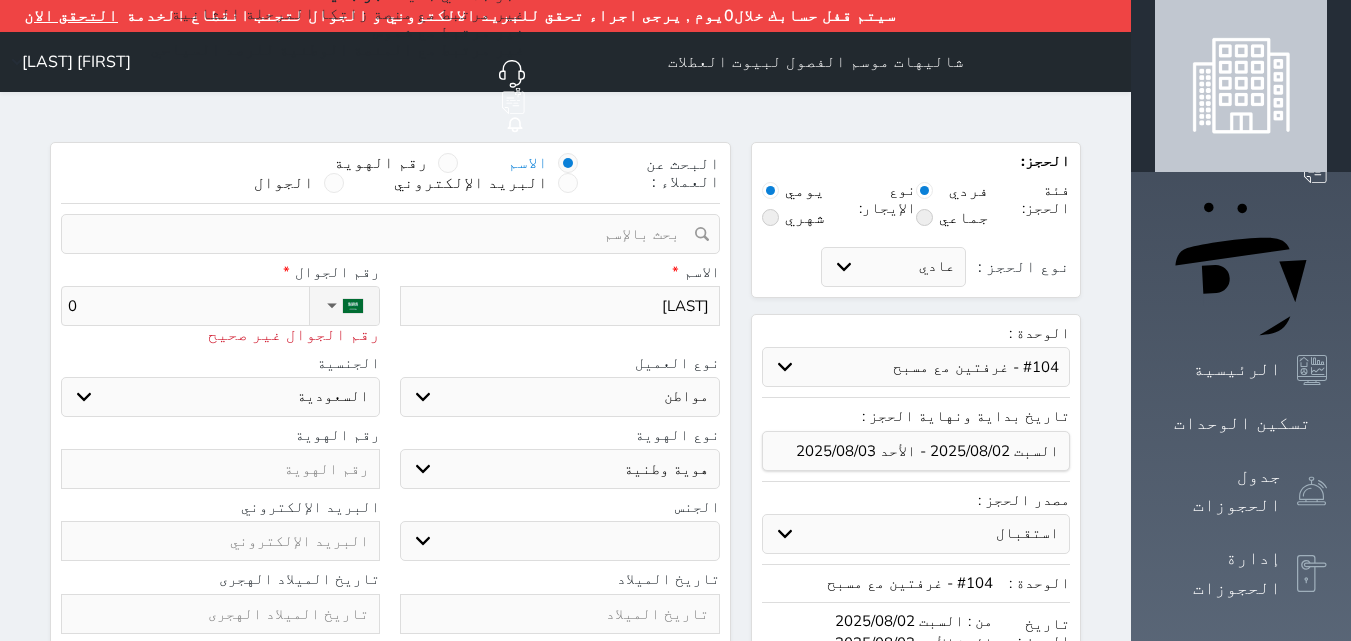 type on "00" 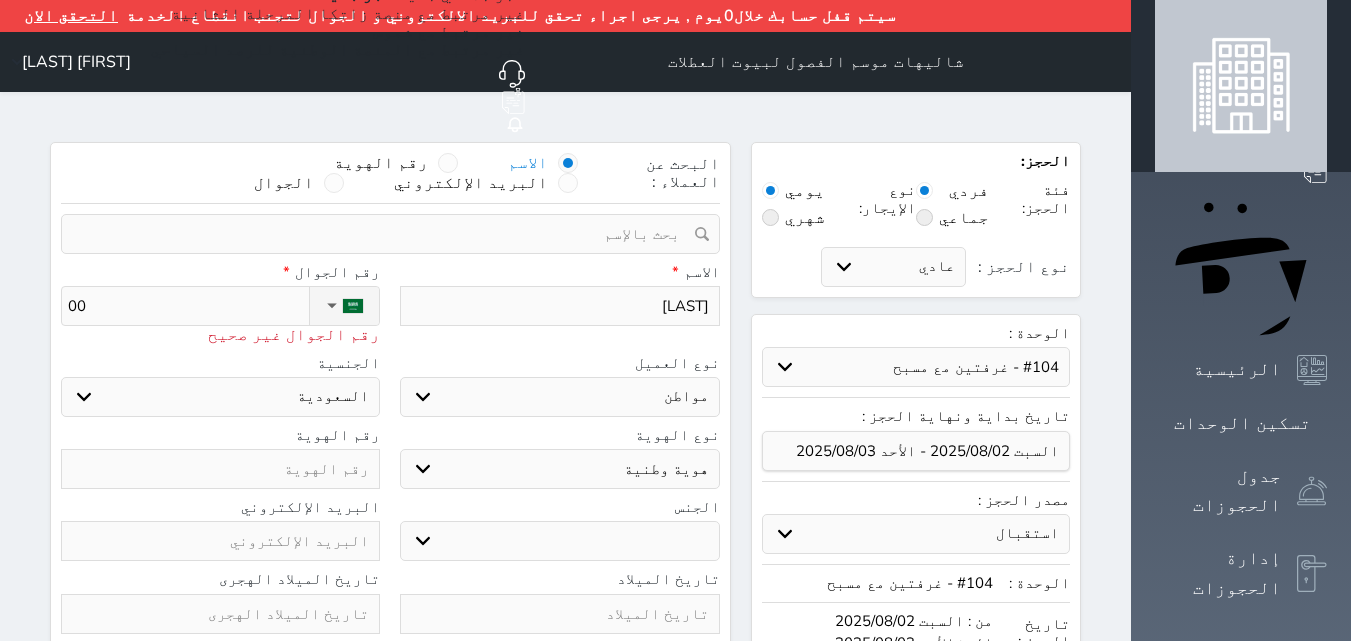 type on "009" 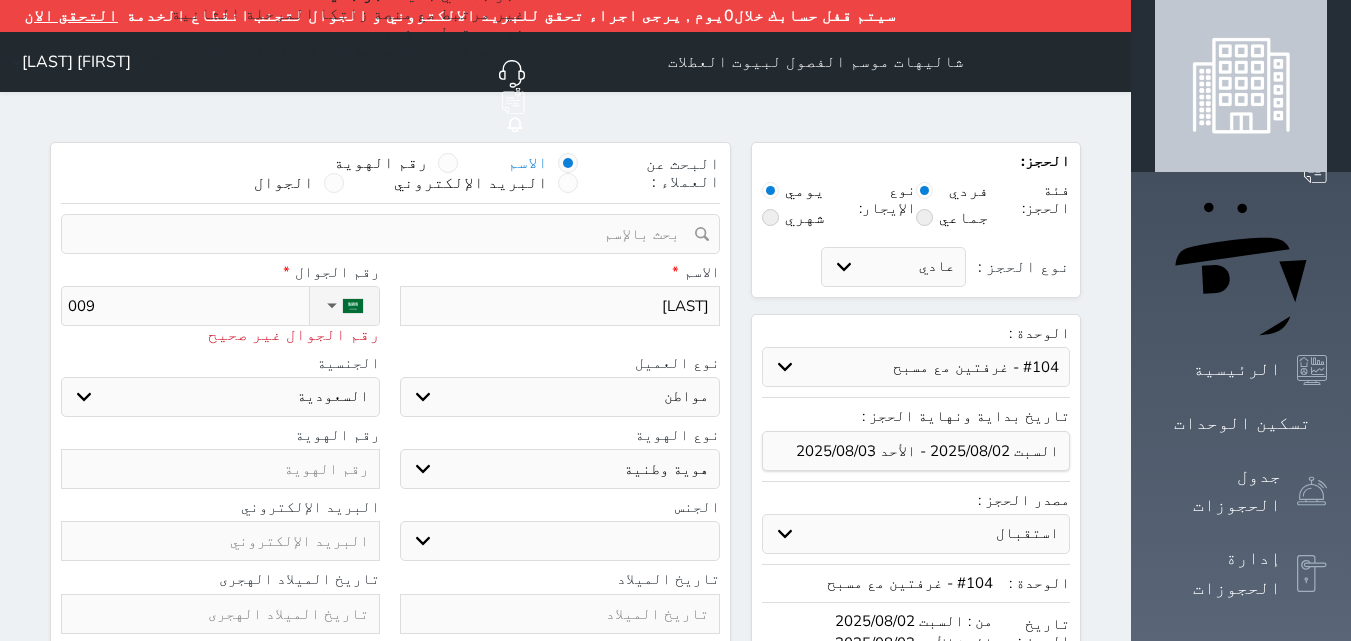select 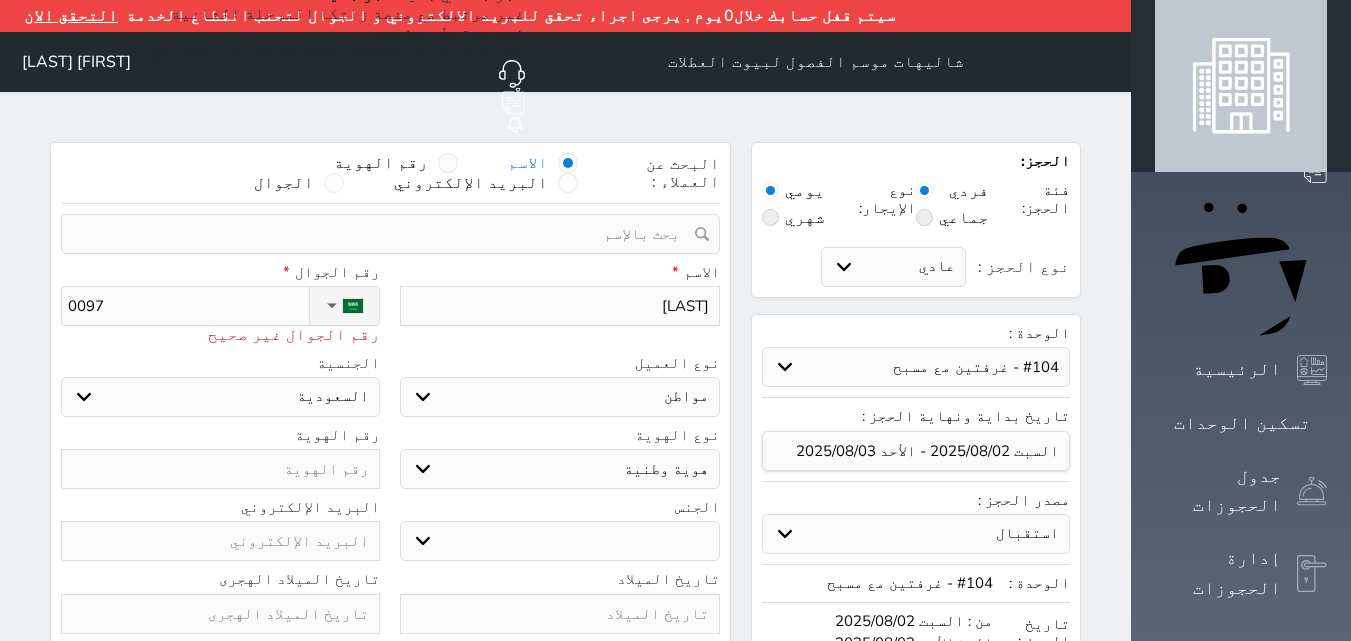 type on "009" 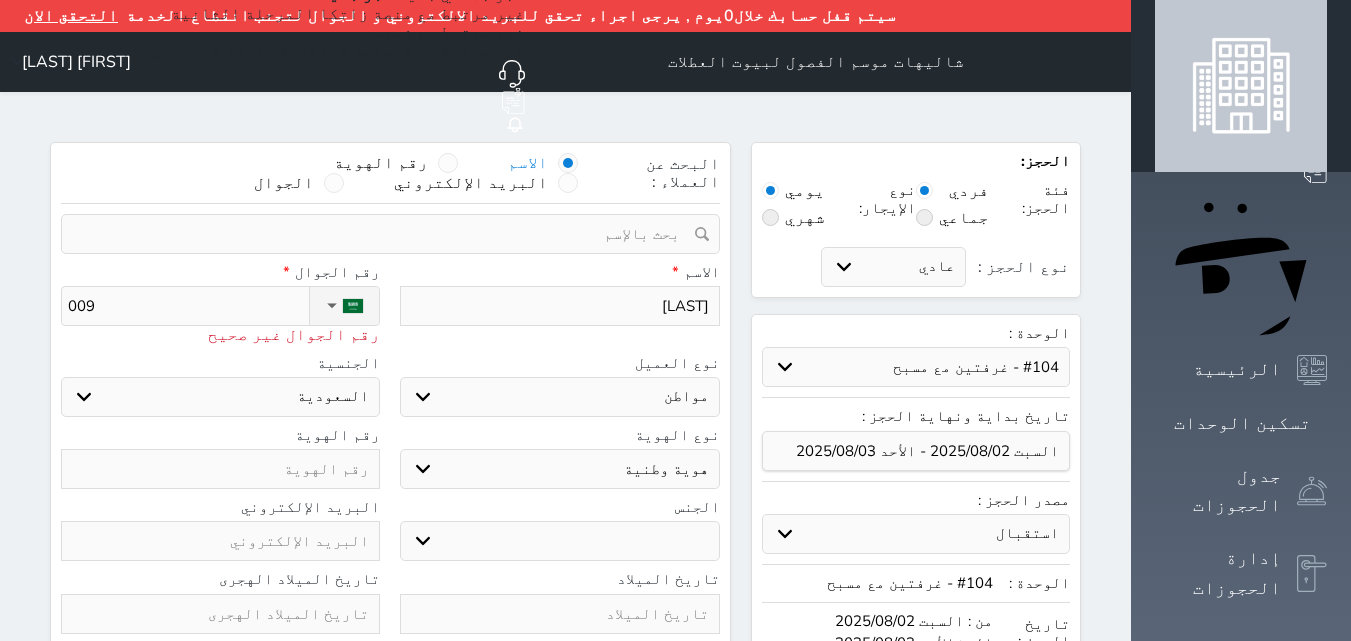 type on "00" 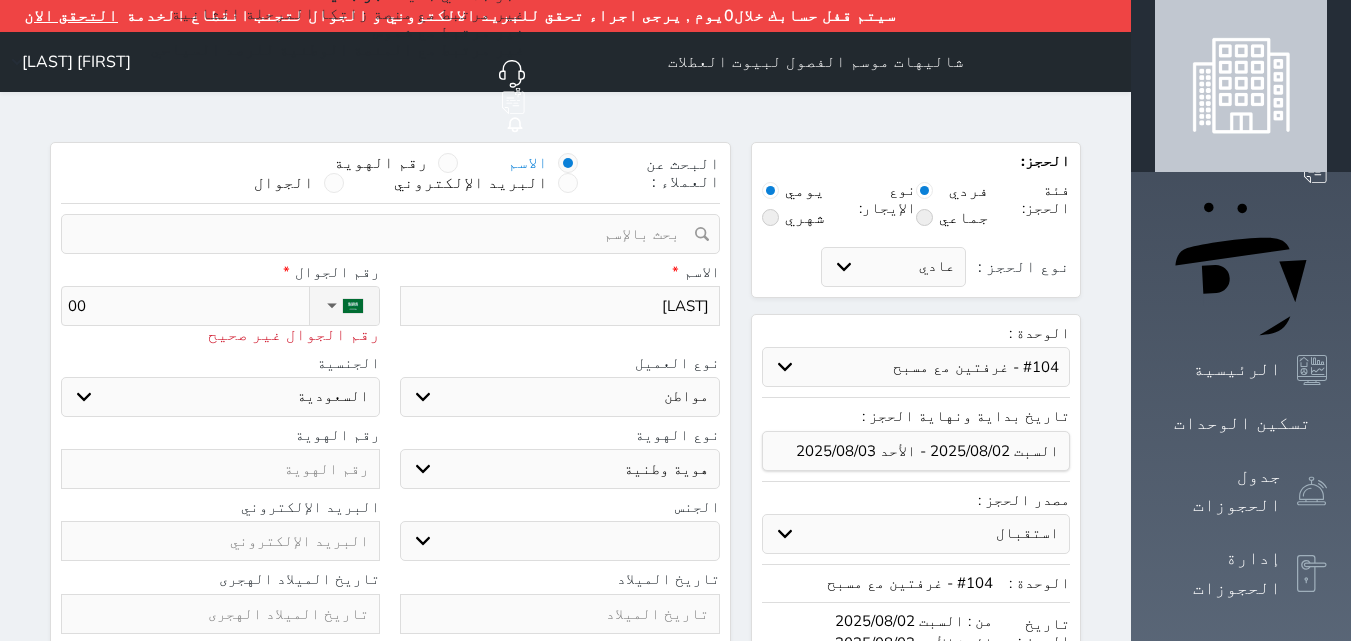 type on "0" 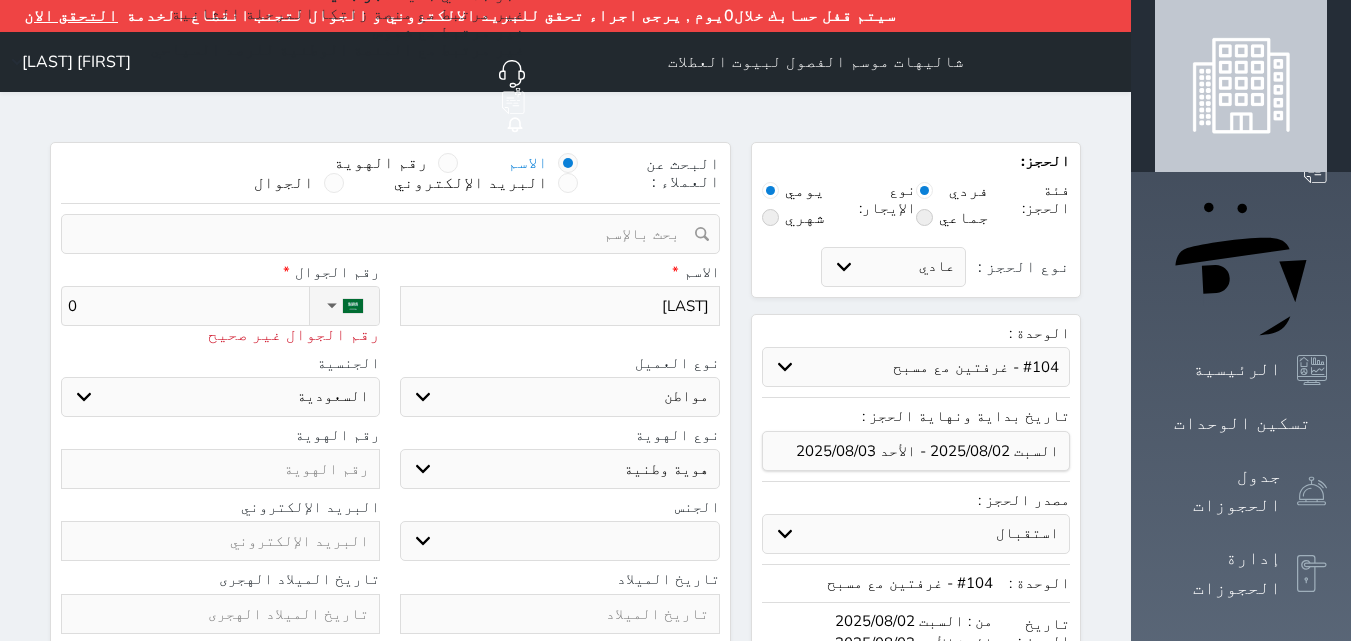 type on "00" 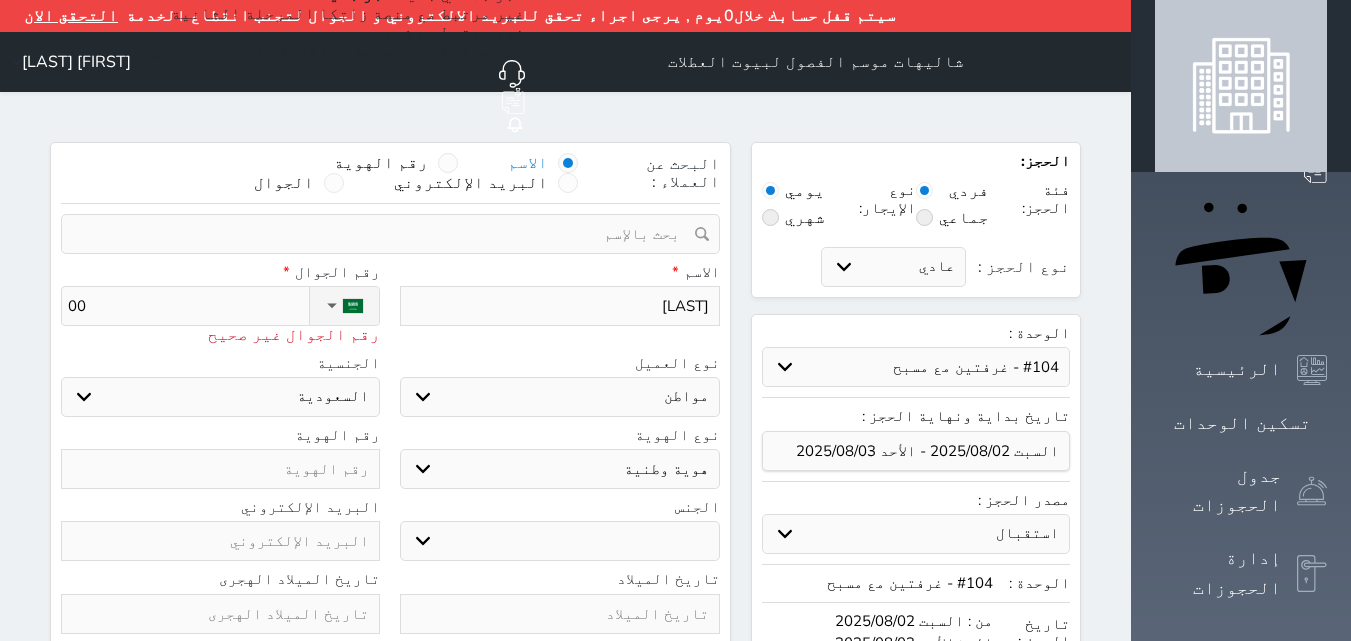 type on "005" 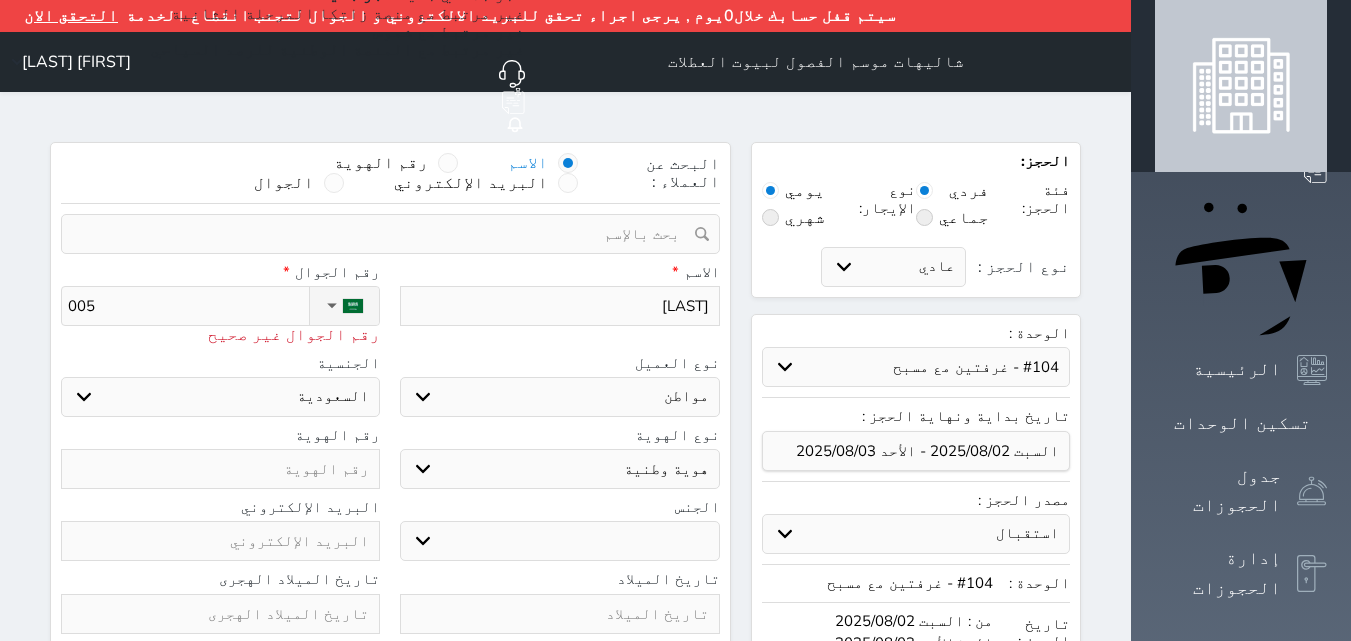 type on "[PHONE]" 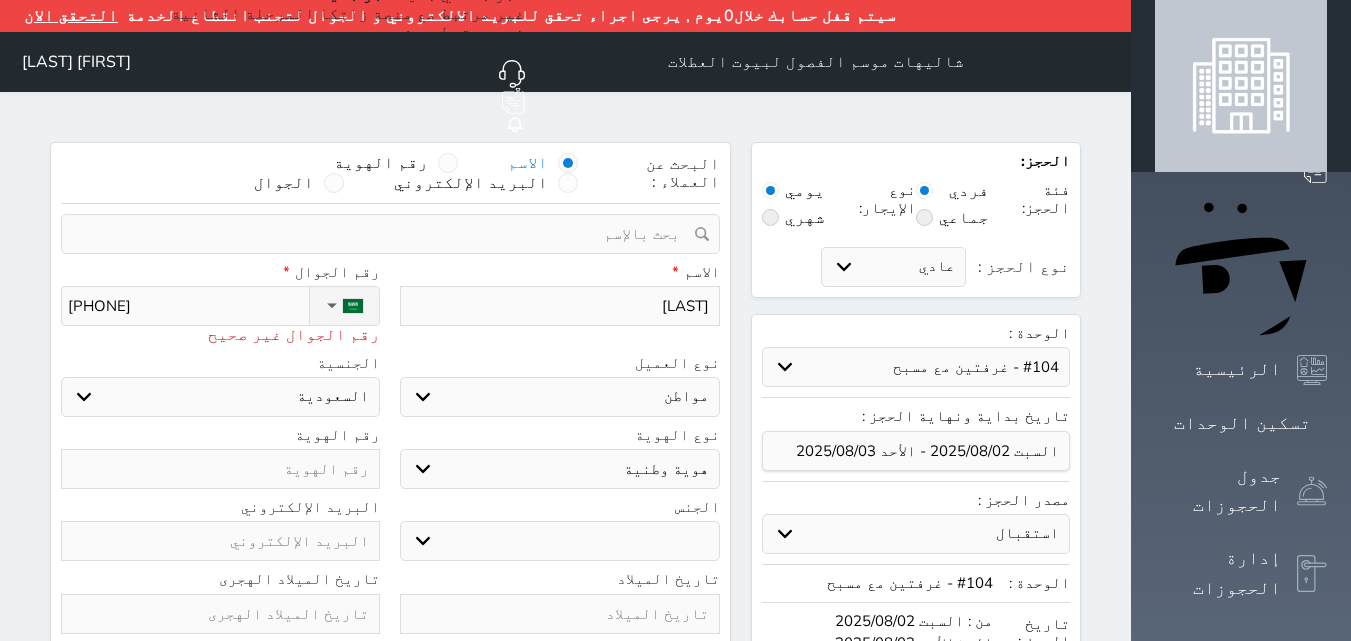 type on "00546" 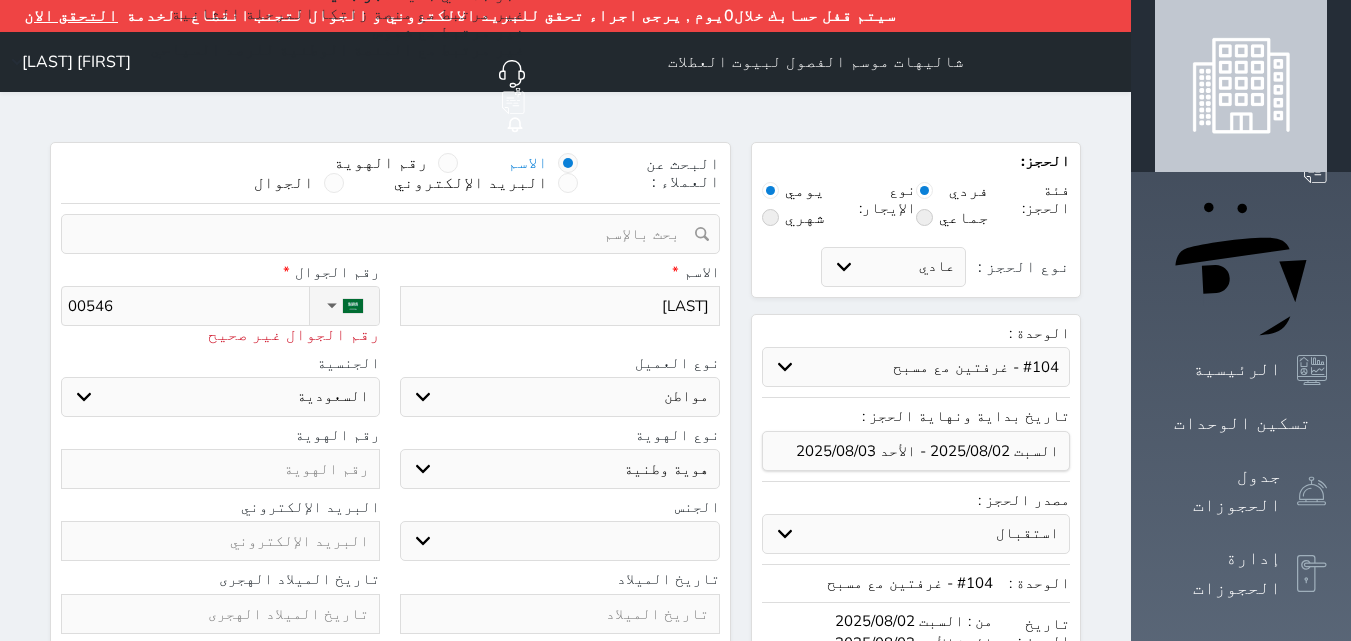 type on "[PHONE]" 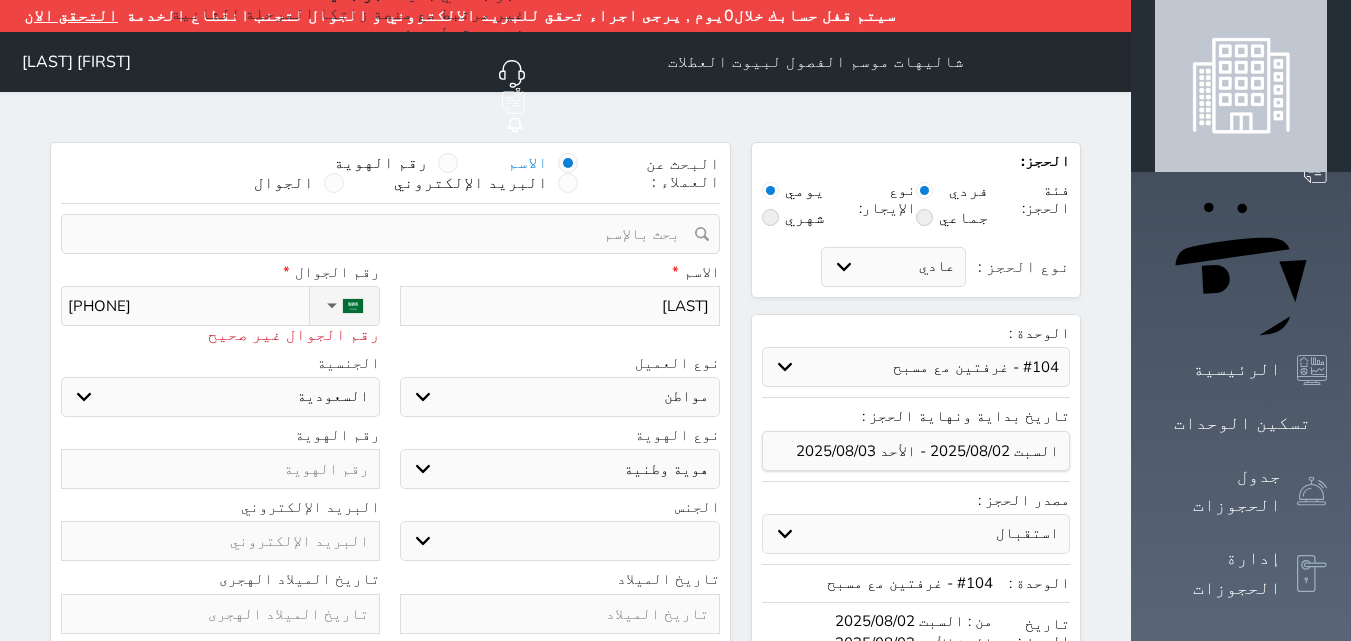 type on "[PHONE]" 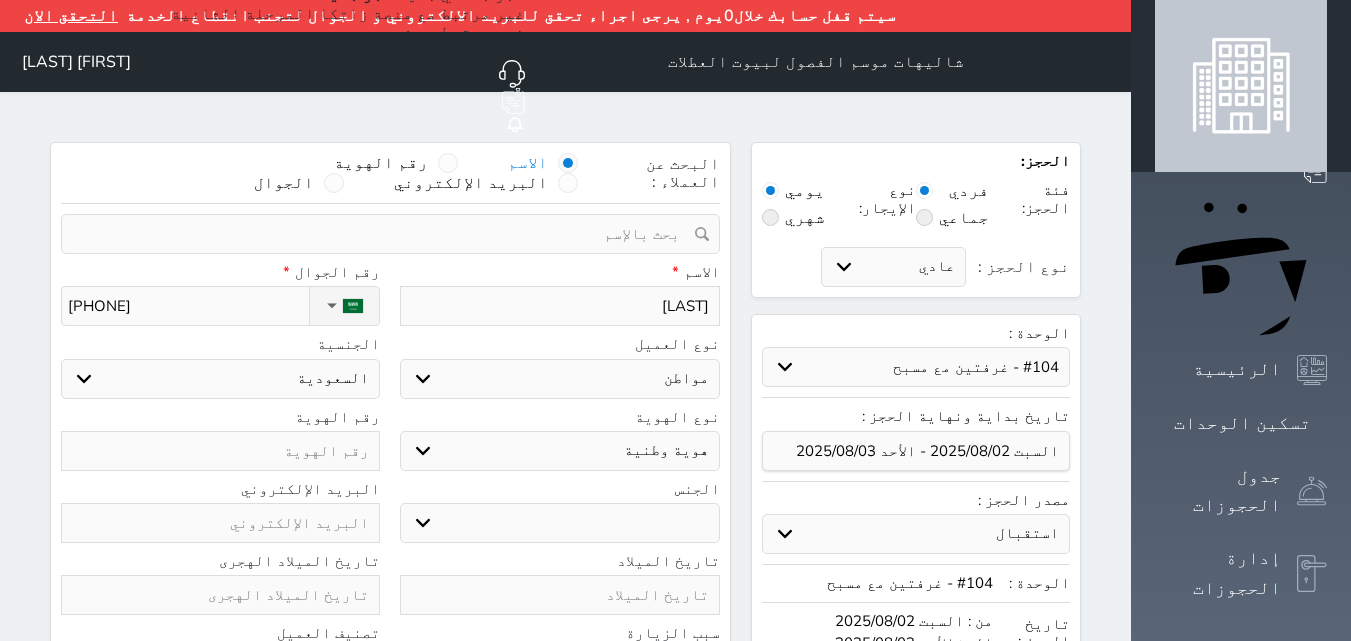 type on "[PHONE]" 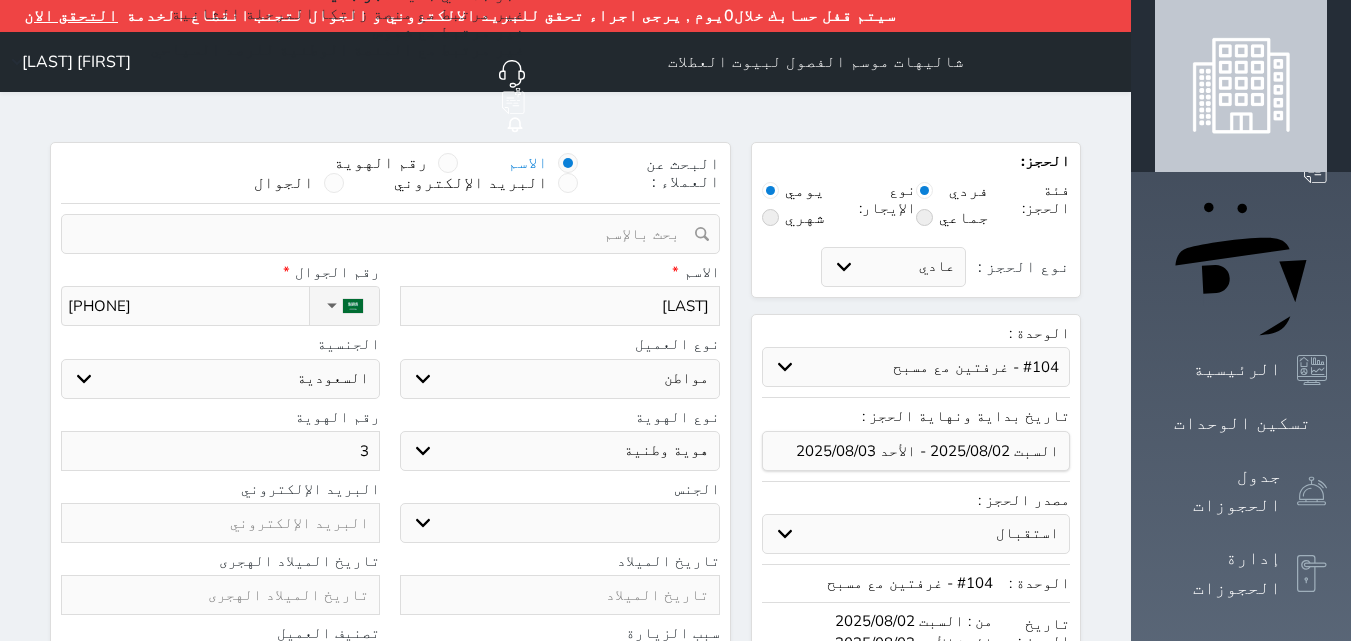 type on "30" 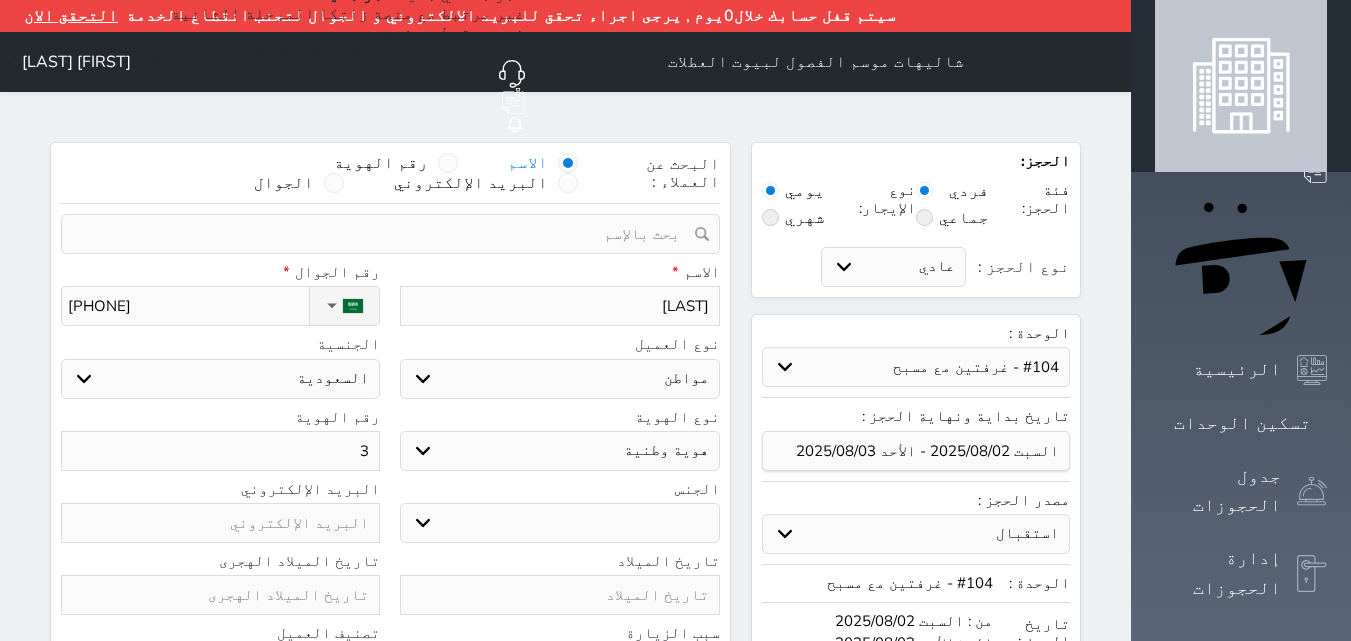 select 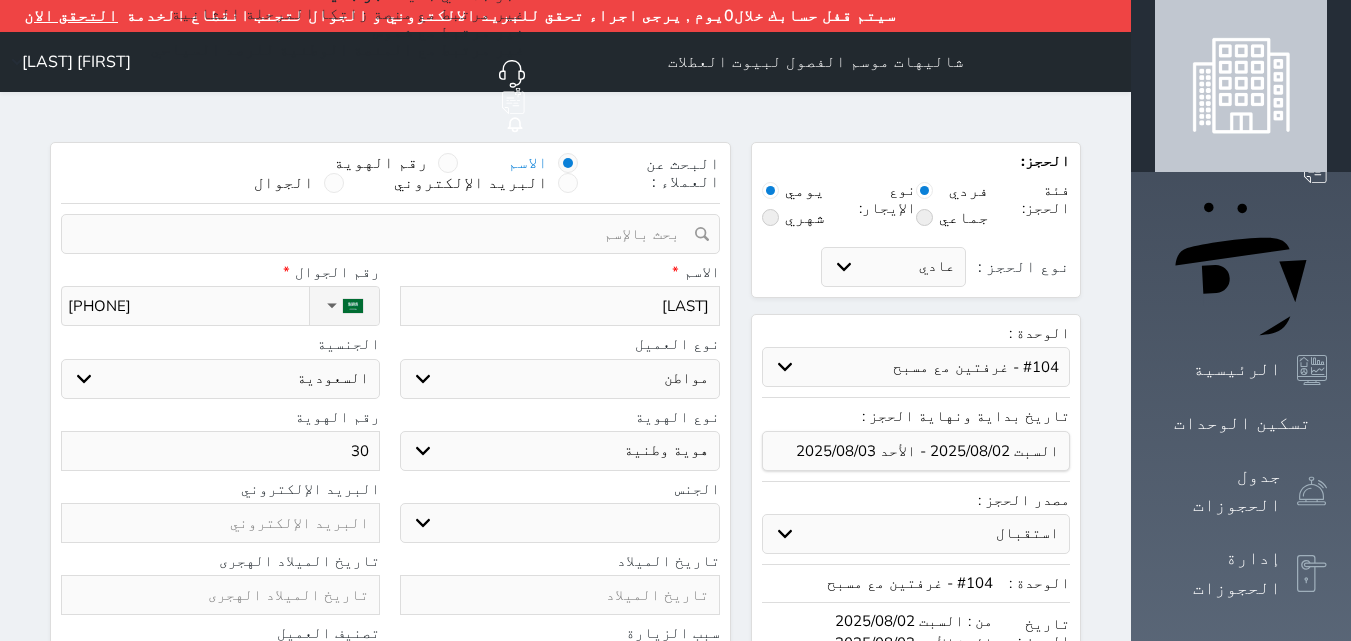 type on "304" 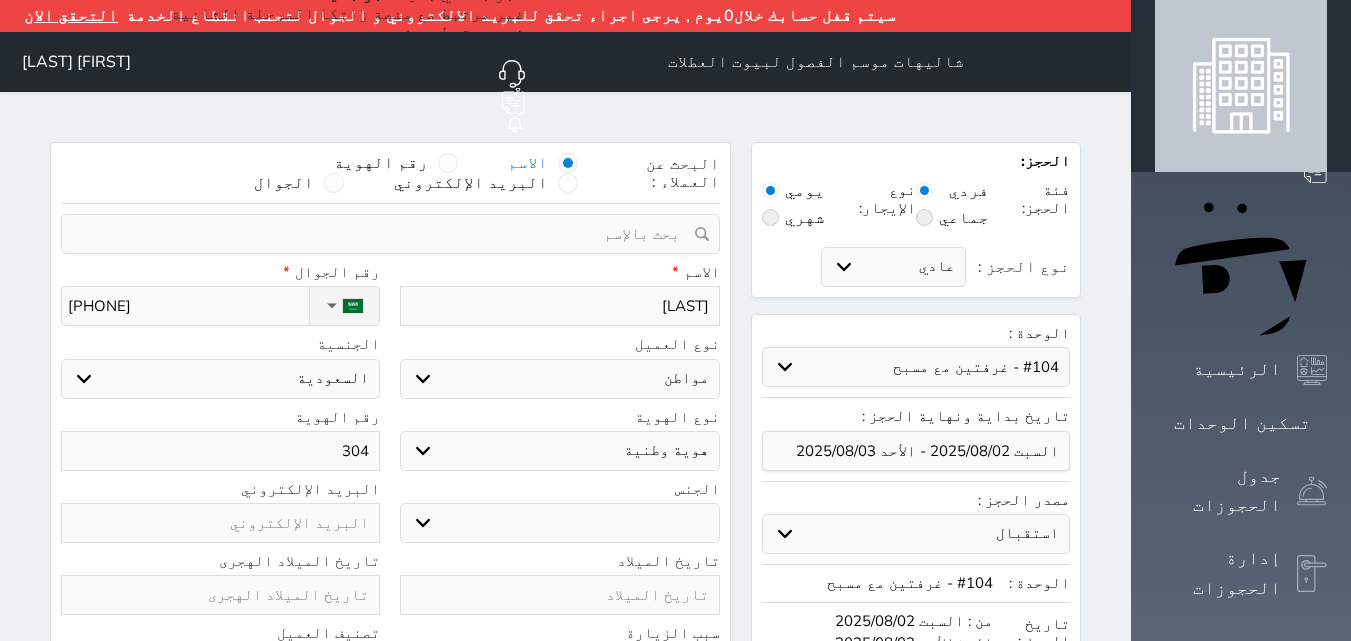 type on "3046" 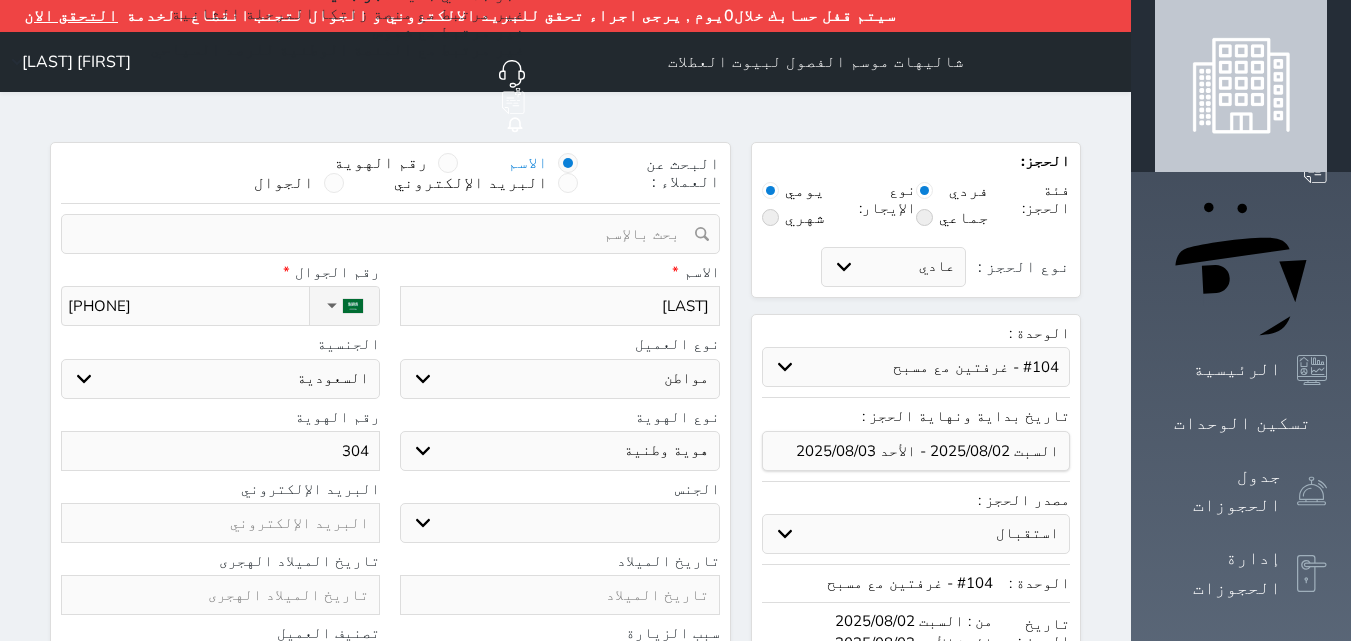 select 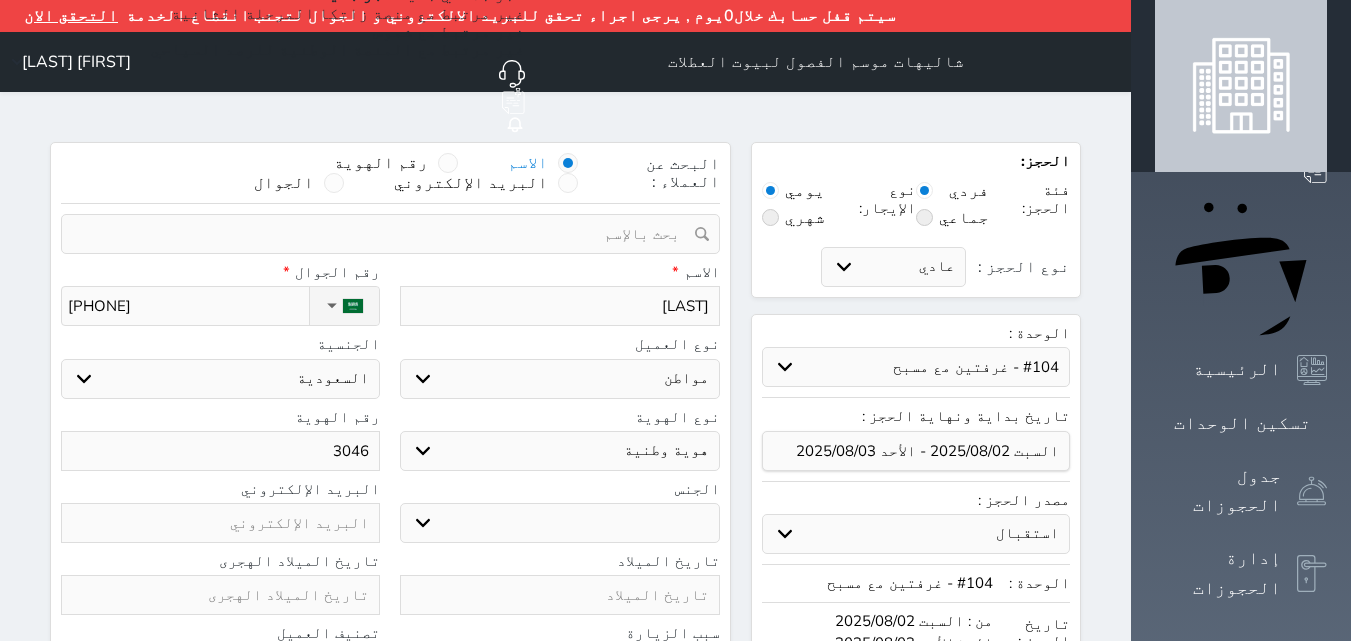 type on "30463" 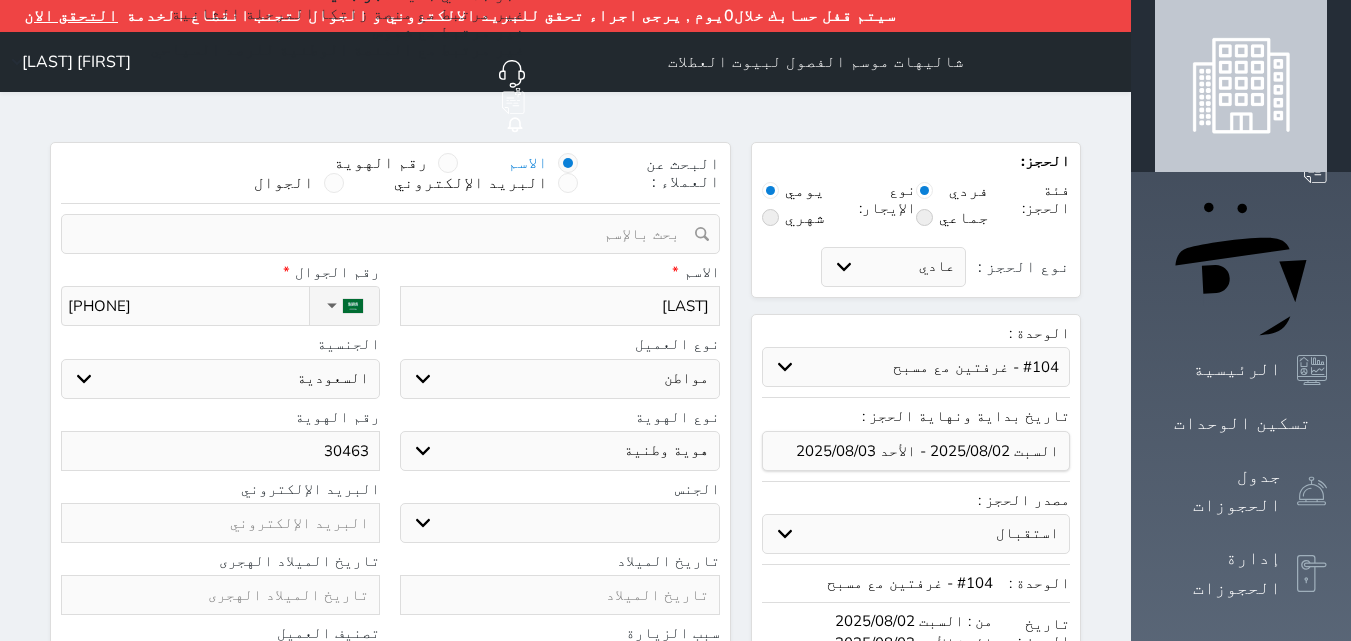 type on "304634" 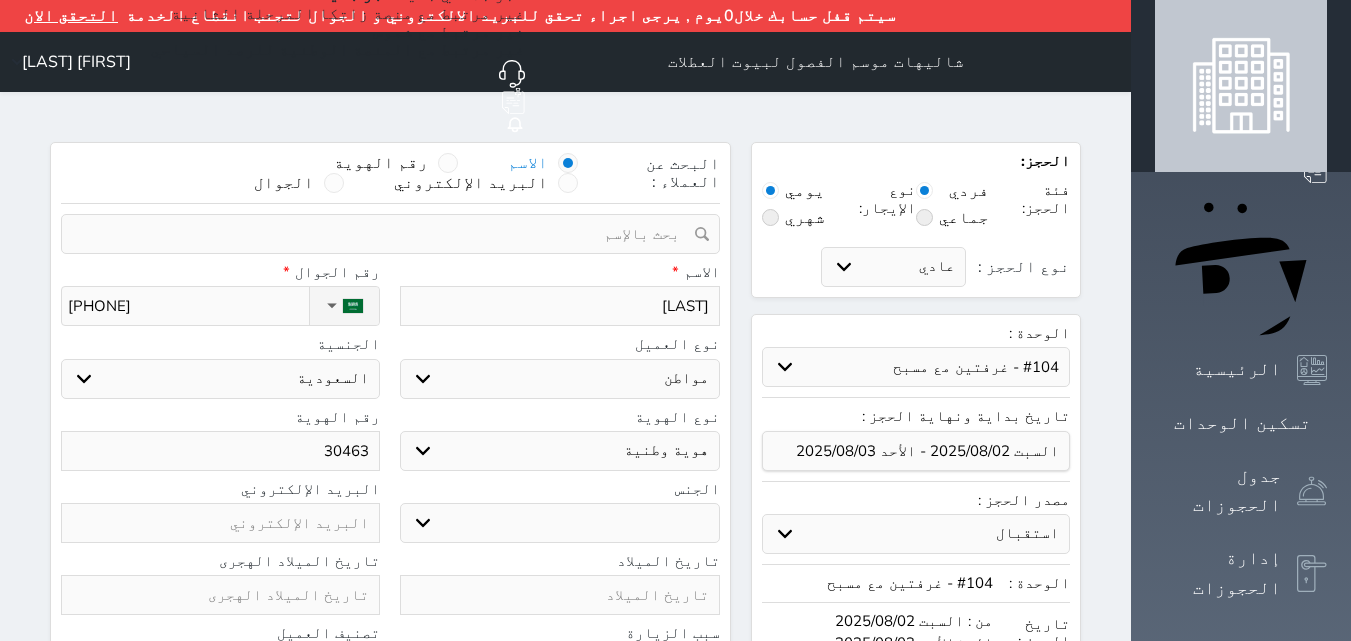 select 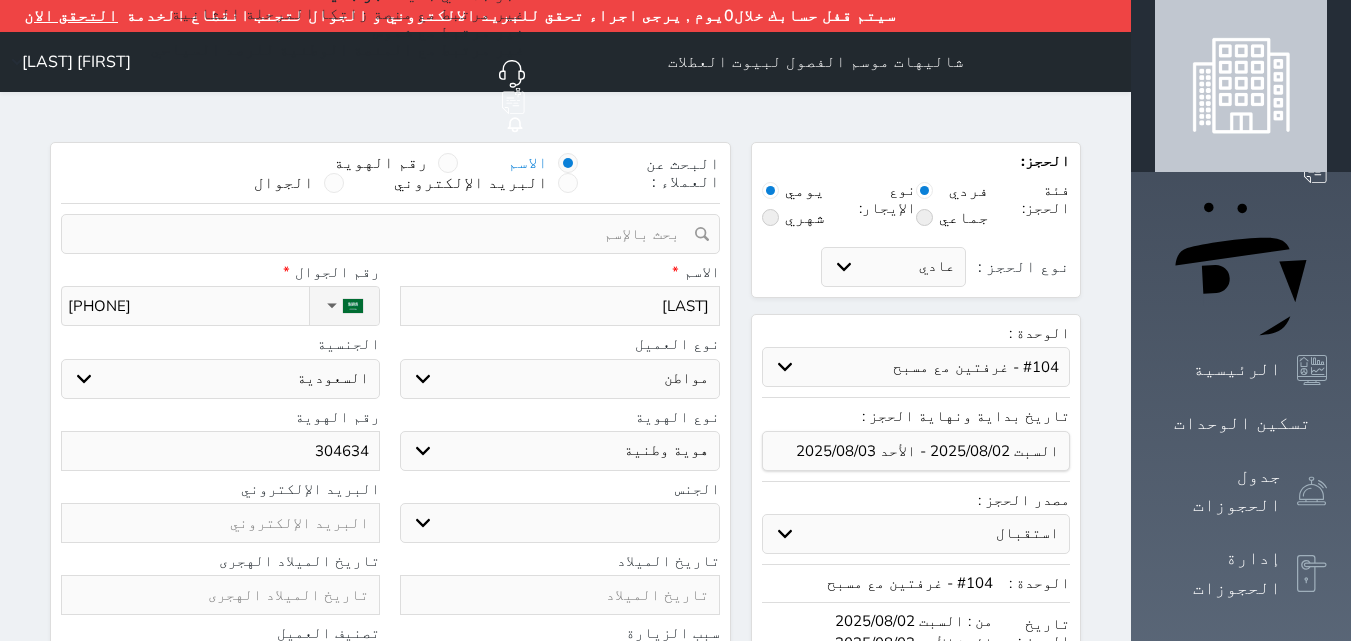type on "[PHONE]" 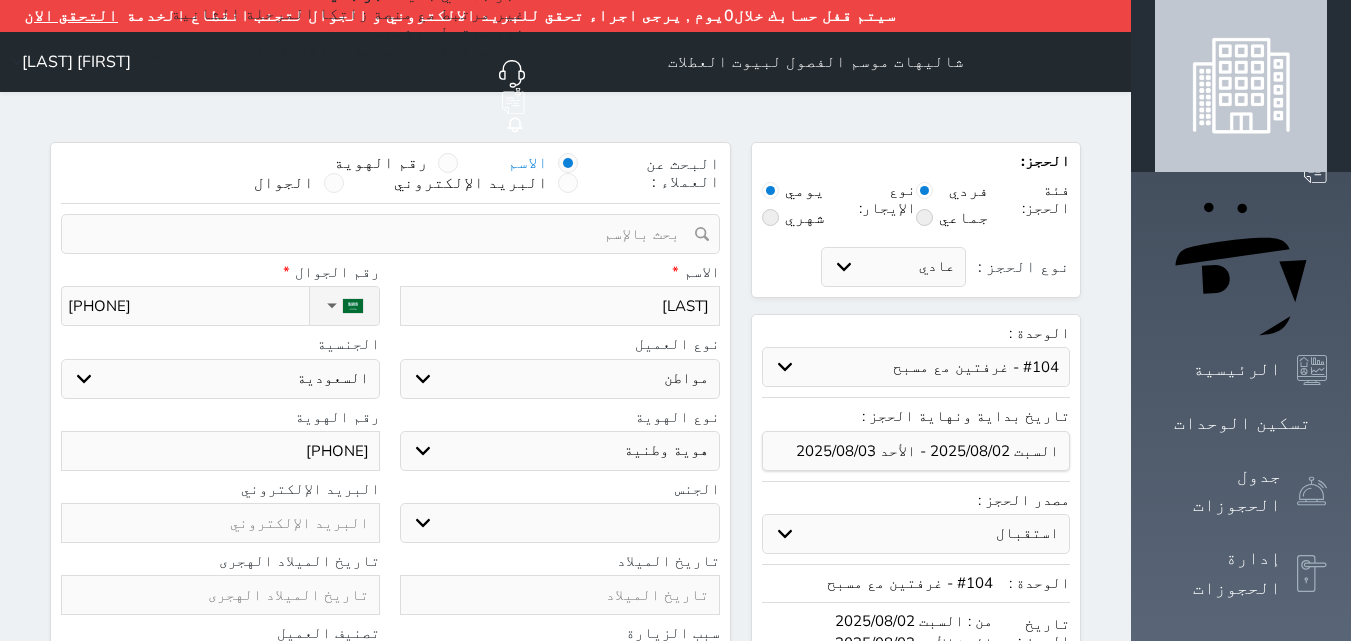 type on "30463402" 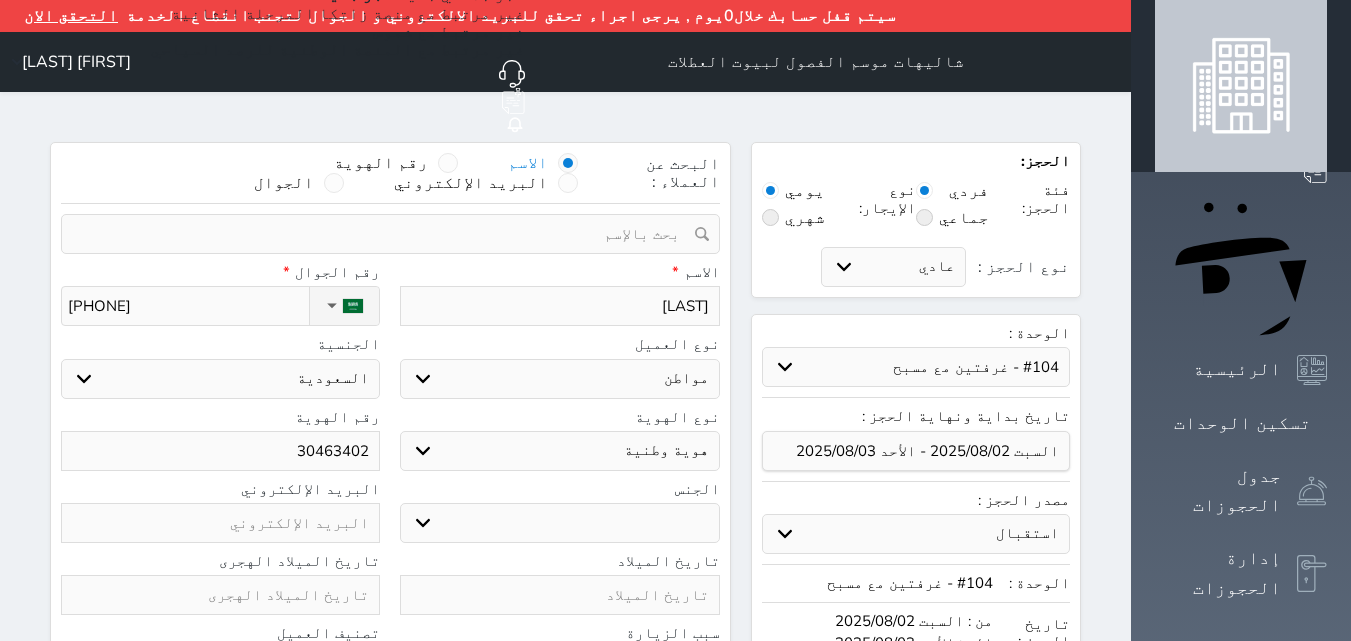 type on "[PHONE]" 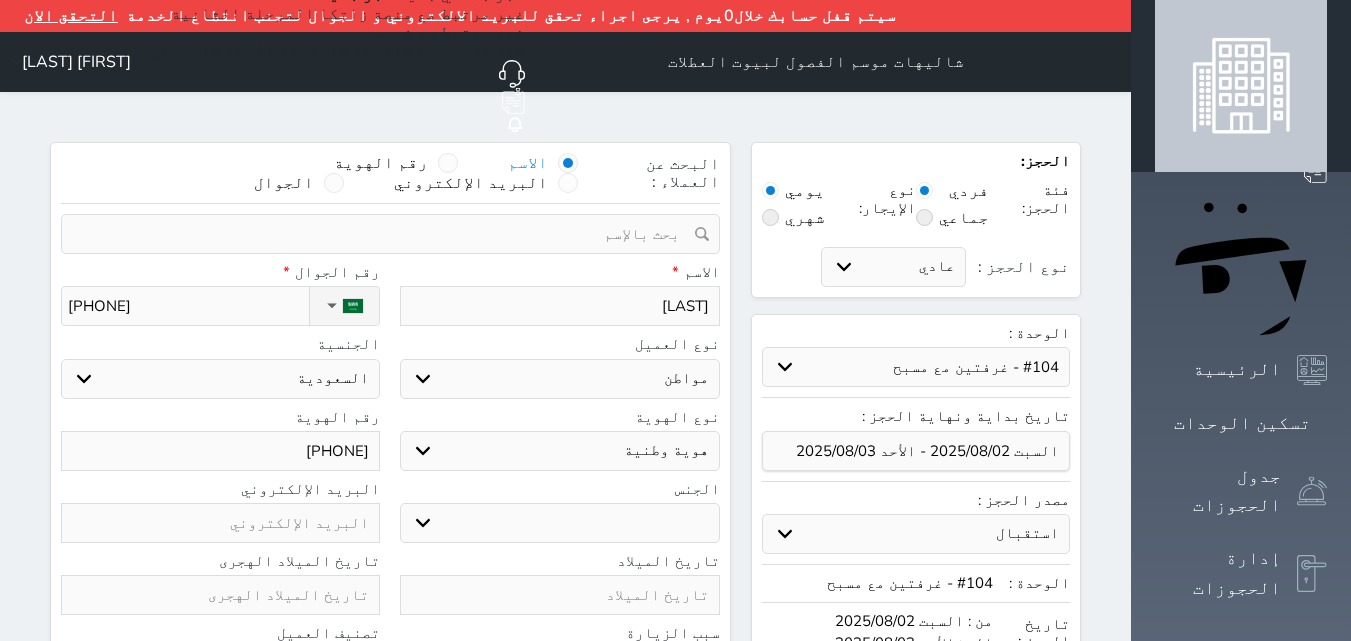 select 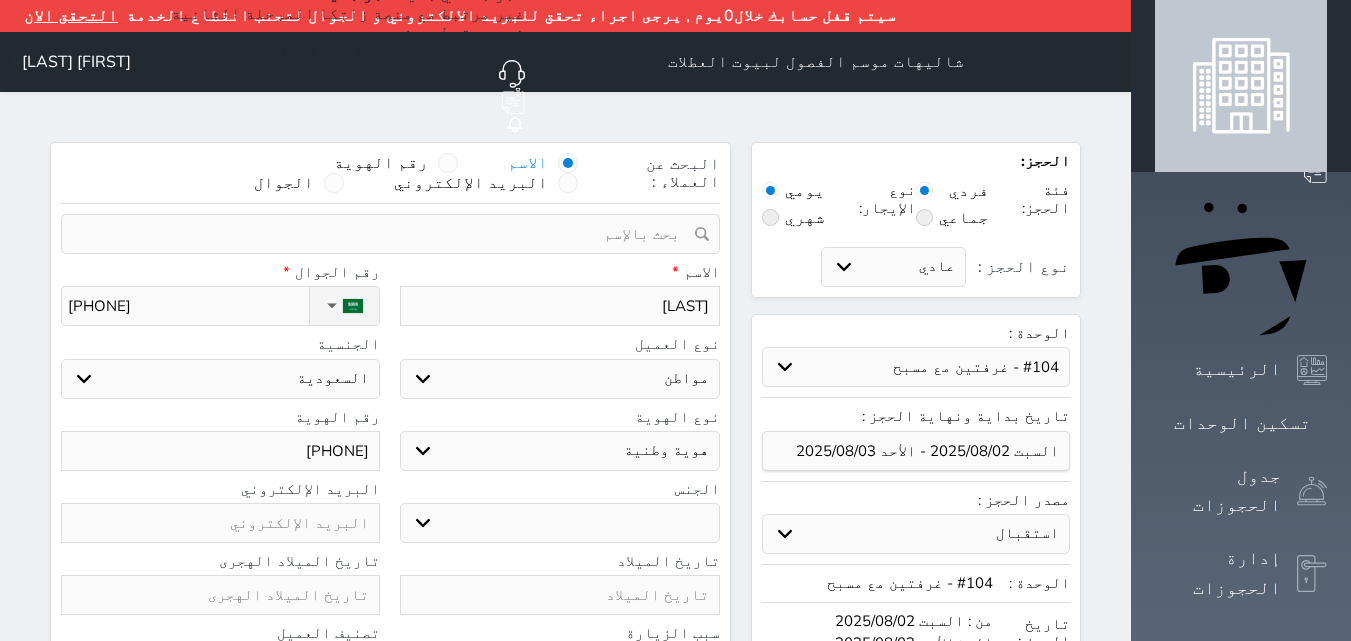 type on "[PHONE]" 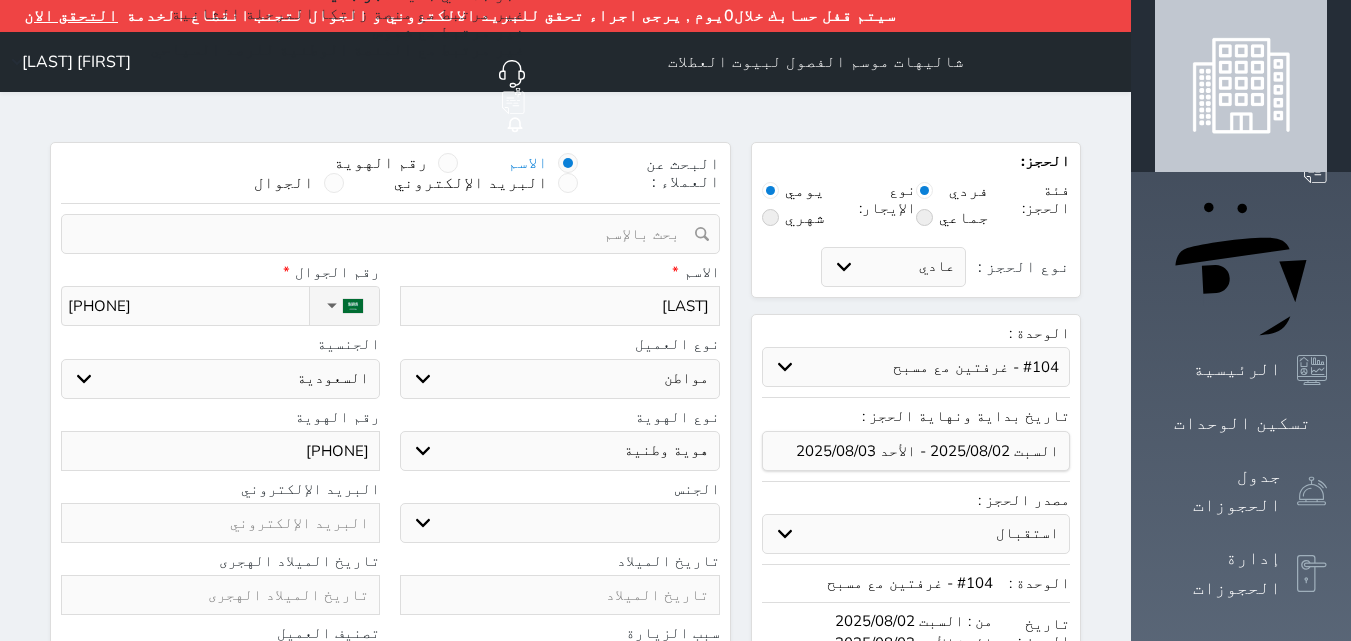select 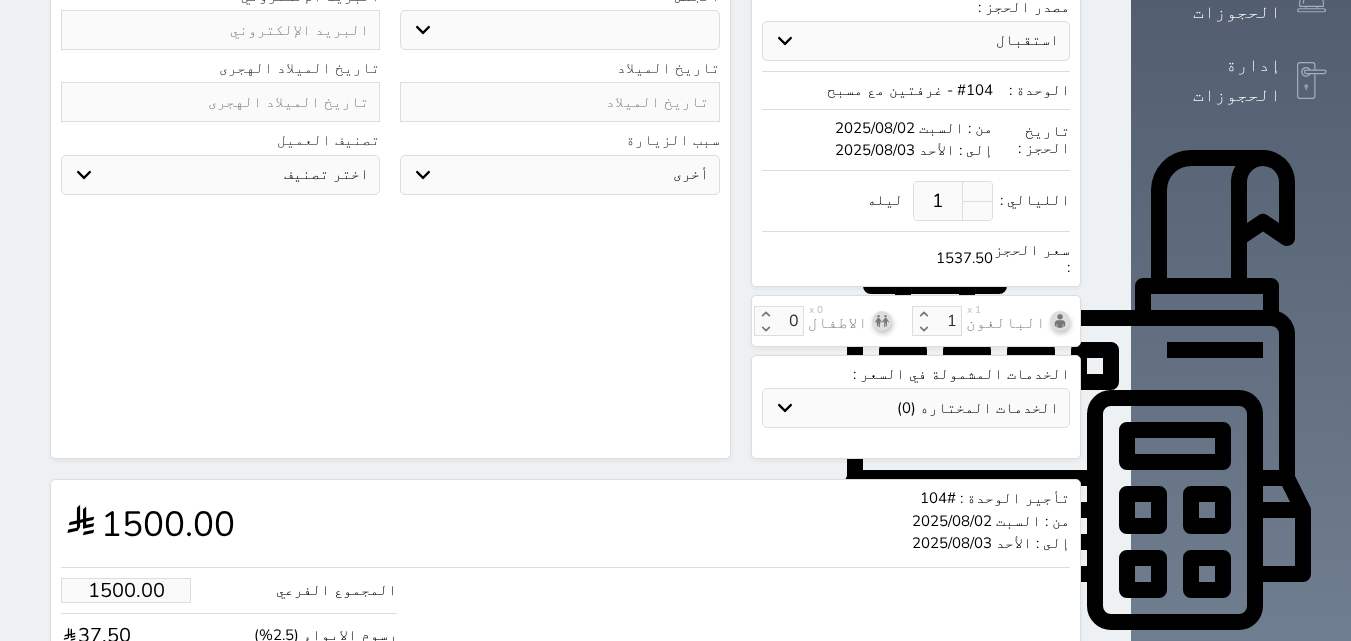scroll, scrollTop: 580, scrollLeft: 0, axis: vertical 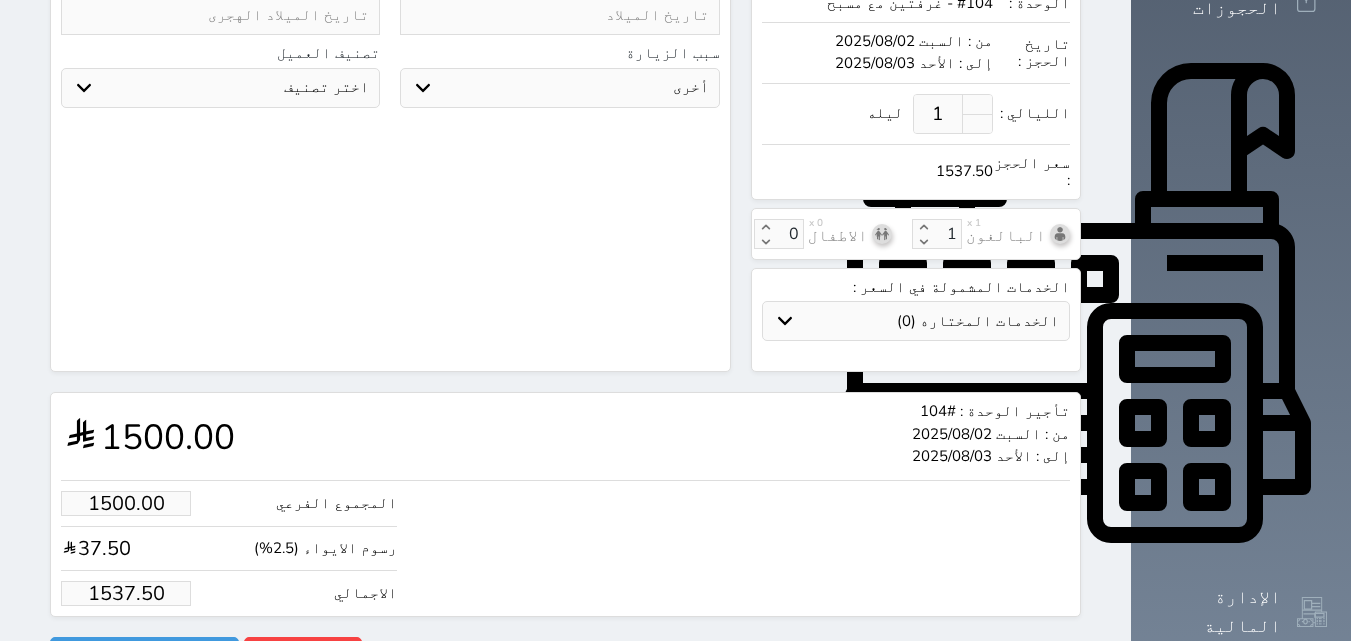 type on "[PHONE]" 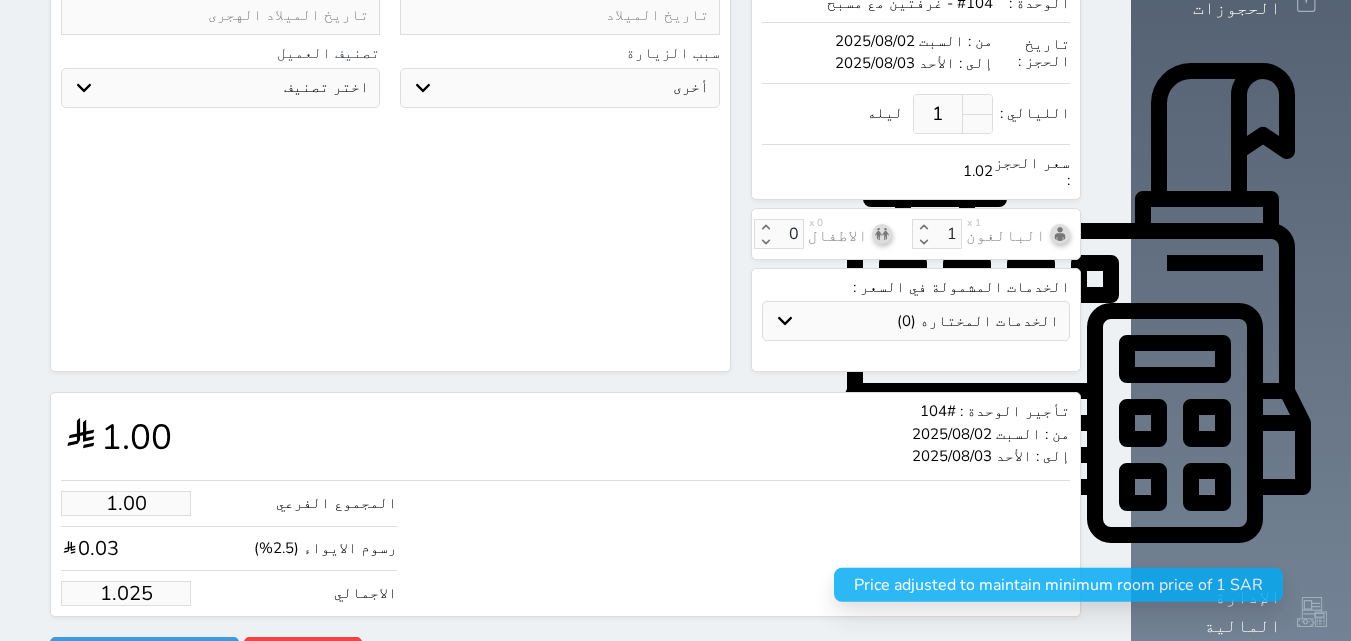 select 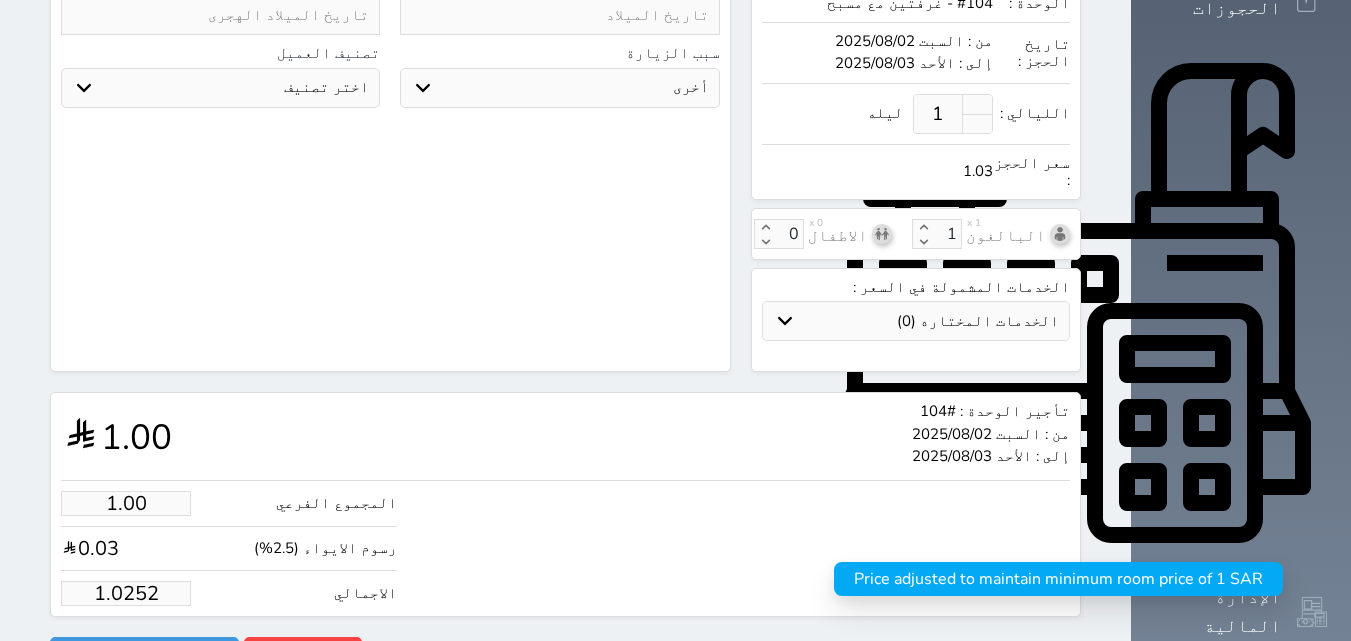 select 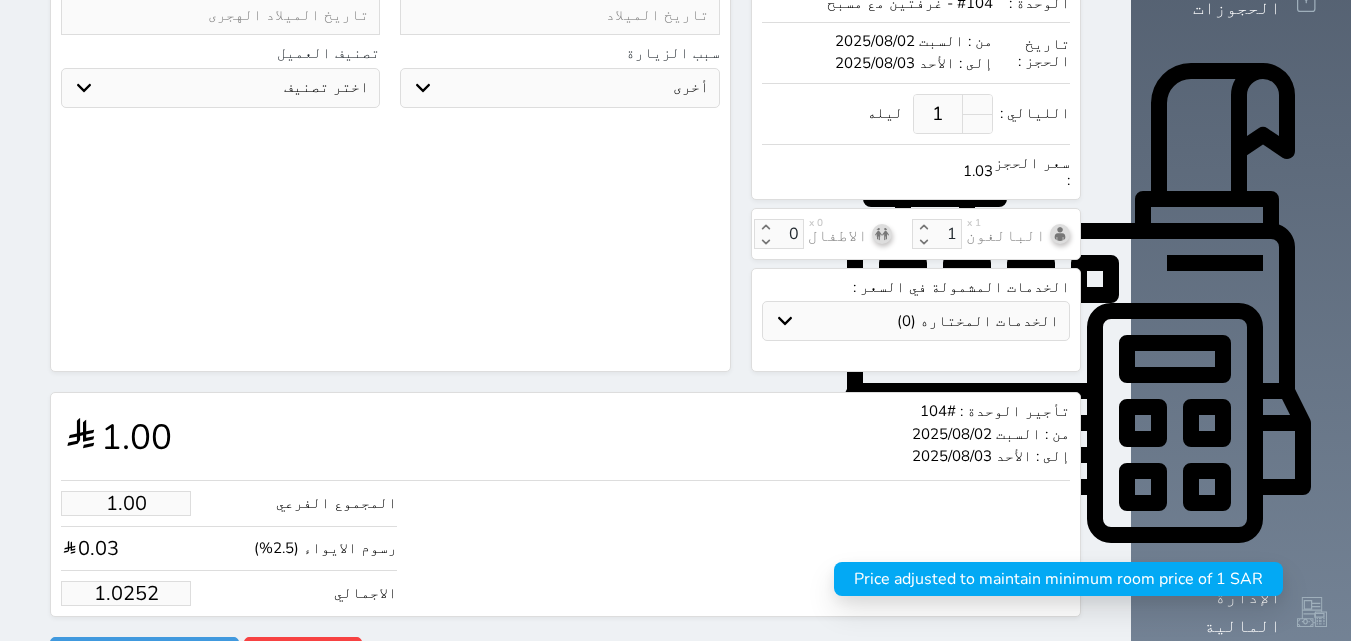type on "1.025" 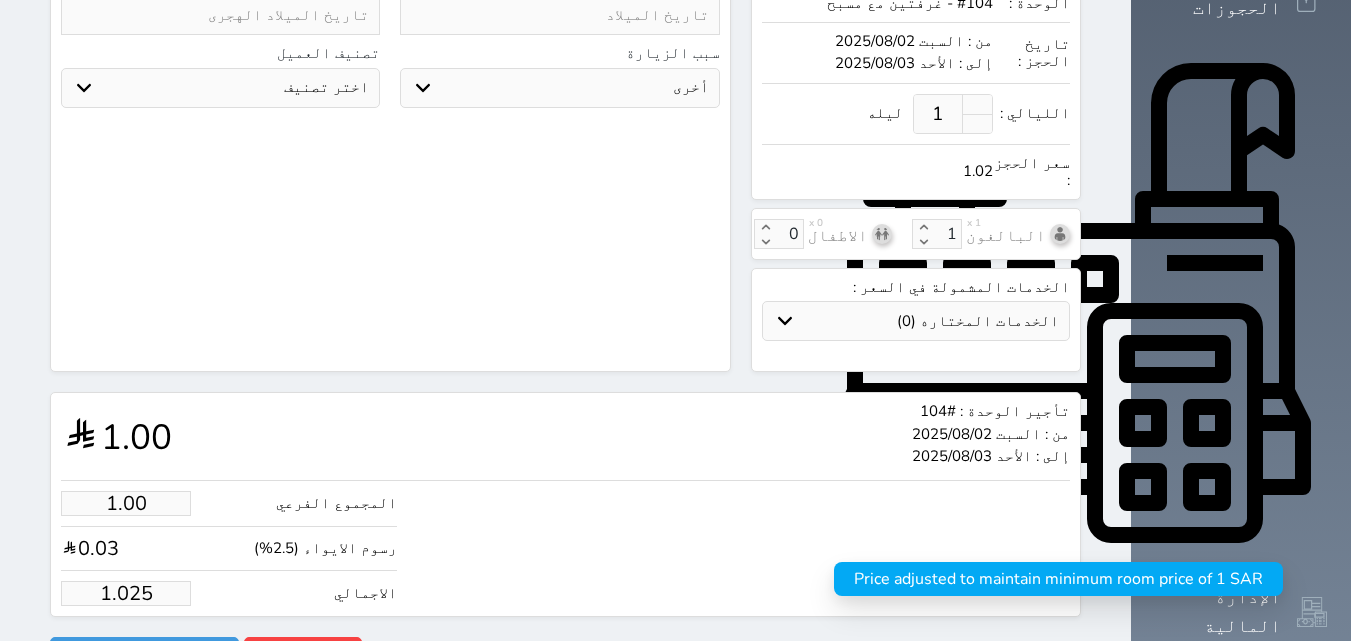 select 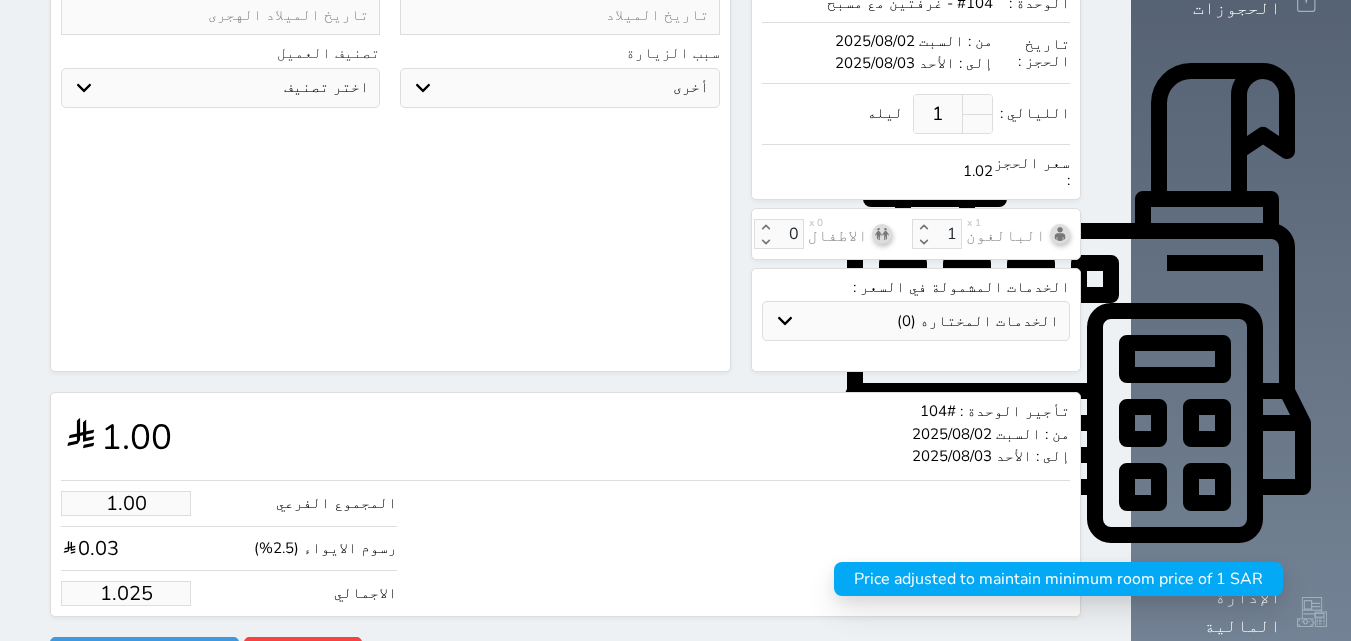 type on "1.02" 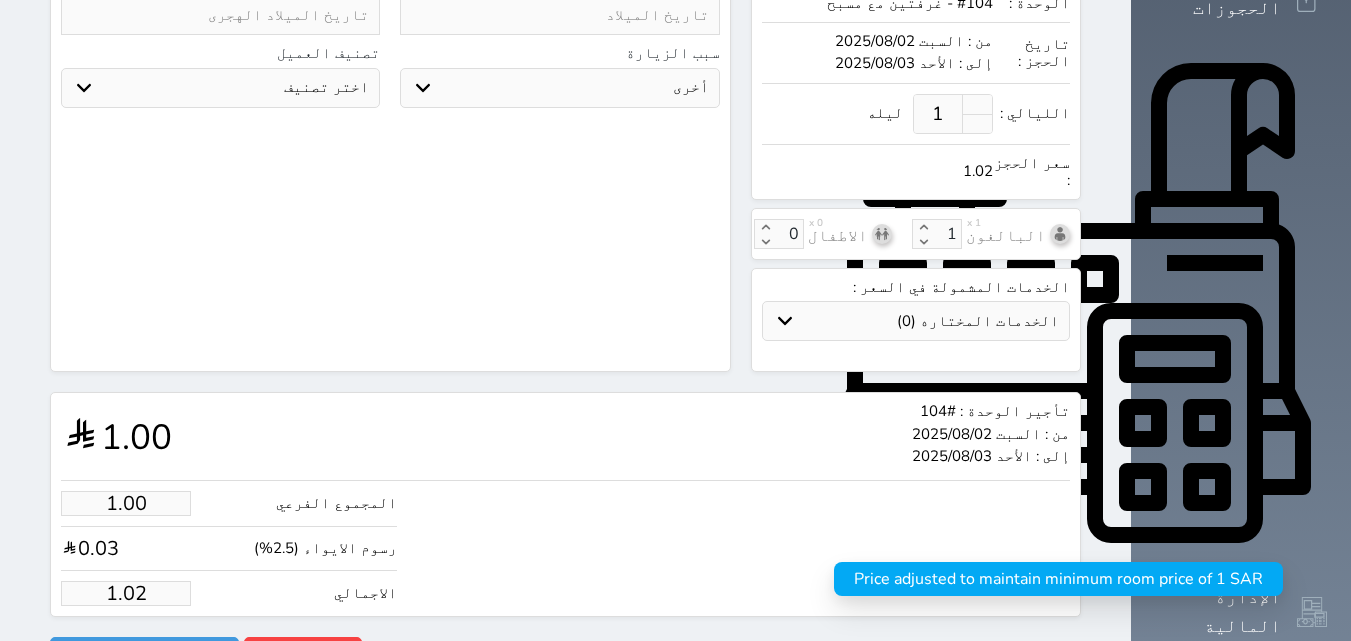 select 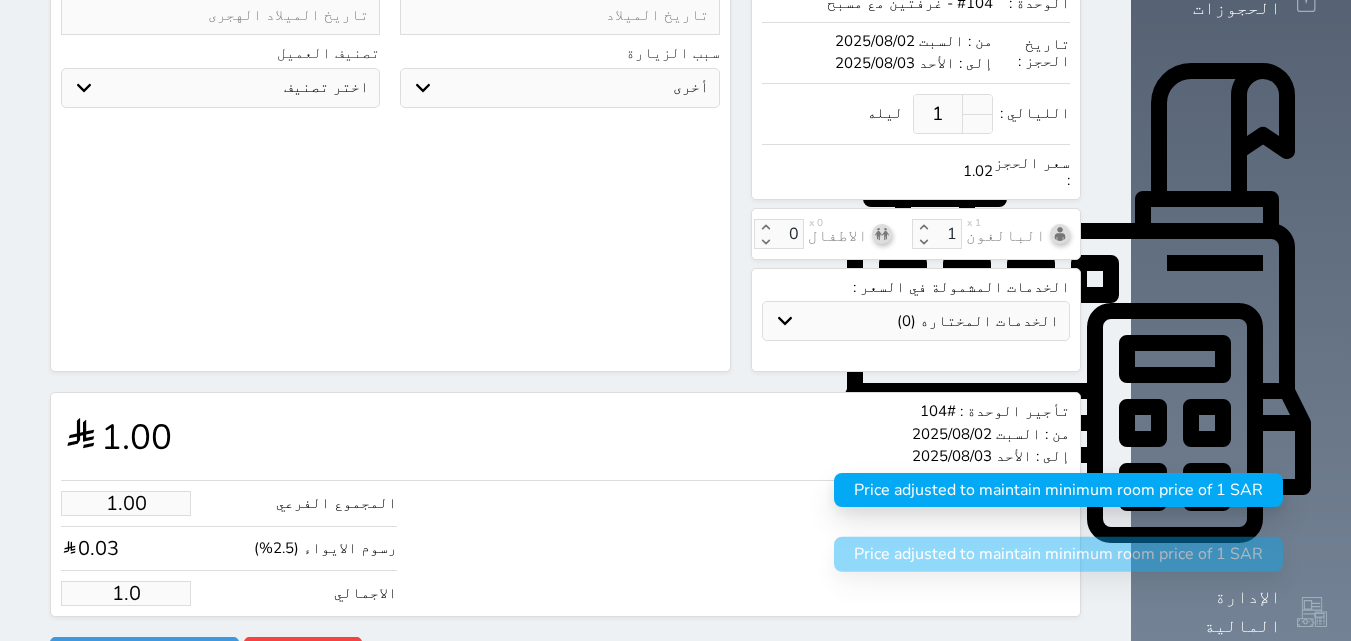 select 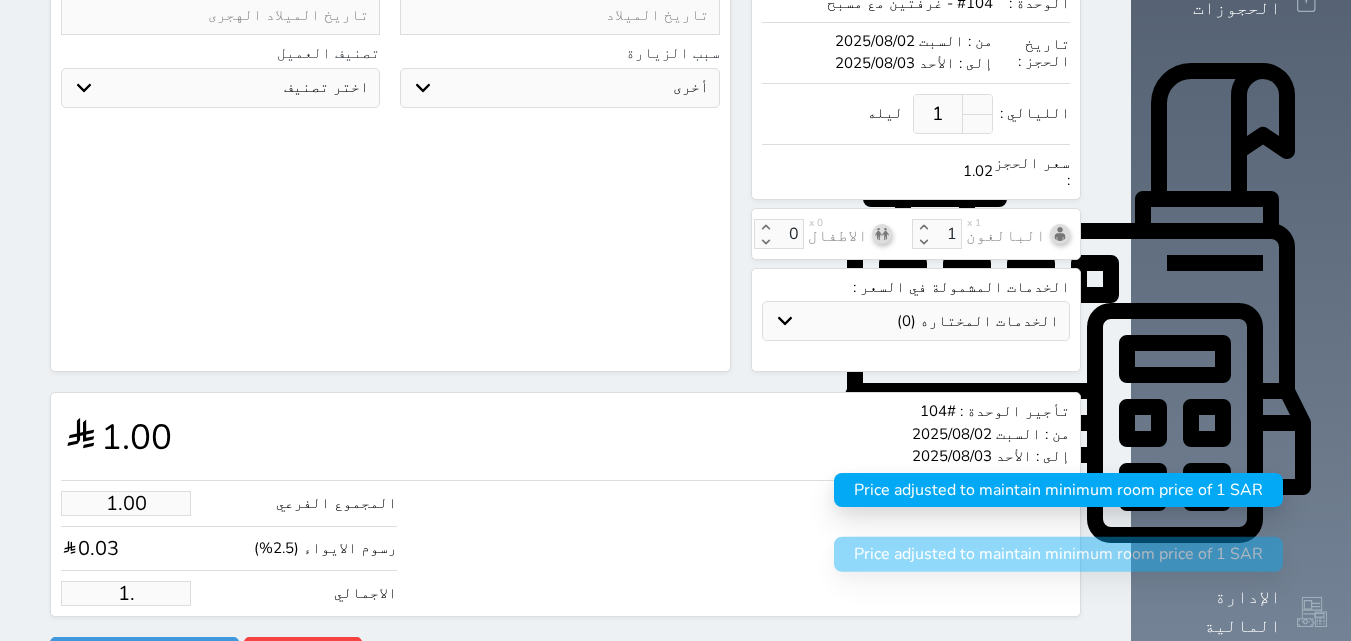 select 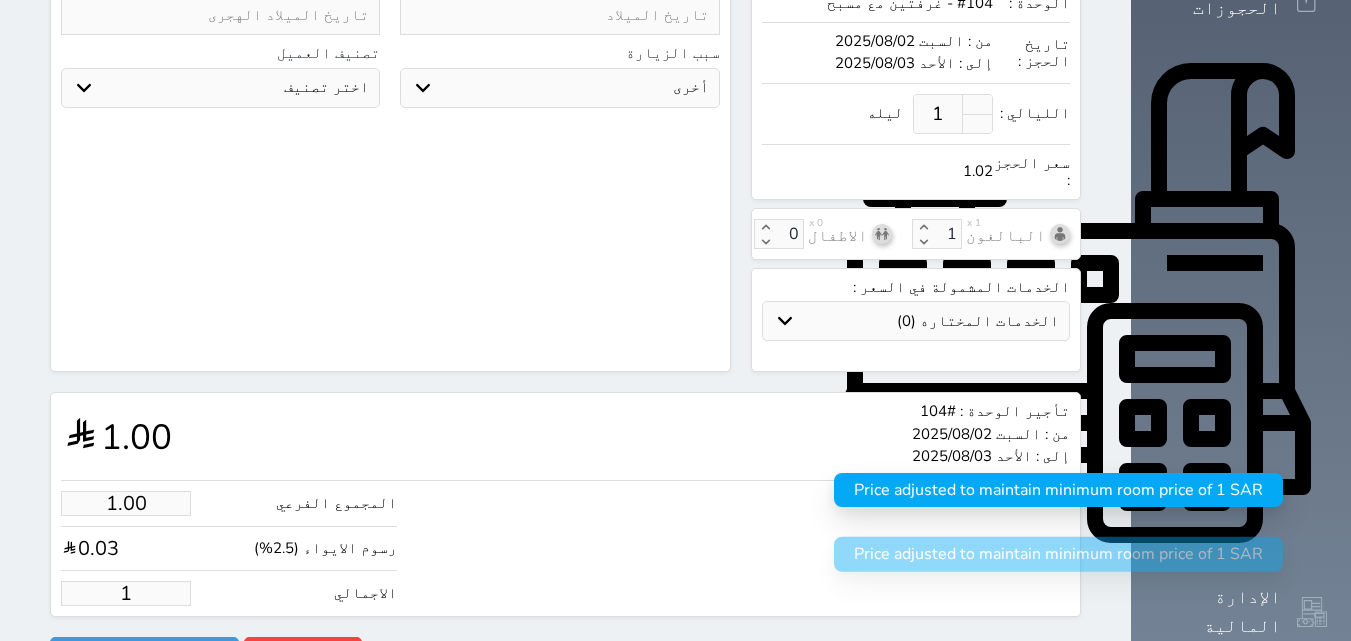select 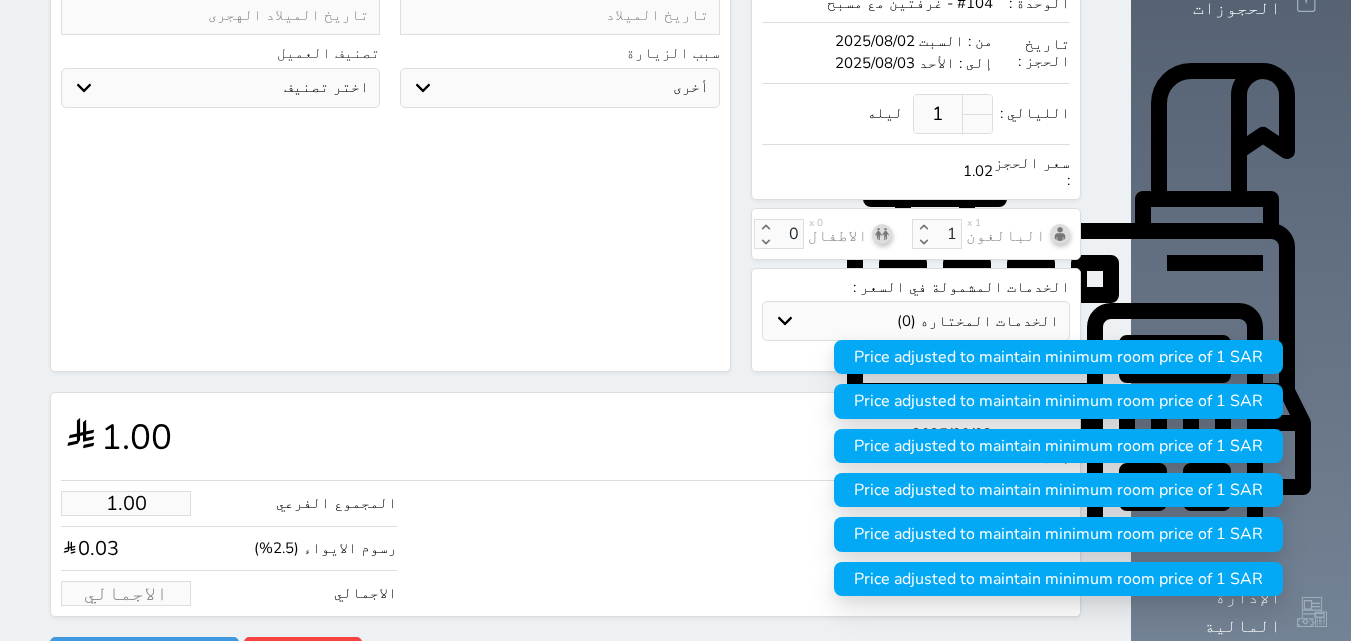 select 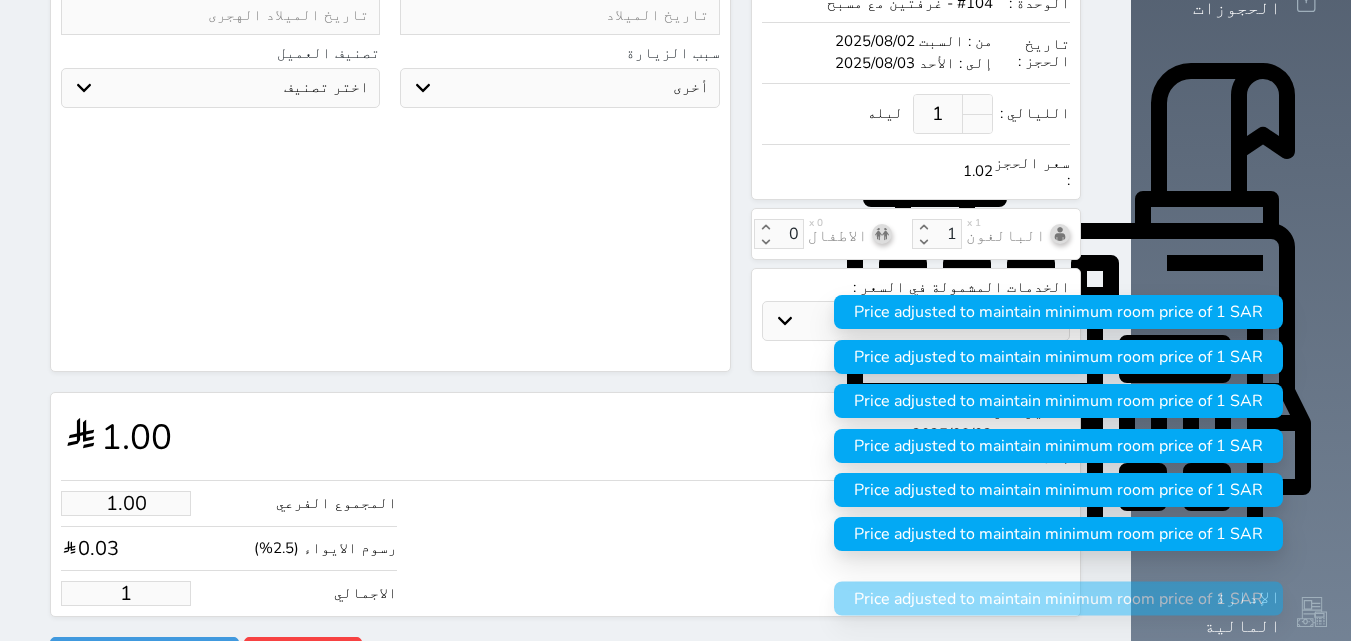 select 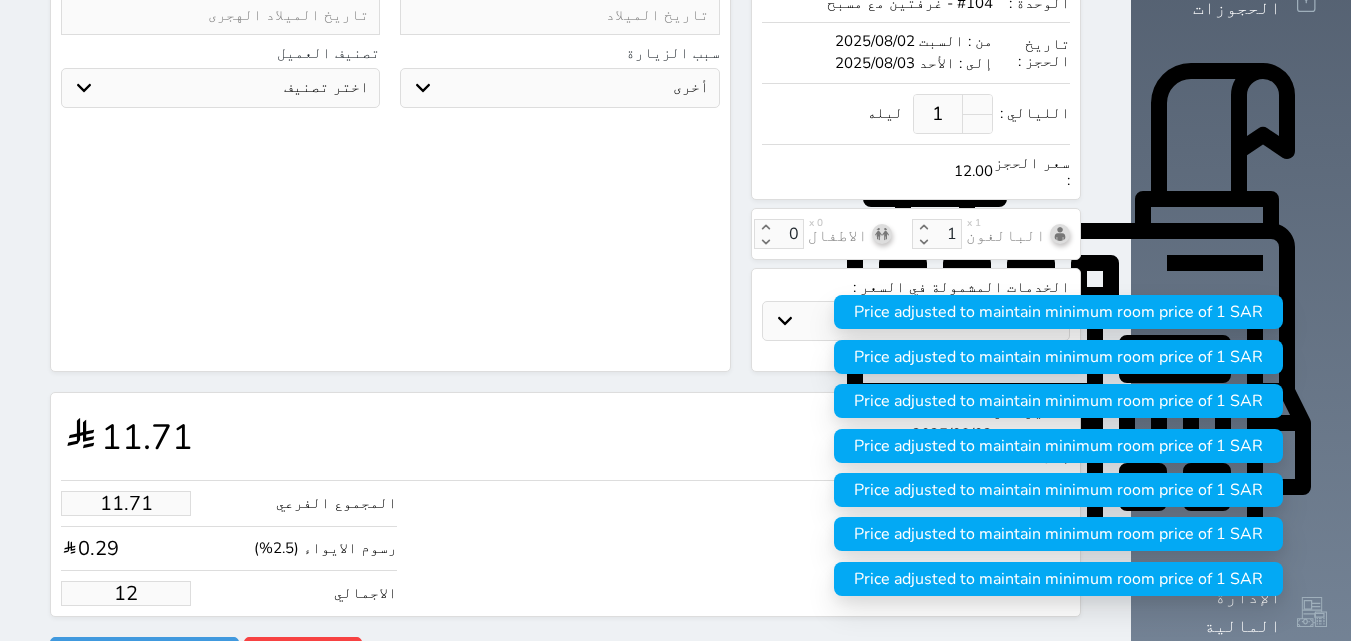 select 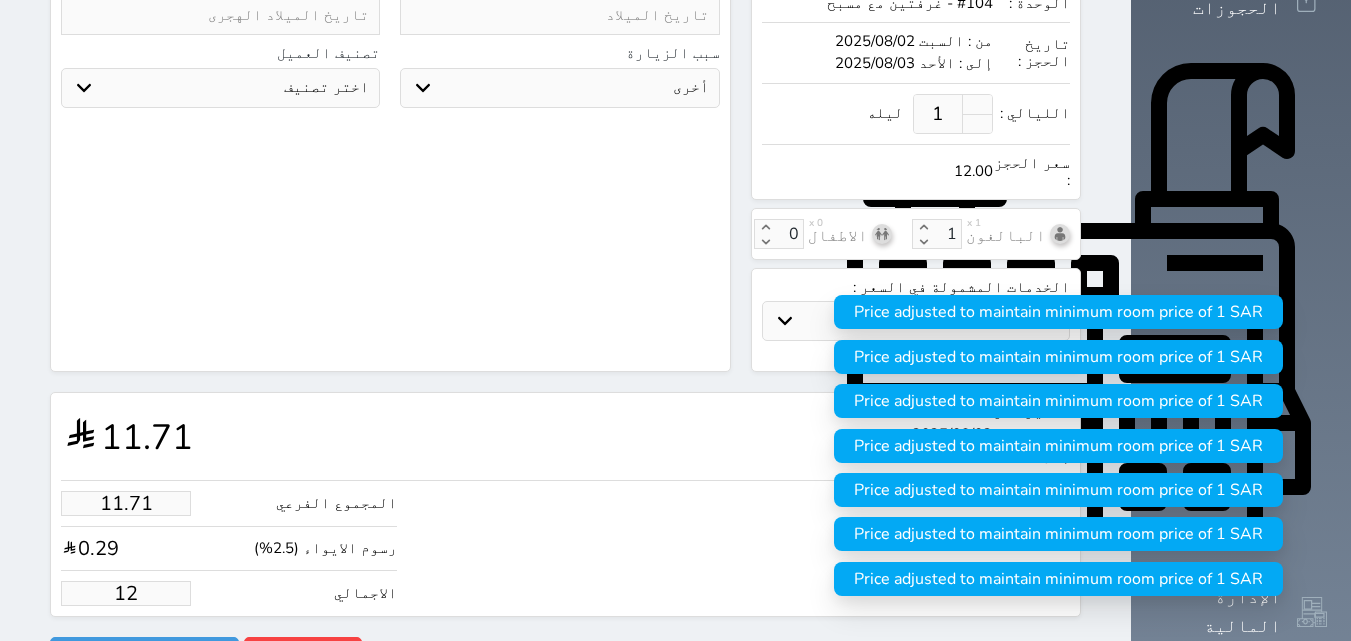 type on "117.07" 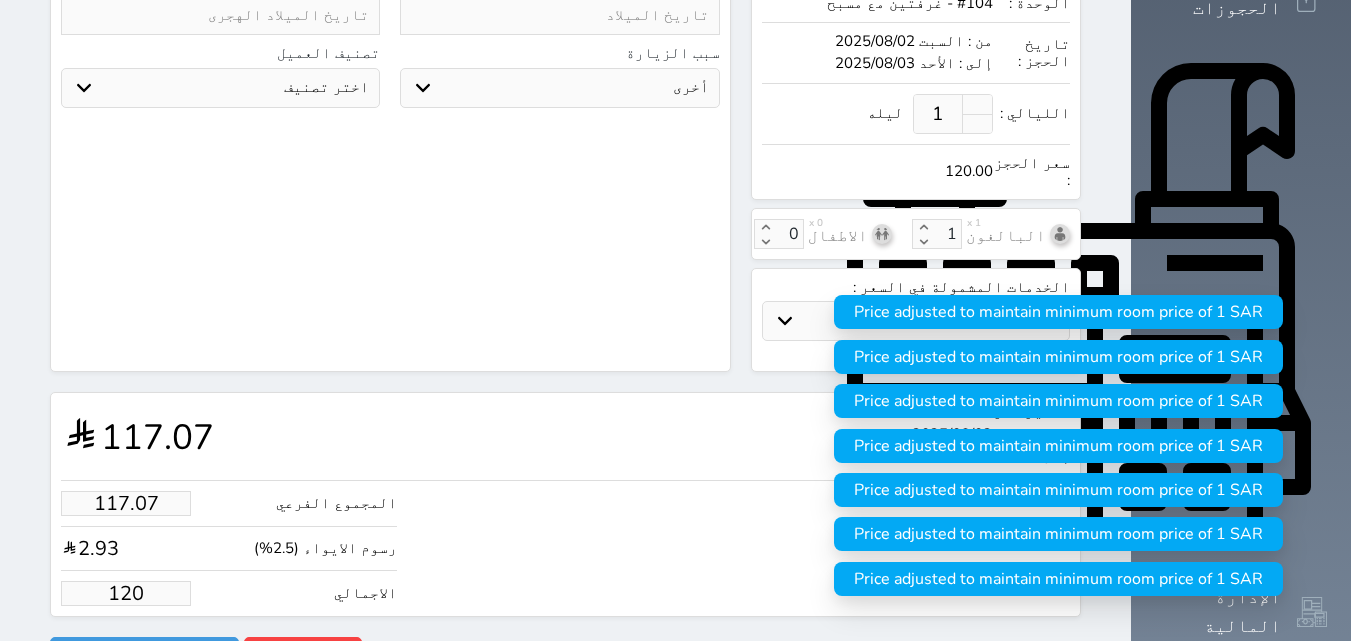 select 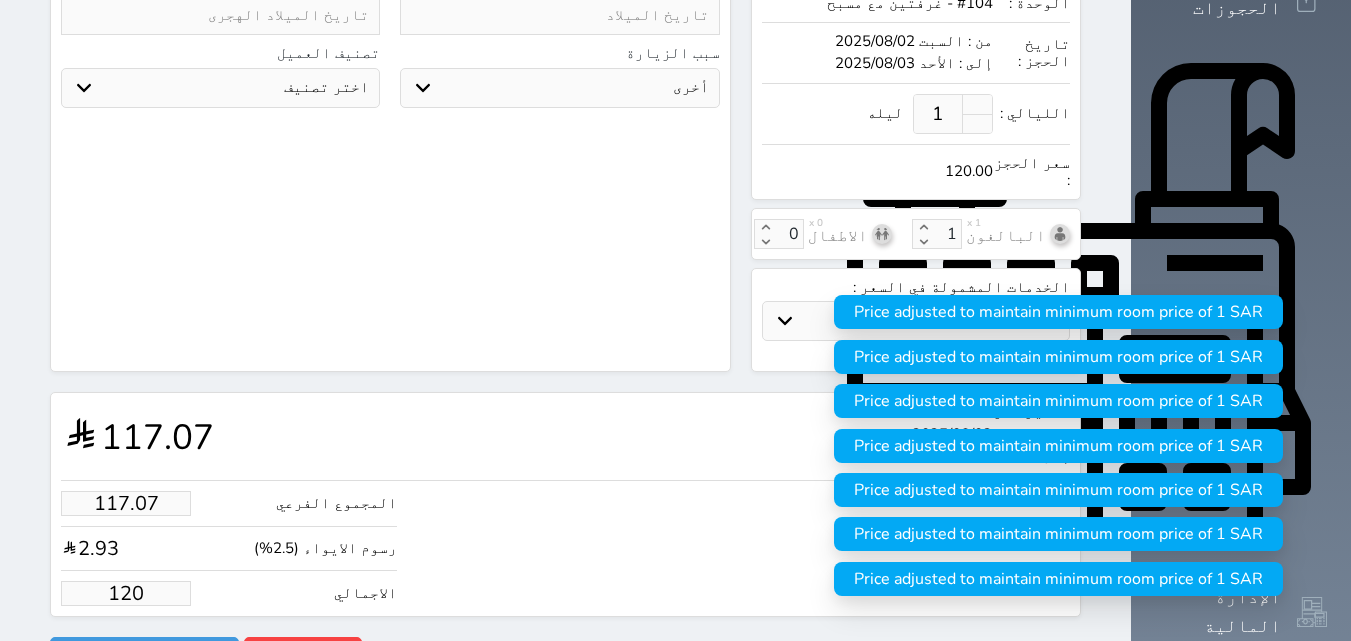 type on "1170.73" 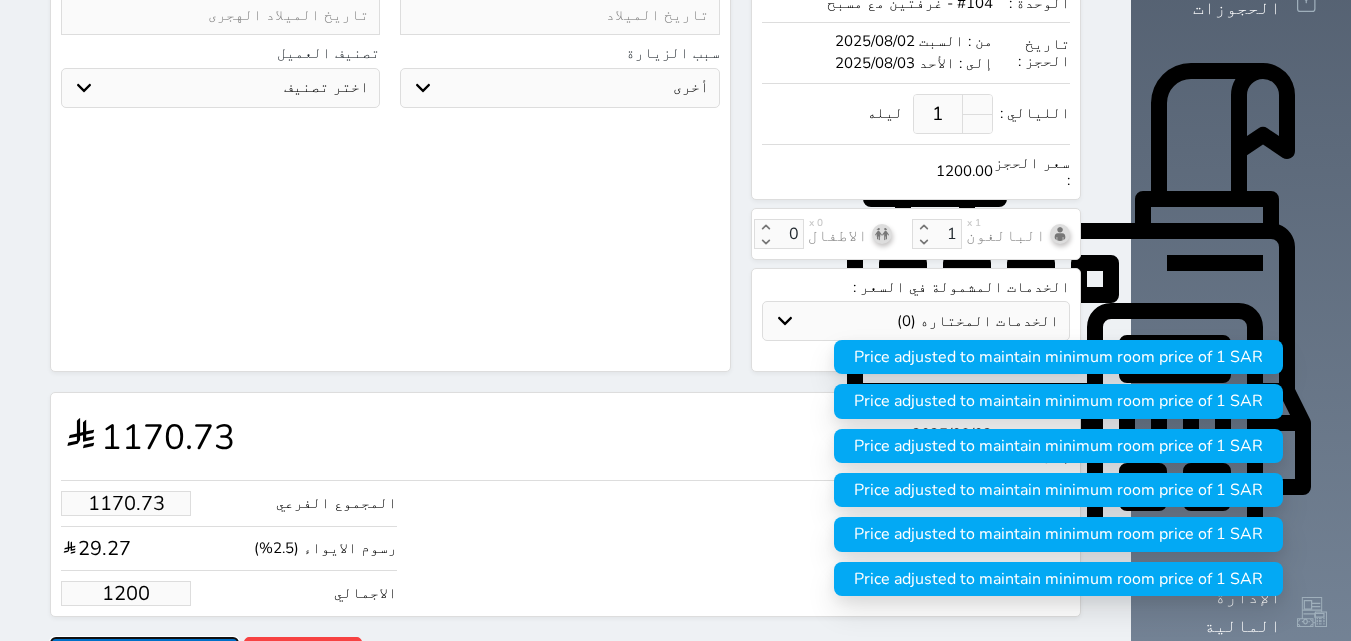 type on "1200.00" 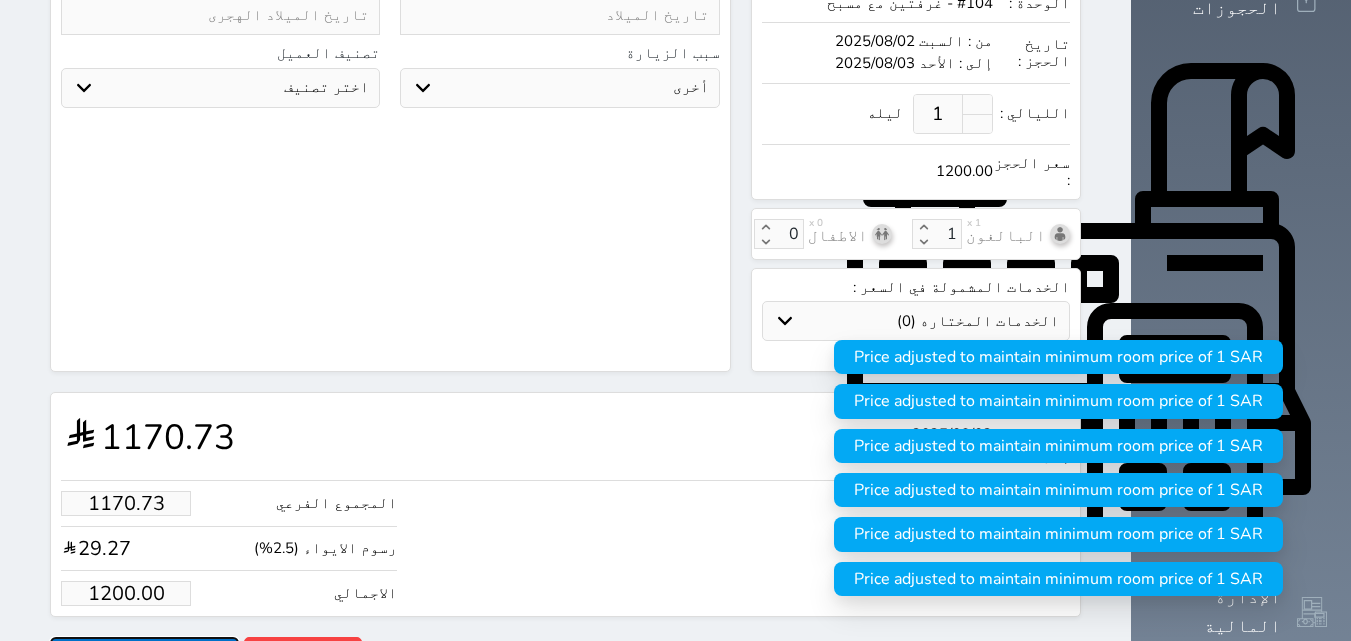 click on "حجز" at bounding box center [144, 654] 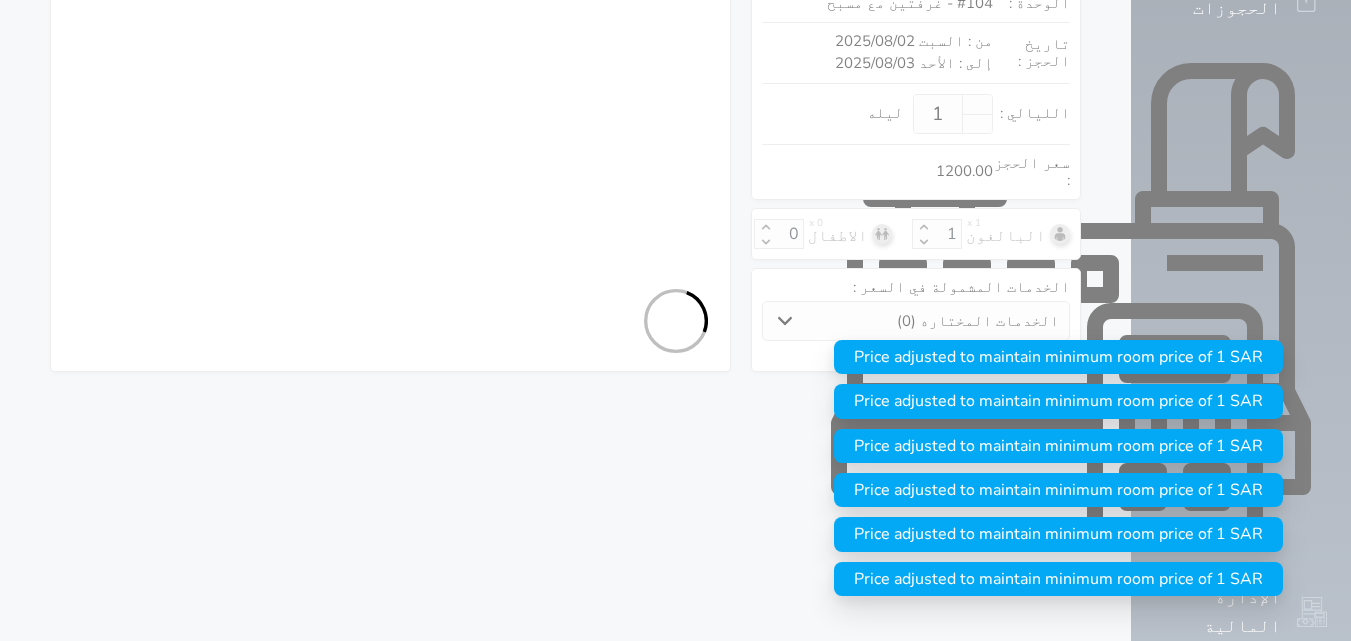 scroll, scrollTop: 300, scrollLeft: 0, axis: vertical 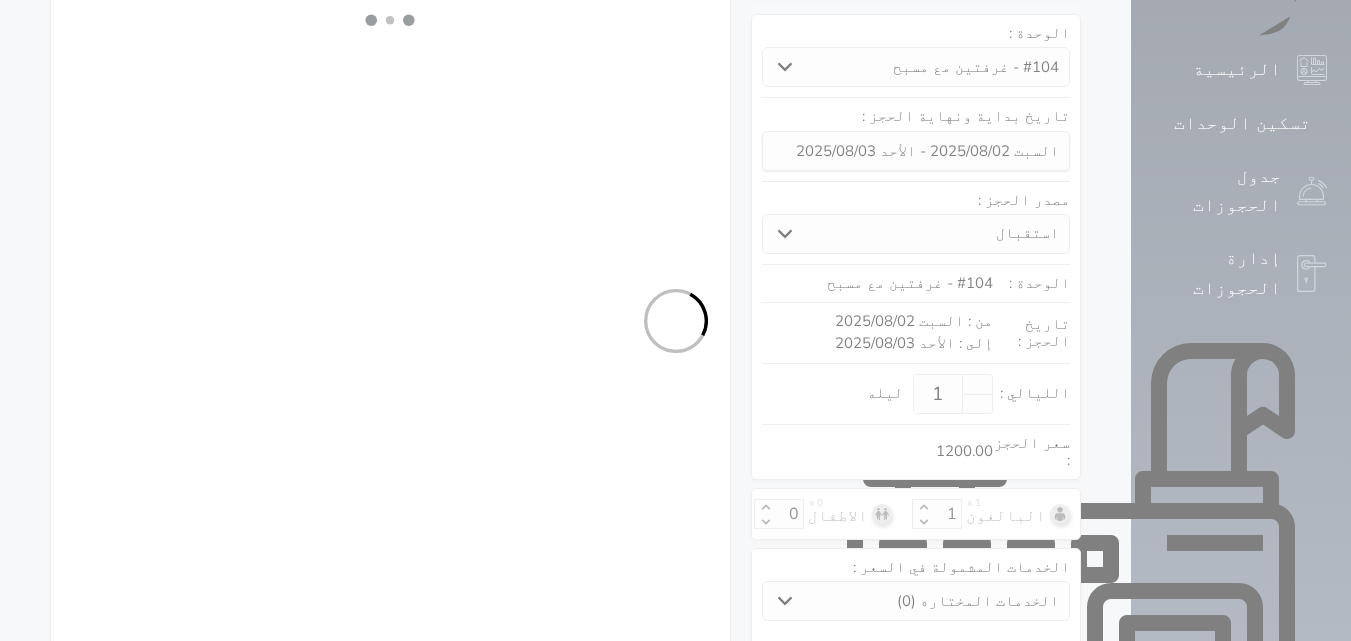 select on "1" 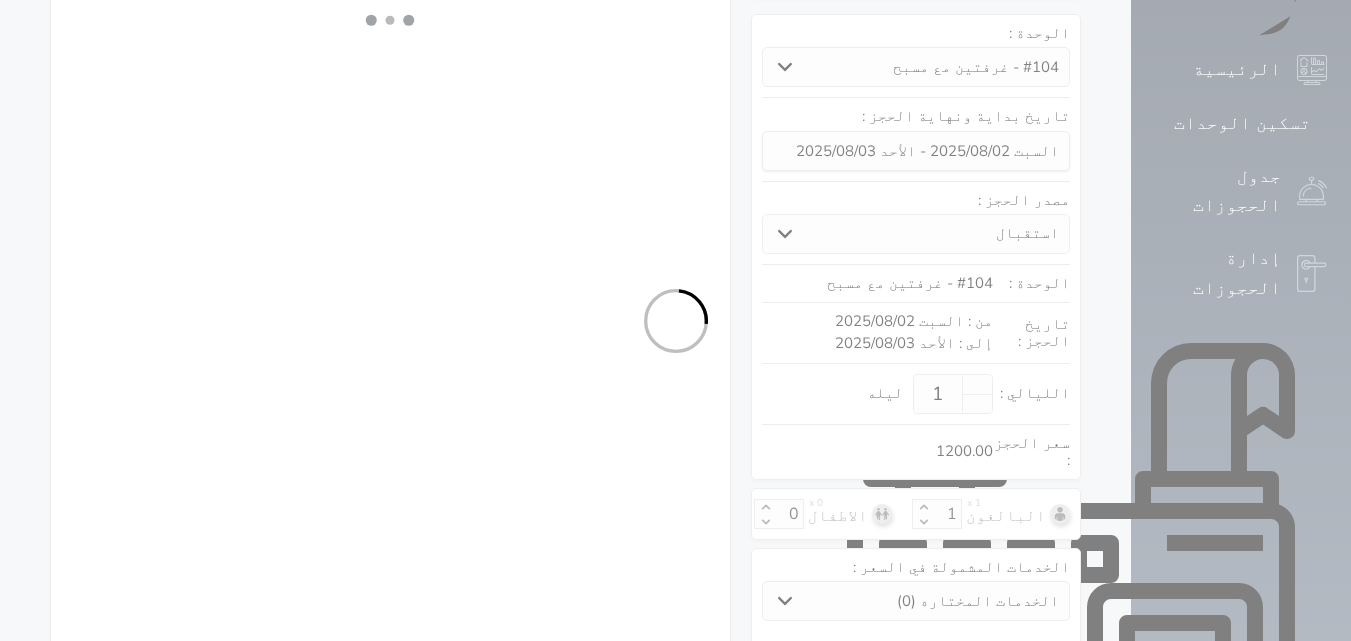 select on "113" 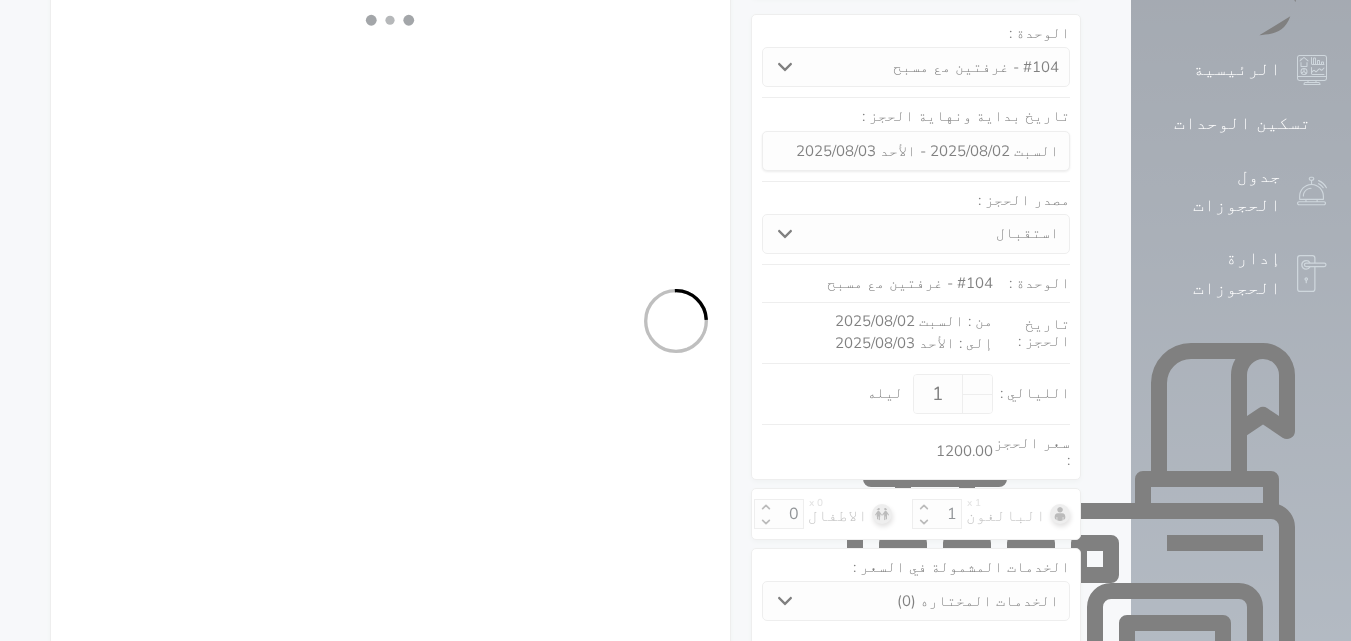 select on "1" 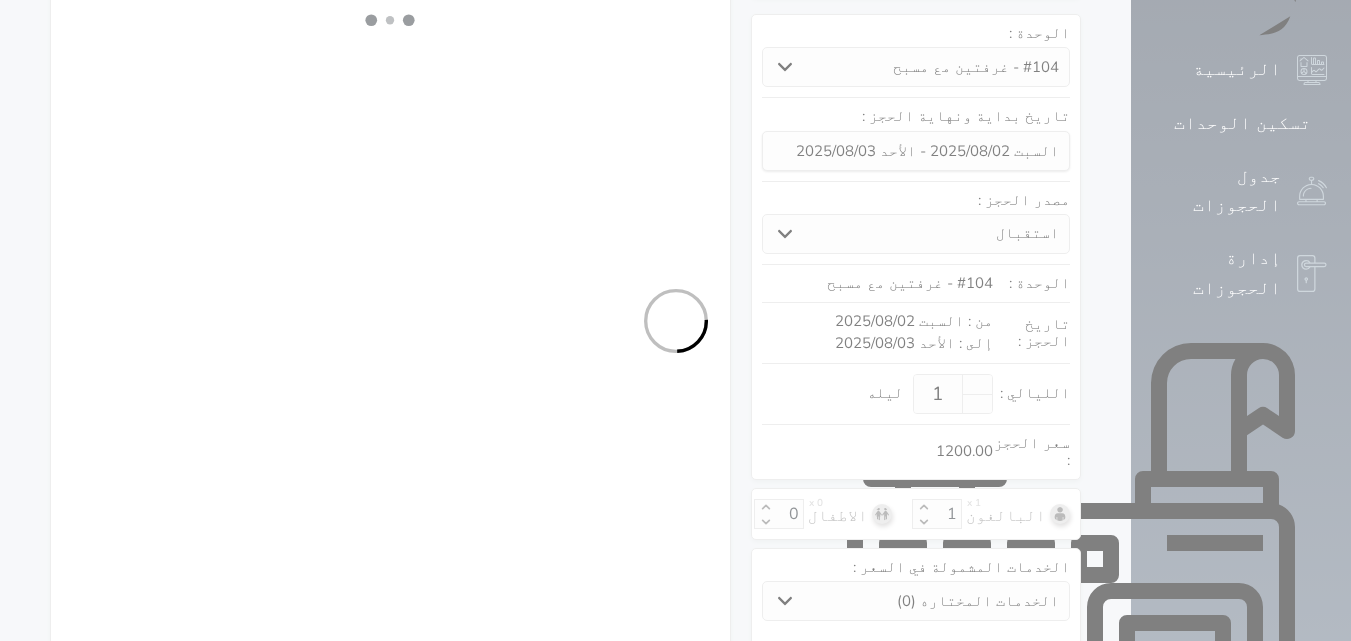 select 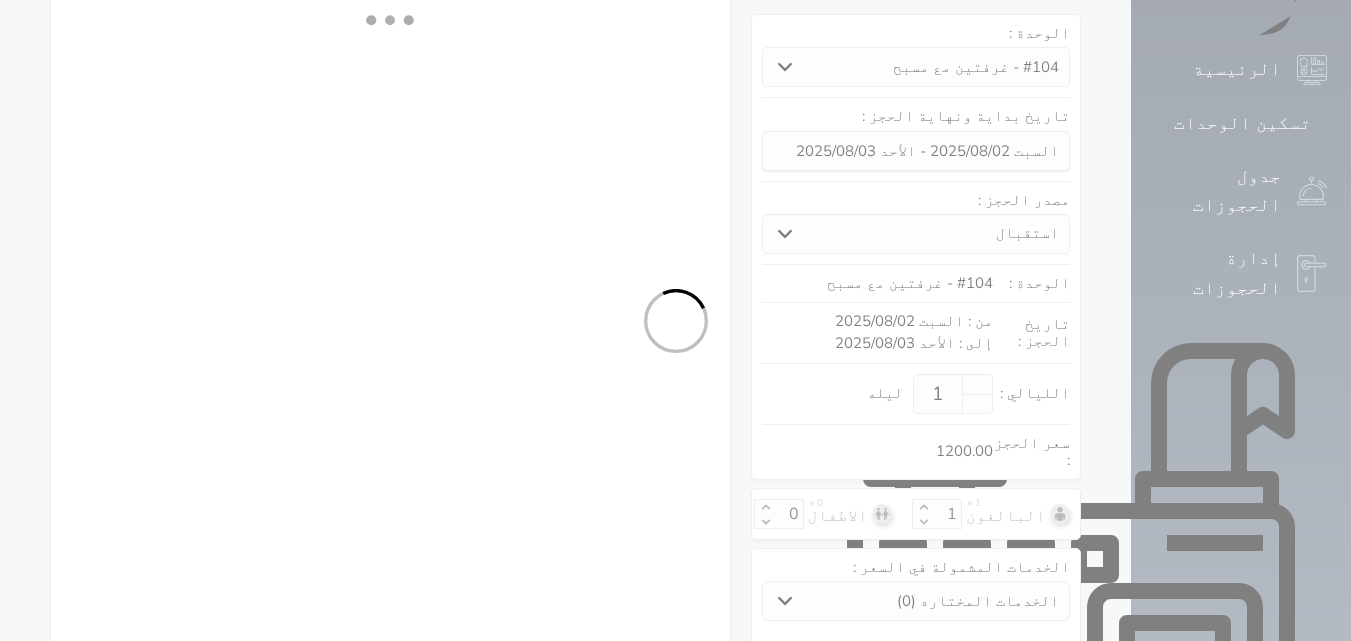 select on "7" 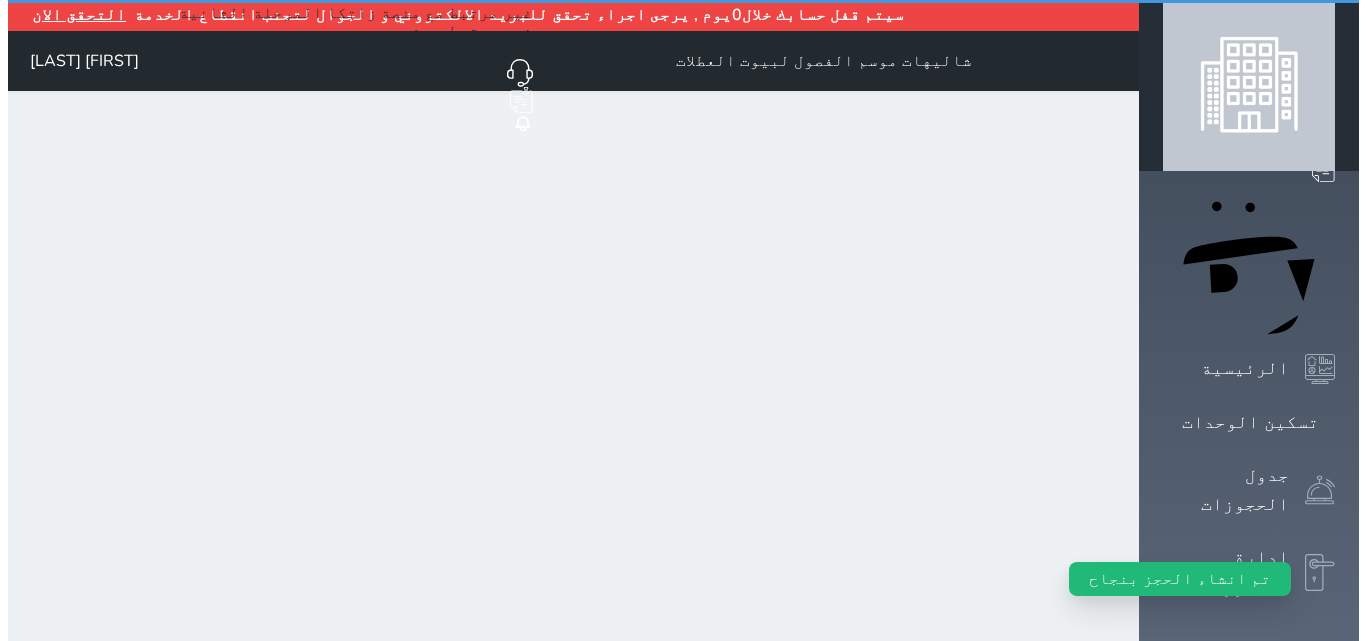 scroll, scrollTop: 0, scrollLeft: 0, axis: both 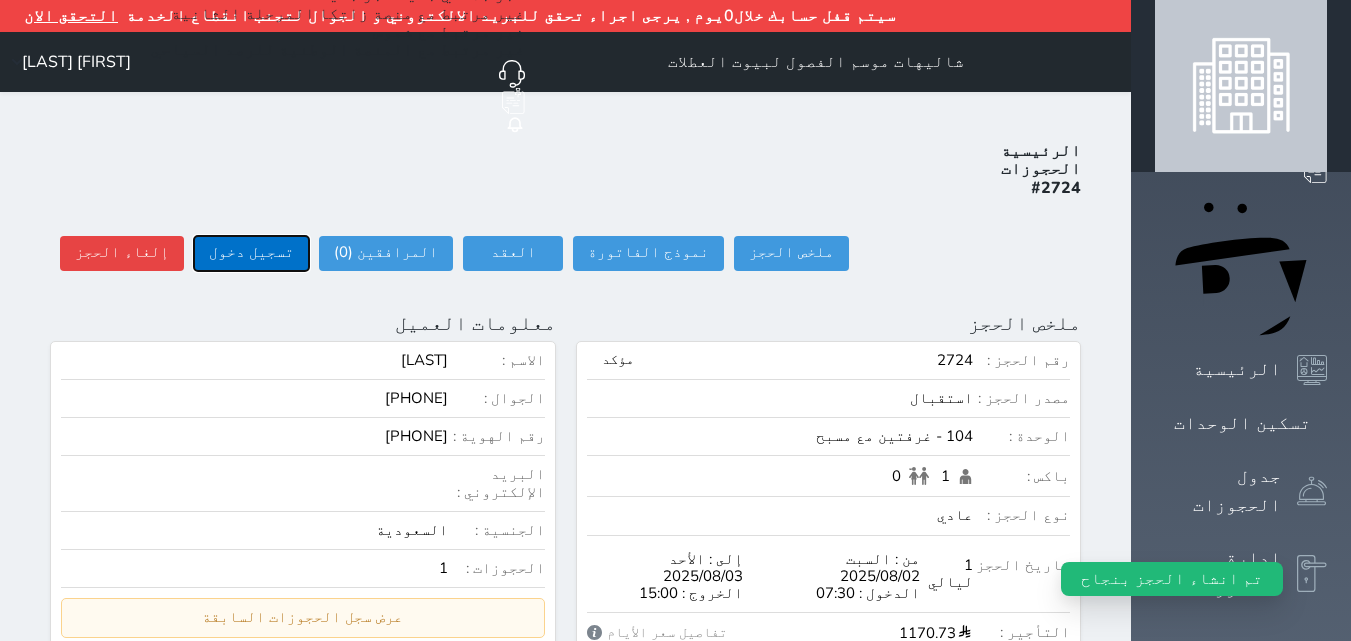 click on "تسجيل دخول" at bounding box center [251, 253] 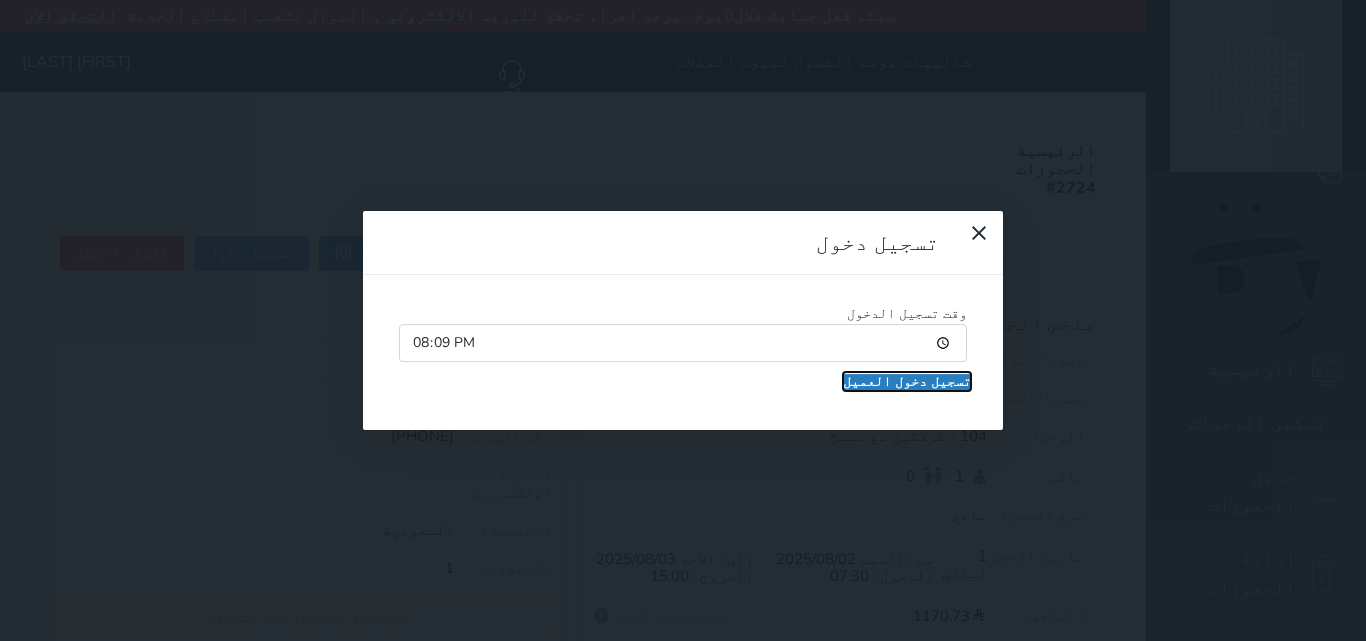 click on "تسجيل دخول العميل" at bounding box center [907, 382] 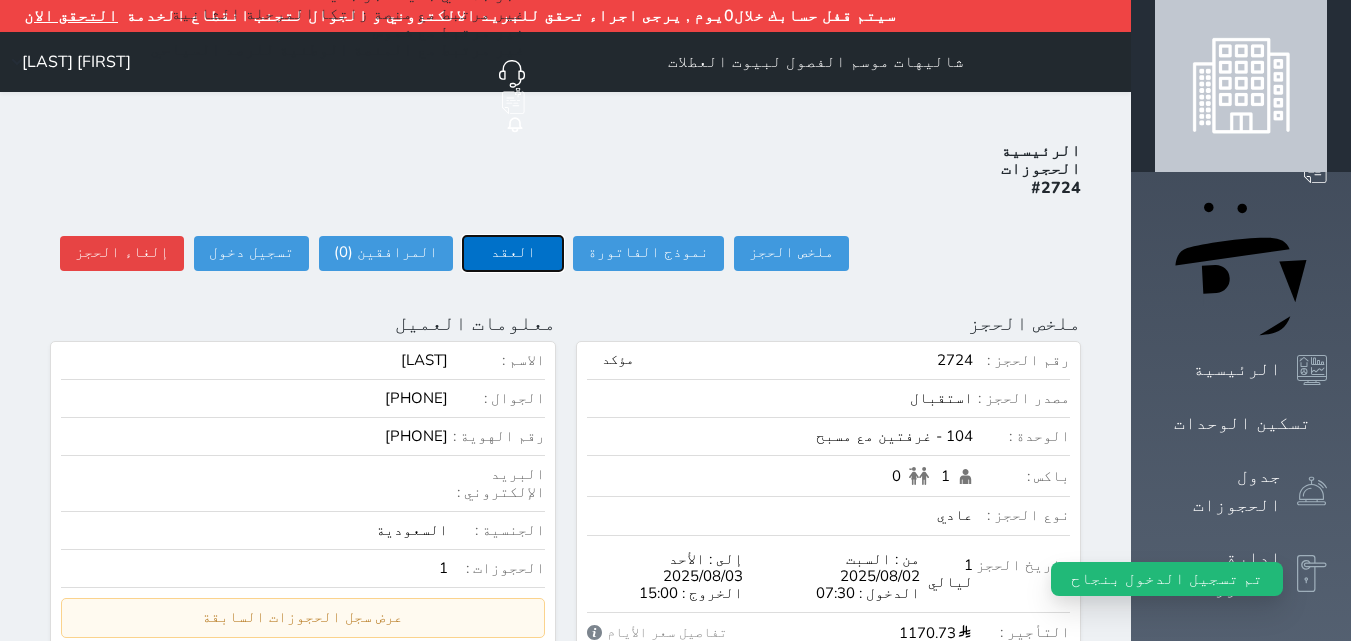 click on "العقد" at bounding box center [513, 253] 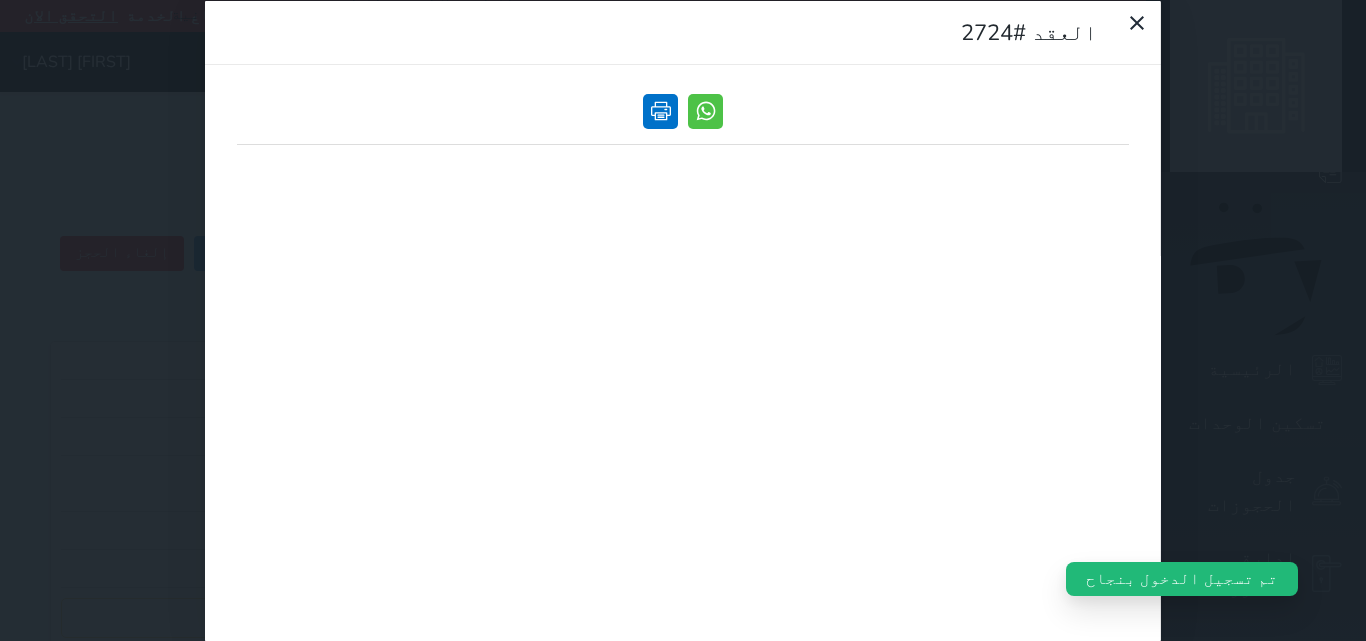 click at bounding box center (660, 110) 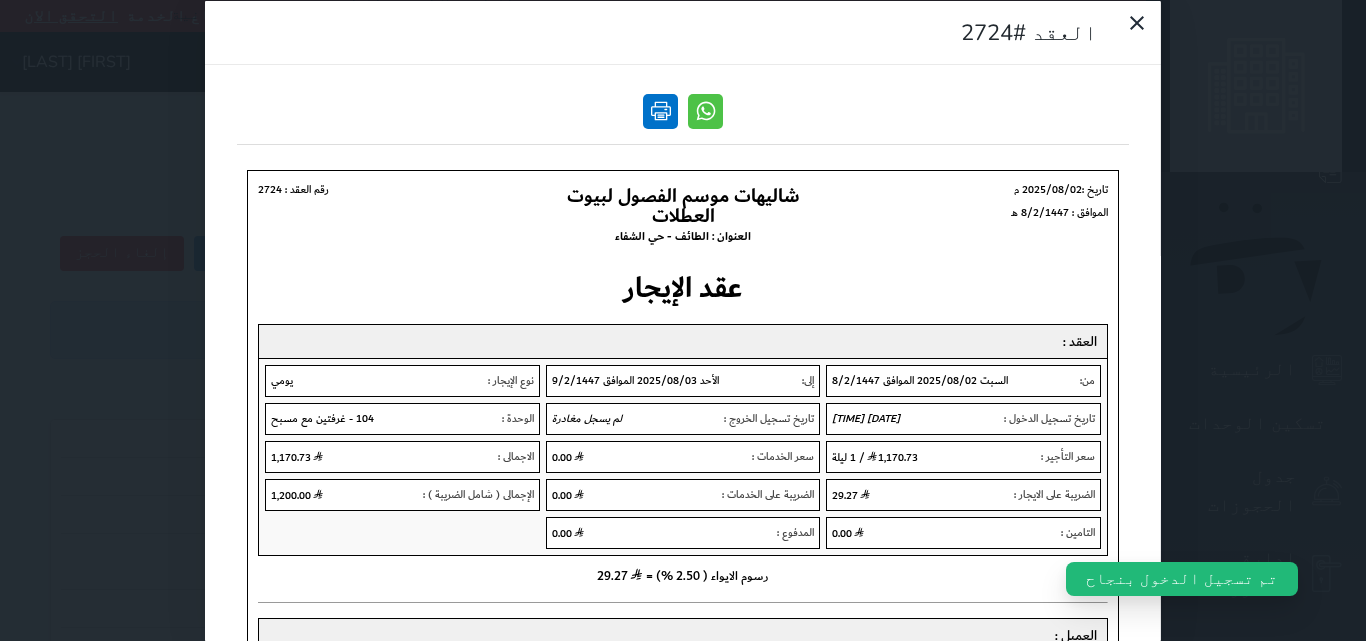 scroll, scrollTop: 0, scrollLeft: 0, axis: both 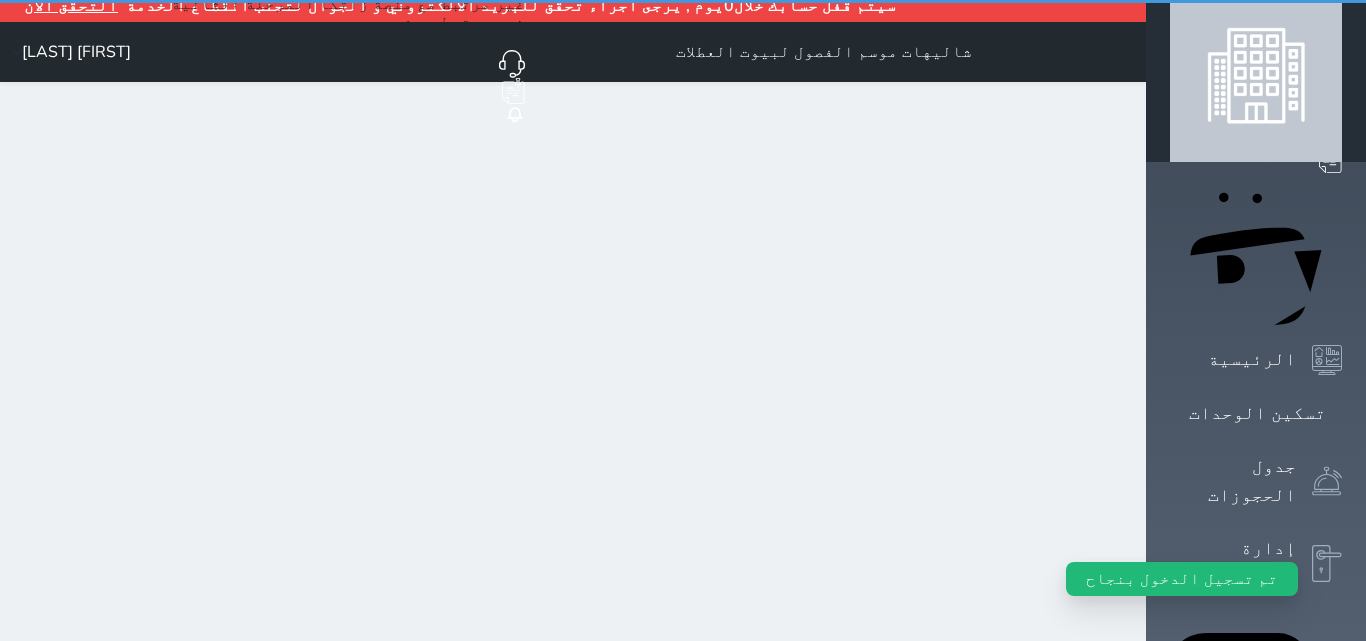 select on "1" 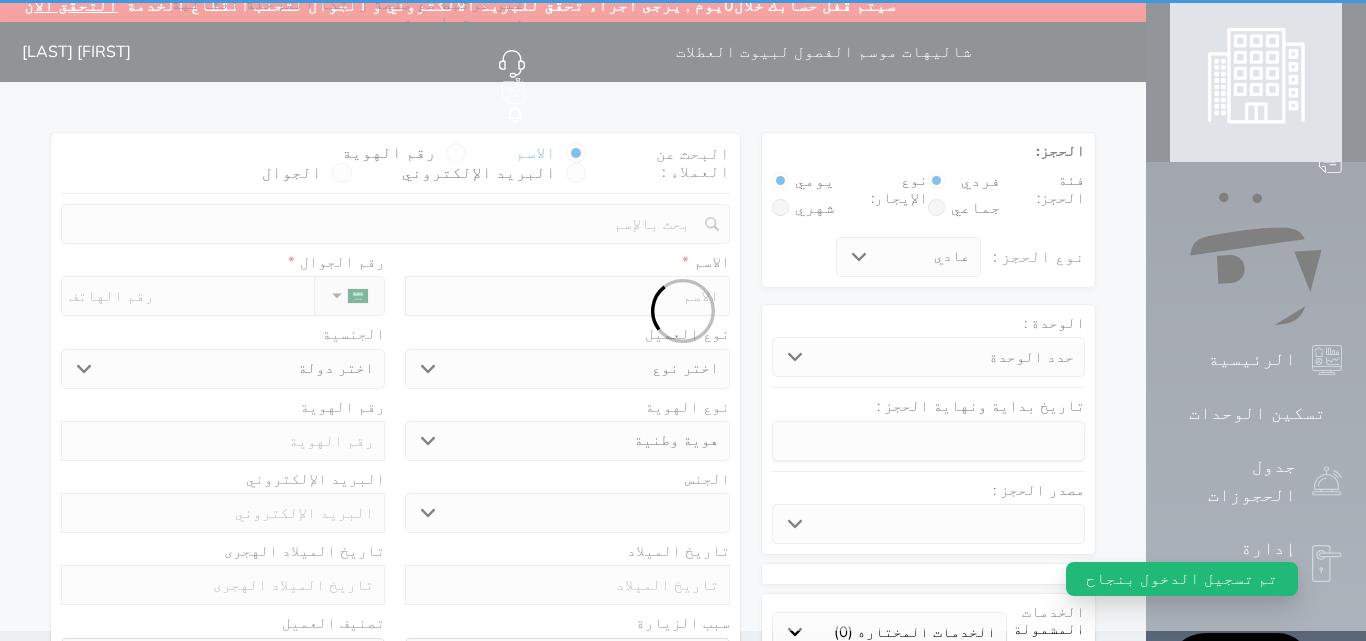 scroll, scrollTop: 0, scrollLeft: 0, axis: both 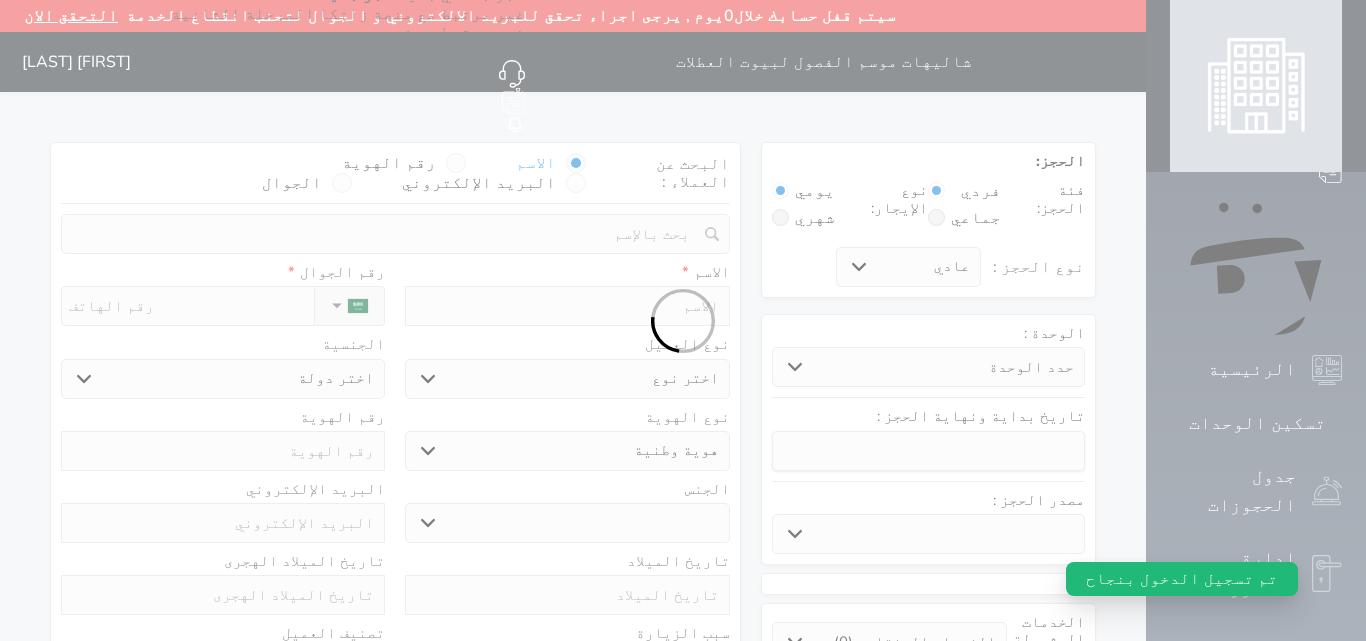 select 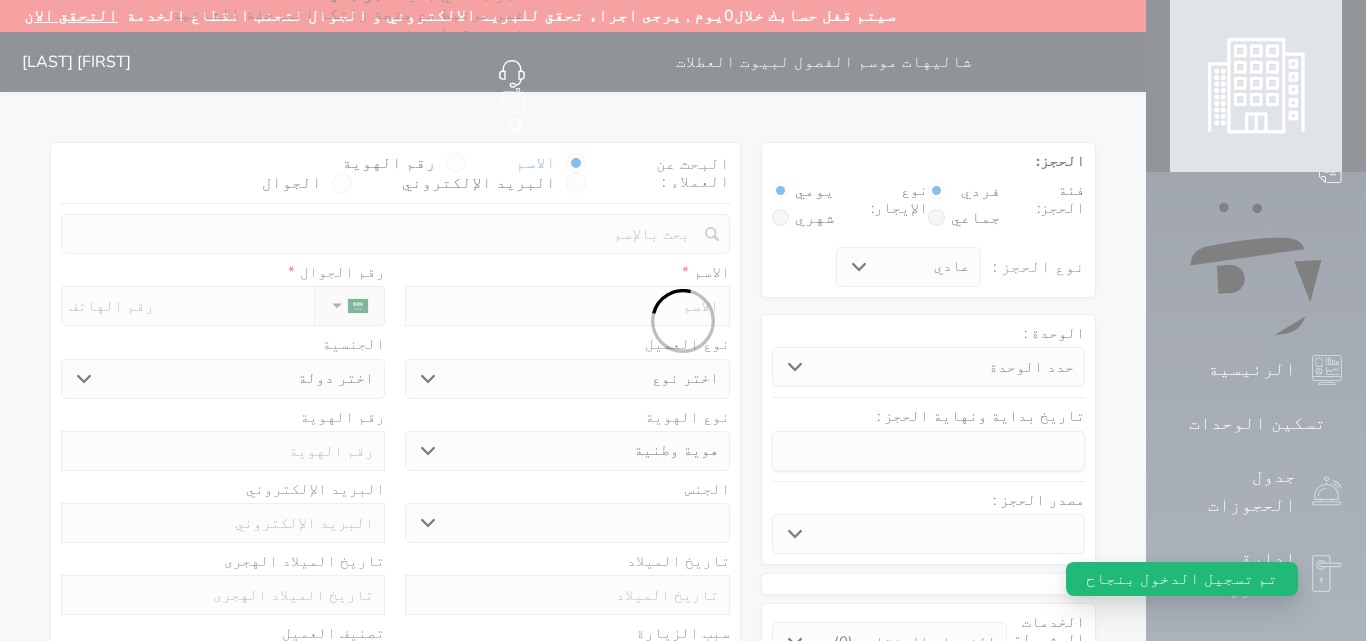 select 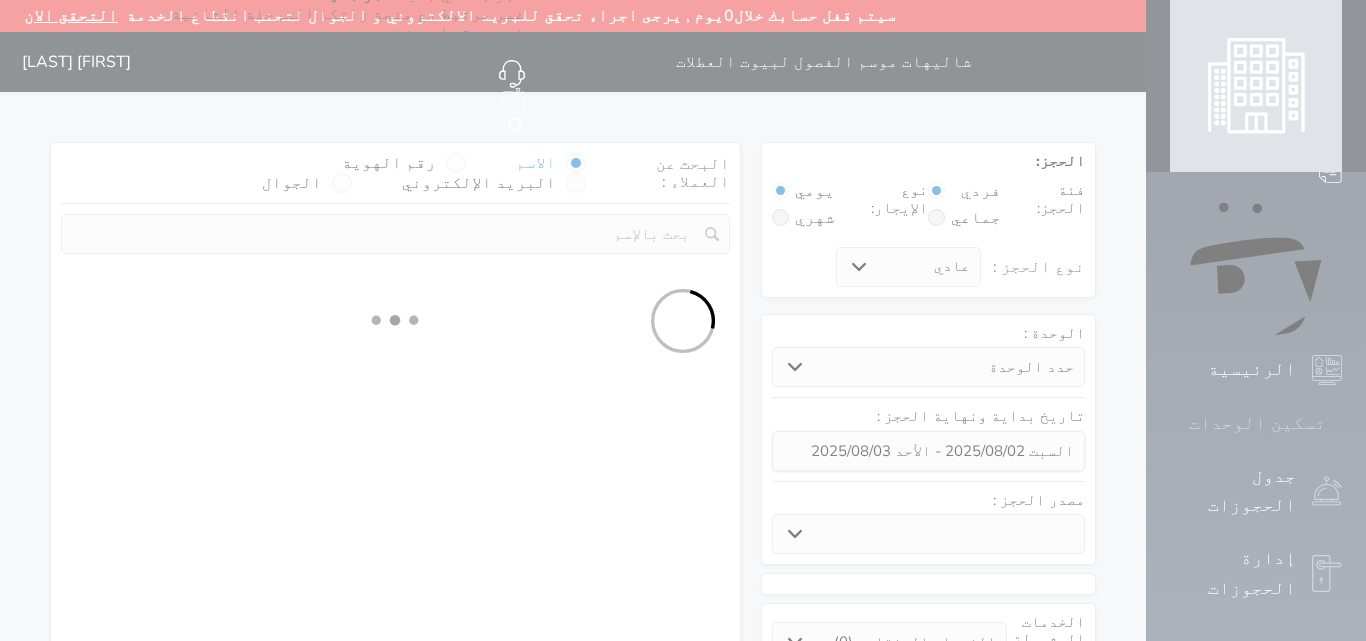 click on "تسكين الوحدات" at bounding box center [1257, 423] 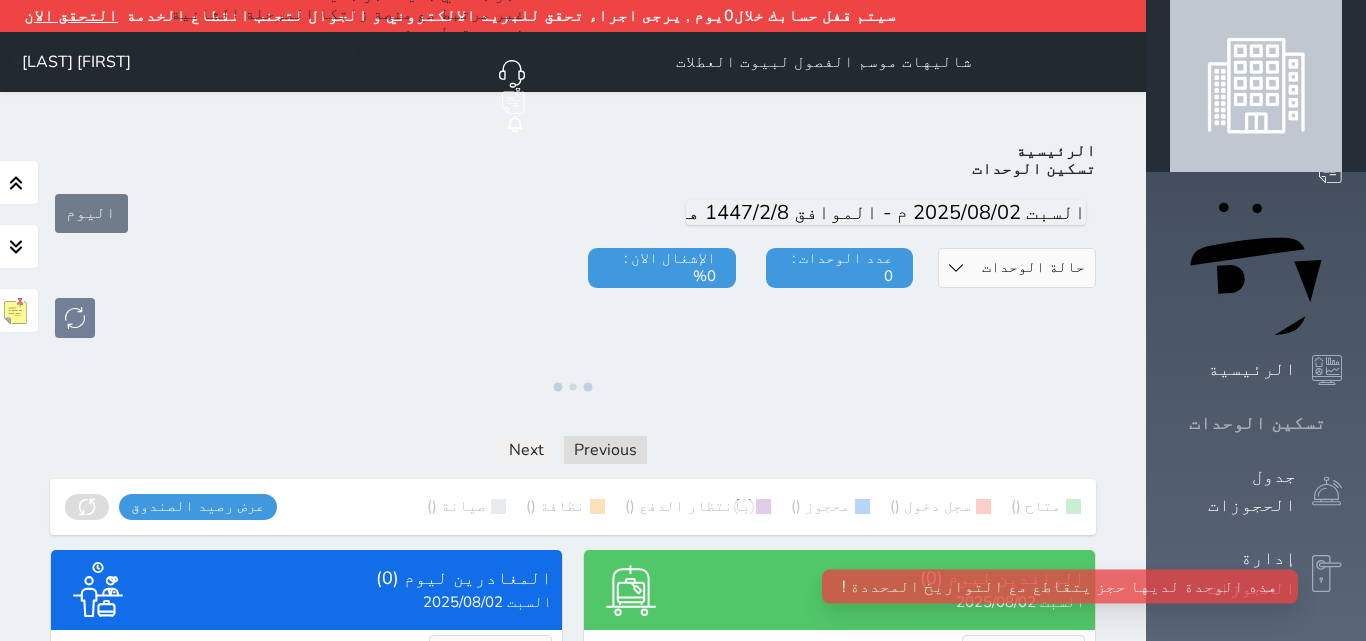 click on "تسكين الوحدات" at bounding box center [1257, 423] 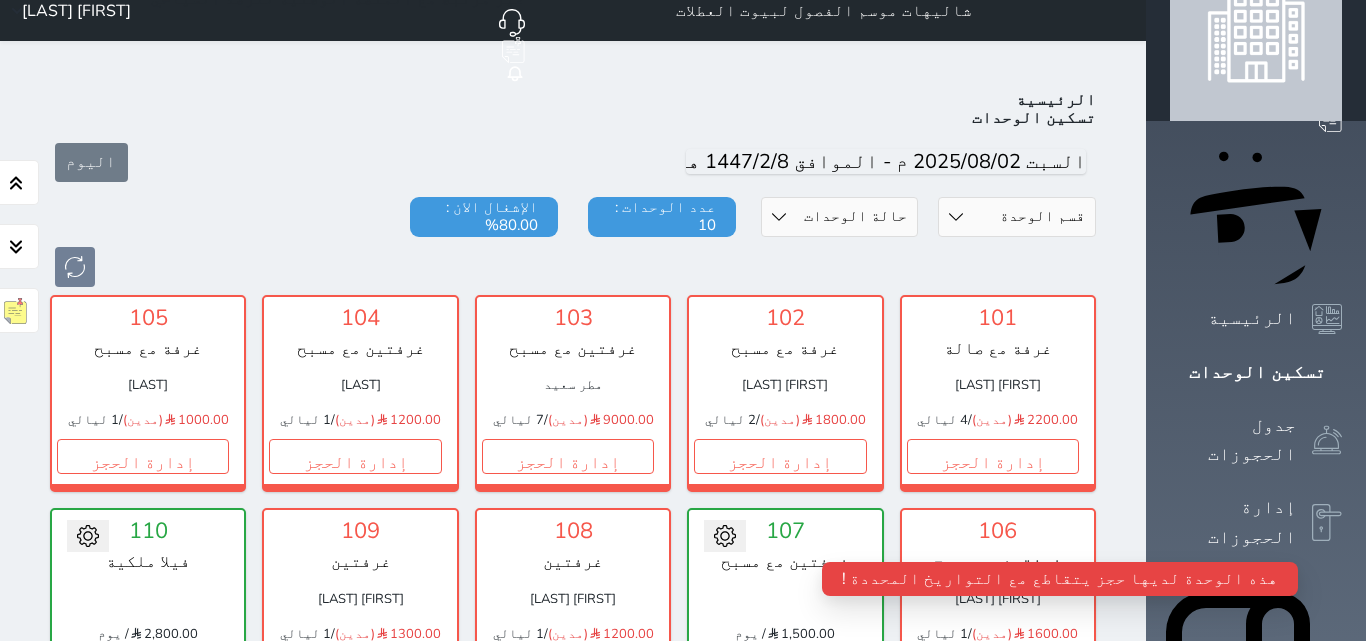 scroll, scrollTop: 110, scrollLeft: 0, axis: vertical 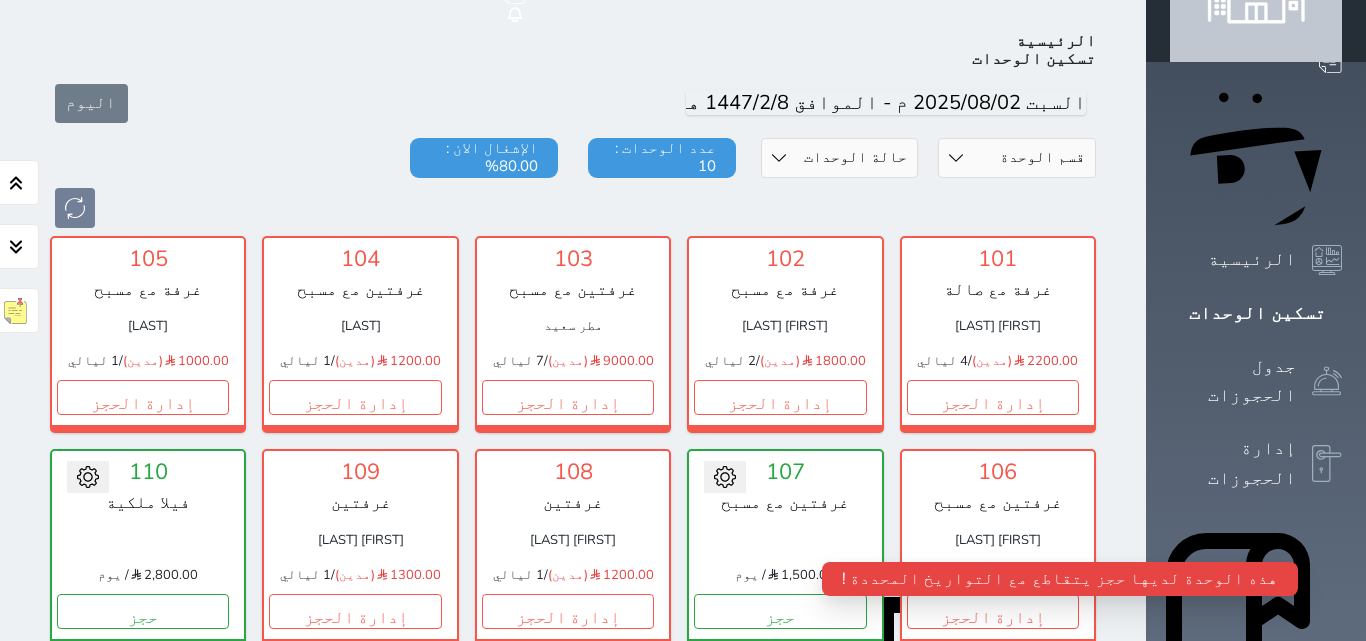 click on "هذه الوحدة لديها حجز يتقاطع مع التواريخ المحددة !" at bounding box center (1060, 574) 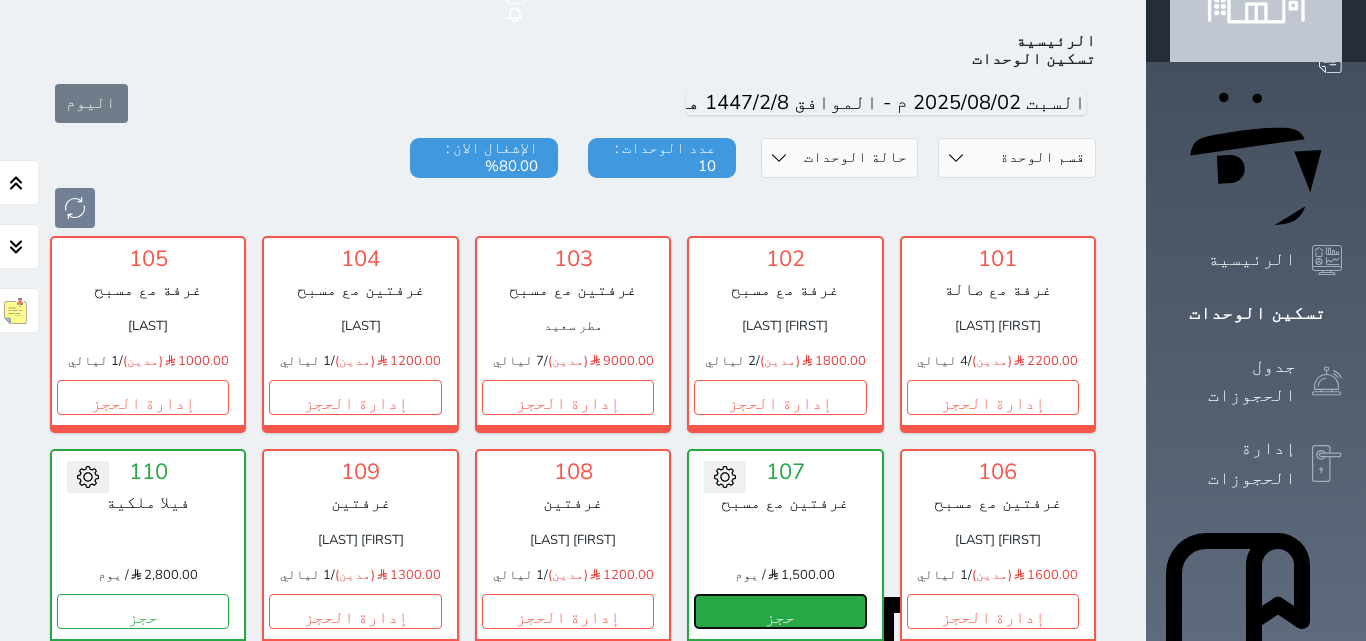 click on "حجز" at bounding box center (780, 611) 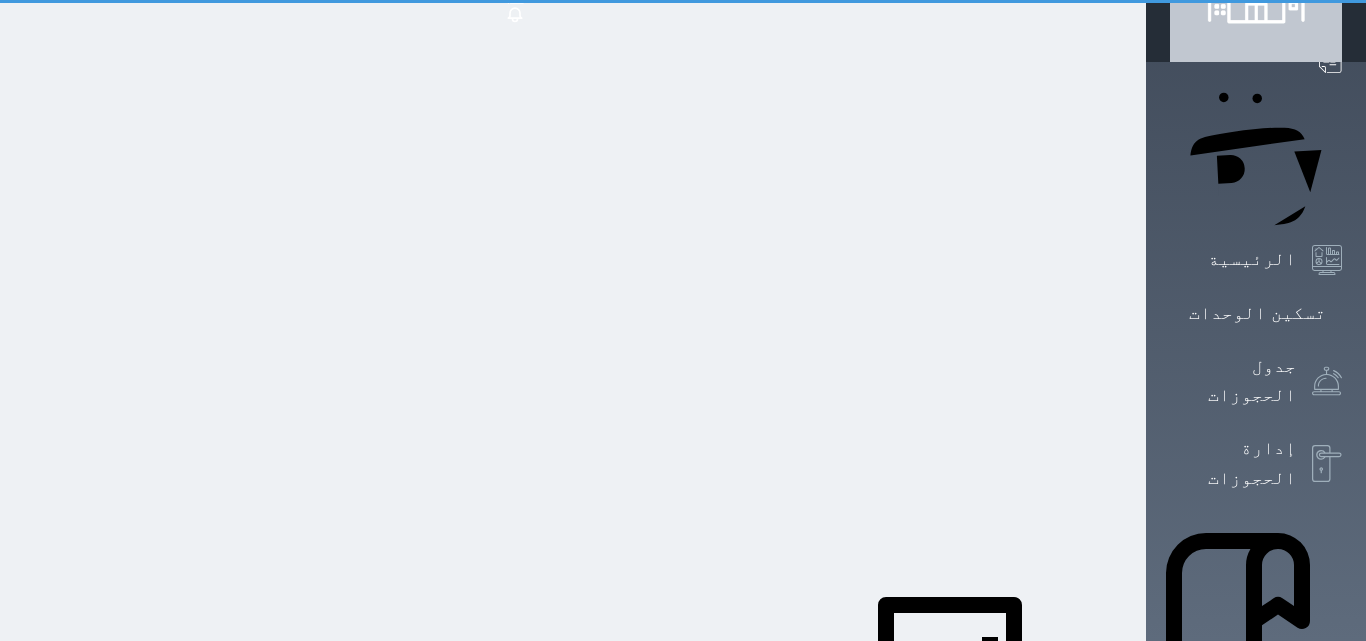 scroll, scrollTop: 1, scrollLeft: 0, axis: vertical 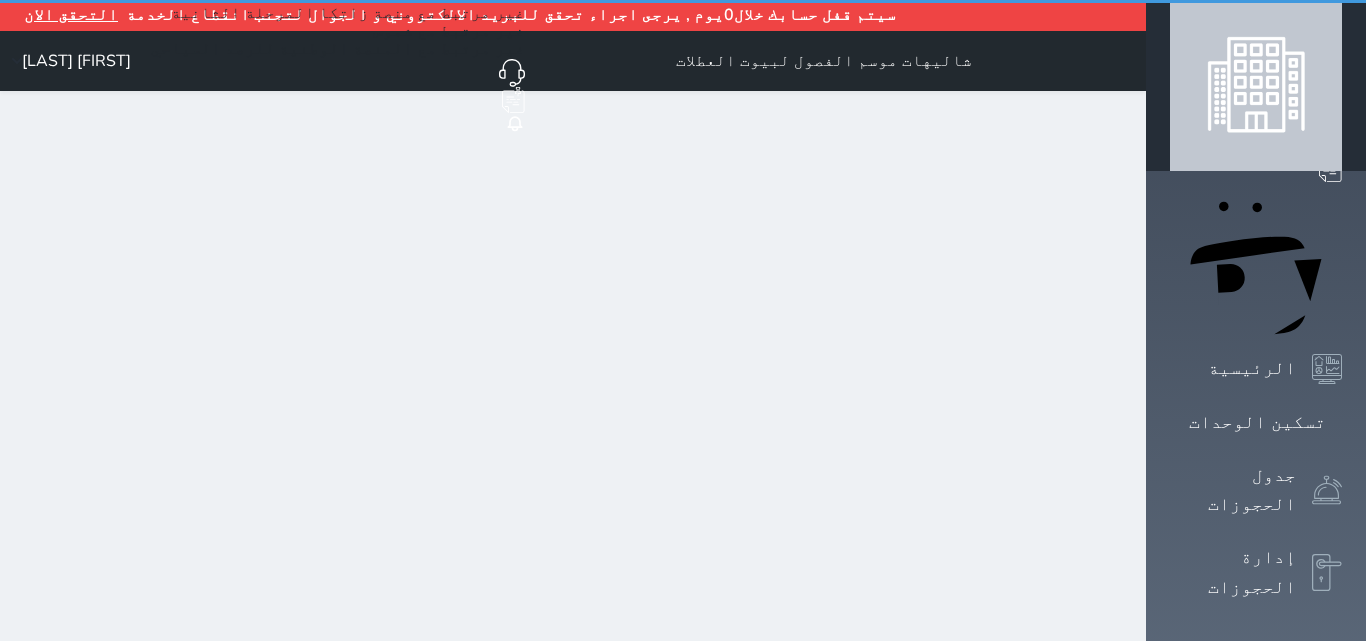 select on "1" 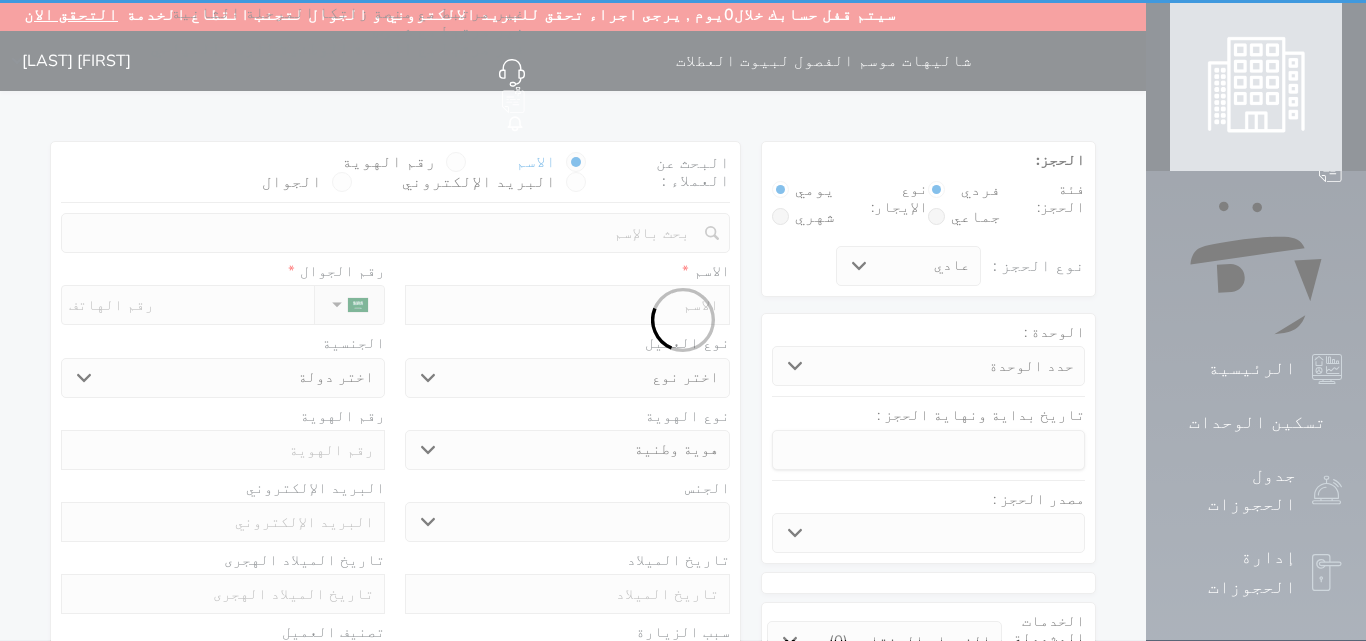 scroll, scrollTop: 0, scrollLeft: 0, axis: both 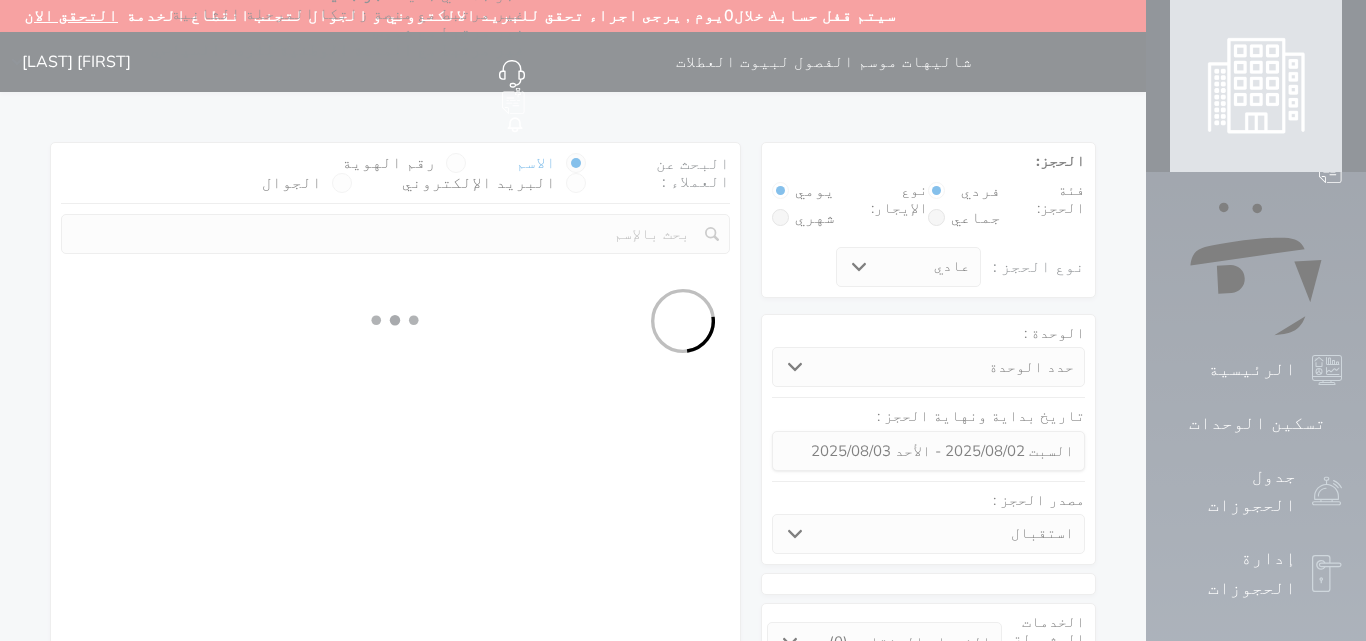 select on "31102" 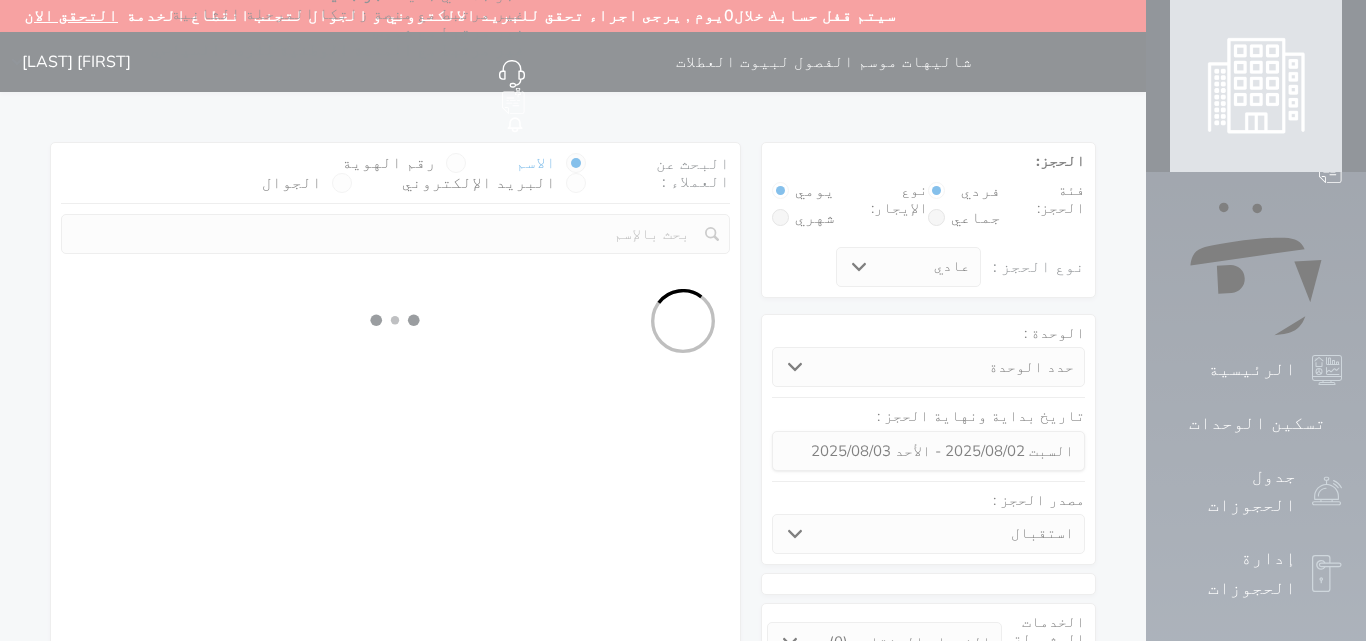 select on "1" 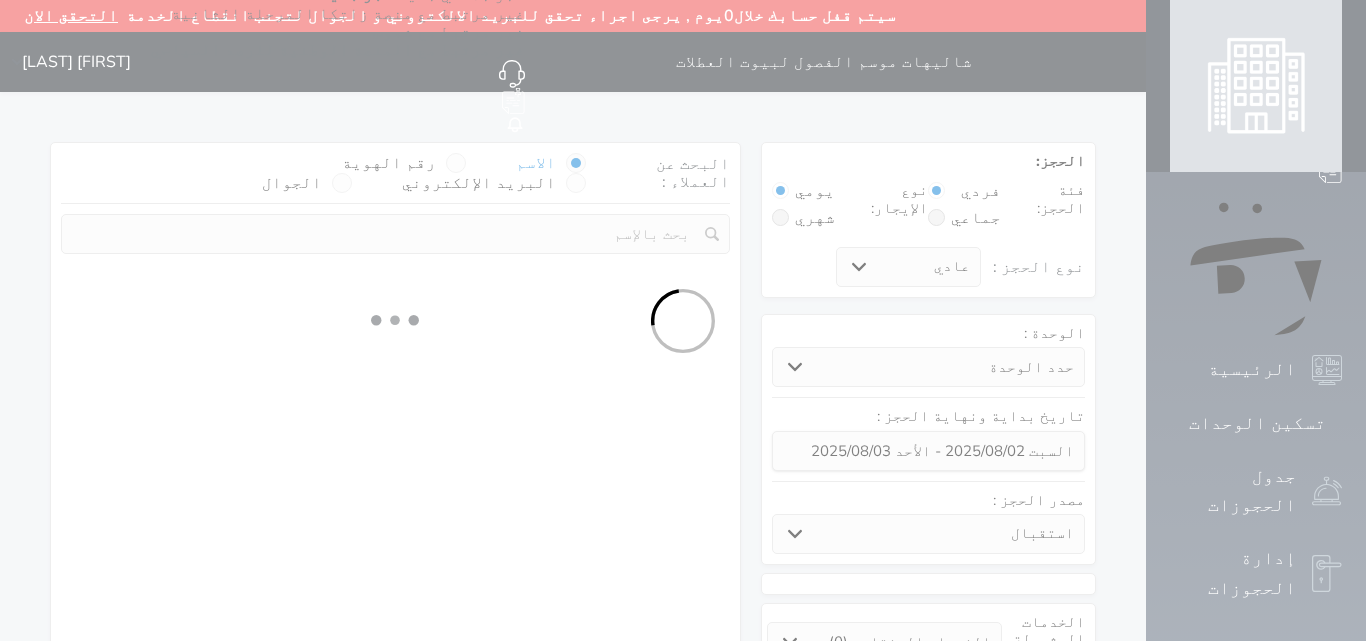 select on "113" 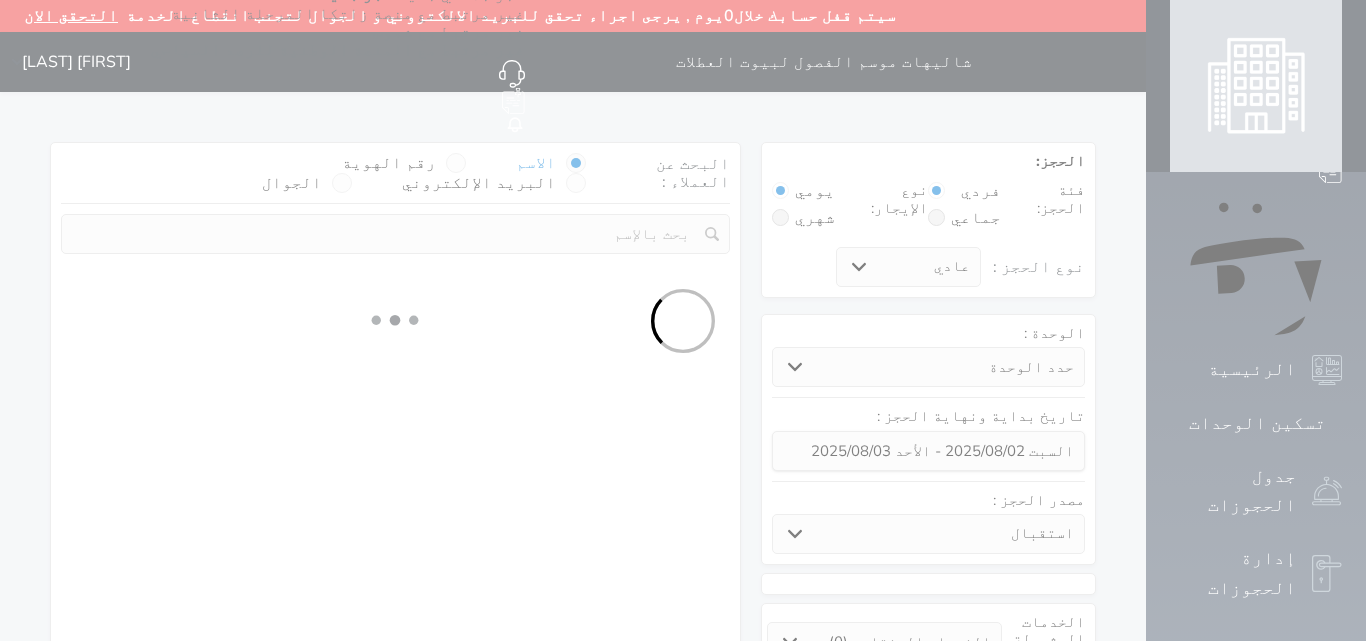 select on "1" 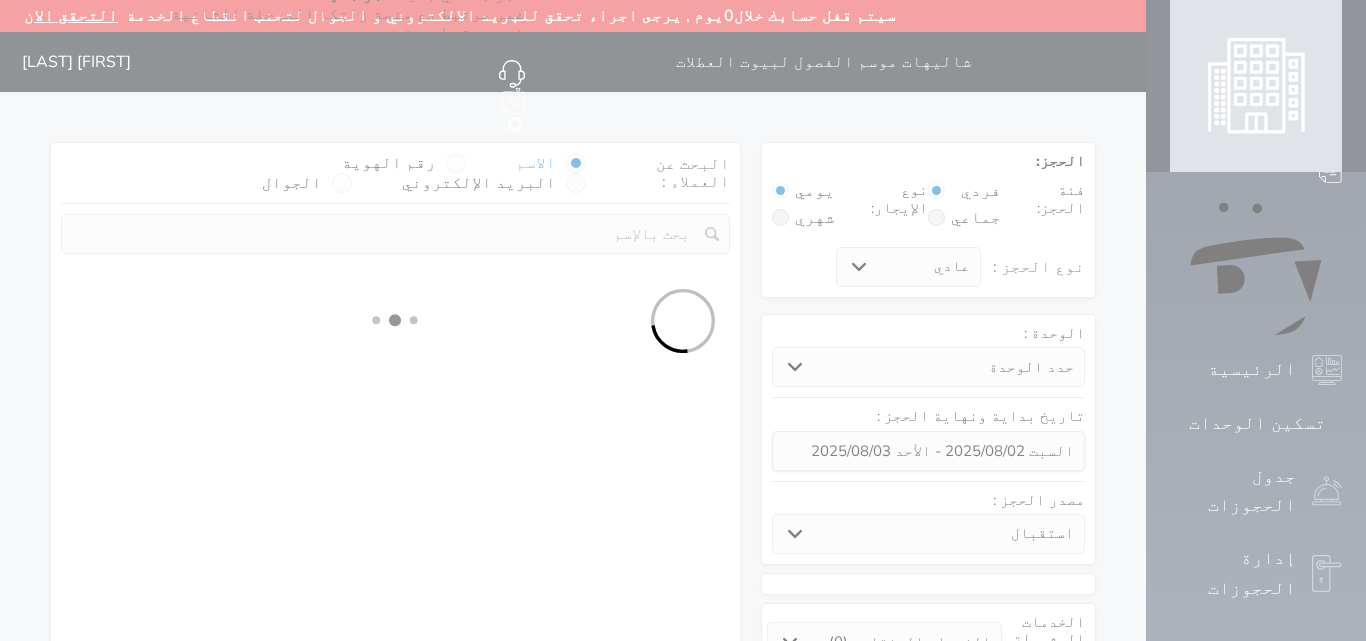 select 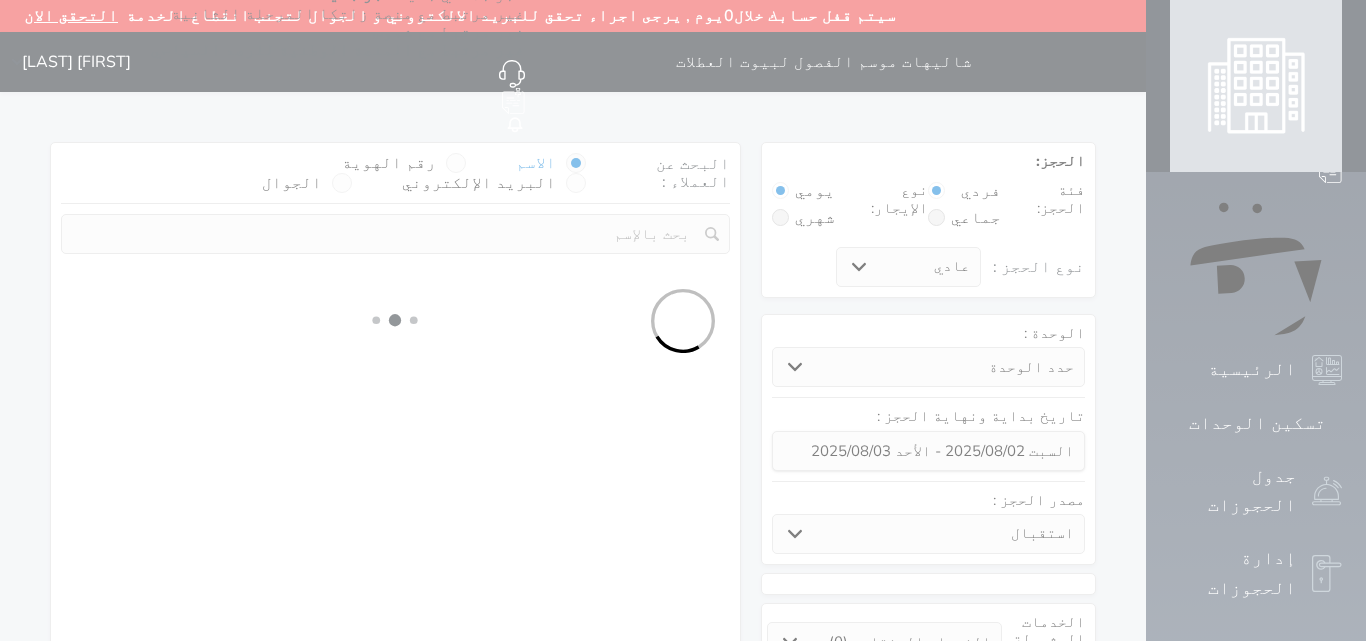 select on "7" 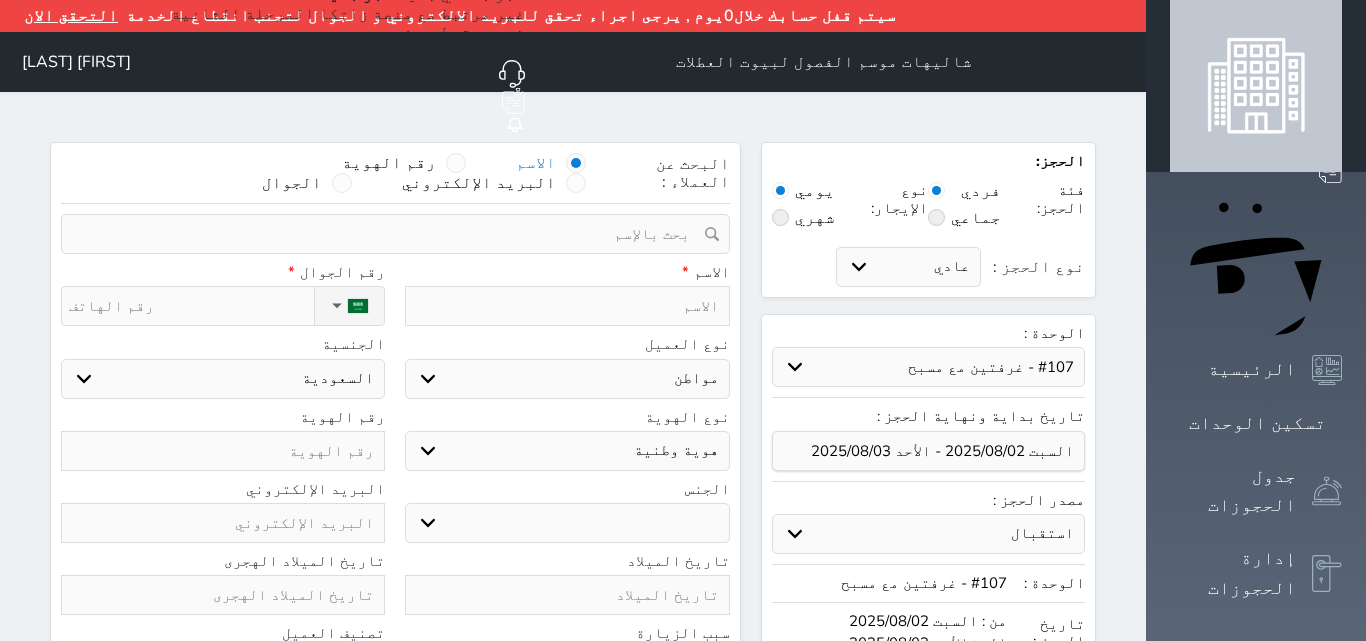 select 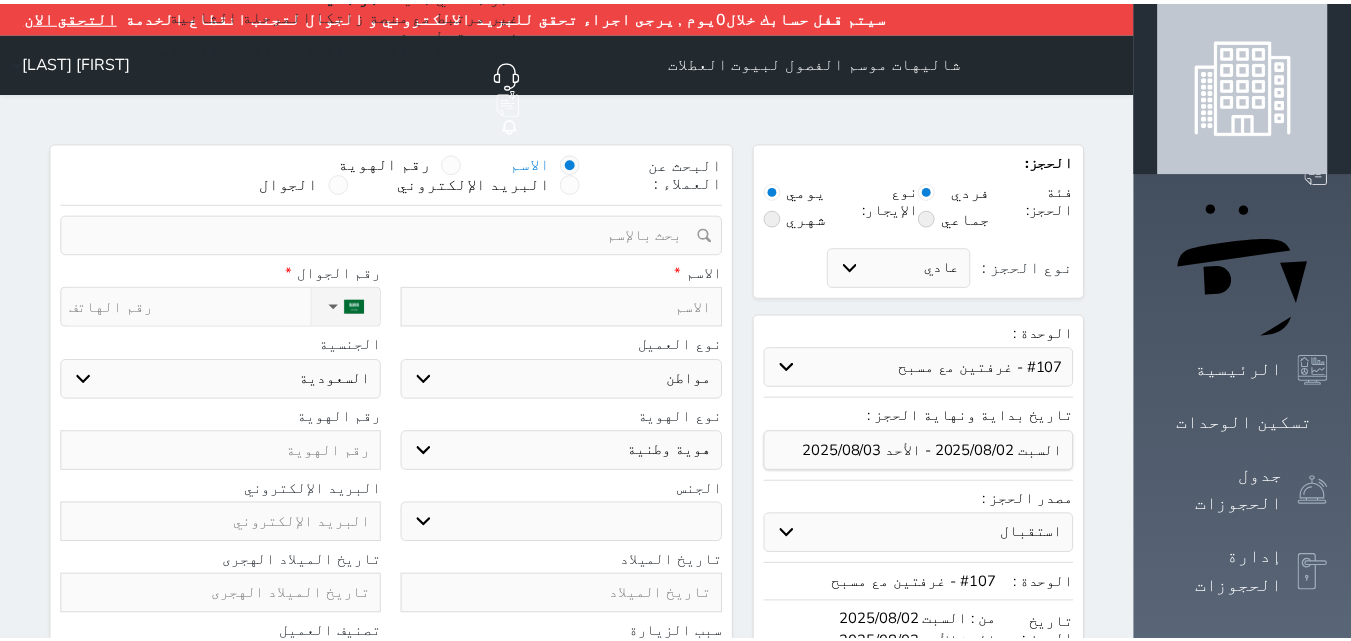 scroll, scrollTop: 0, scrollLeft: 0, axis: both 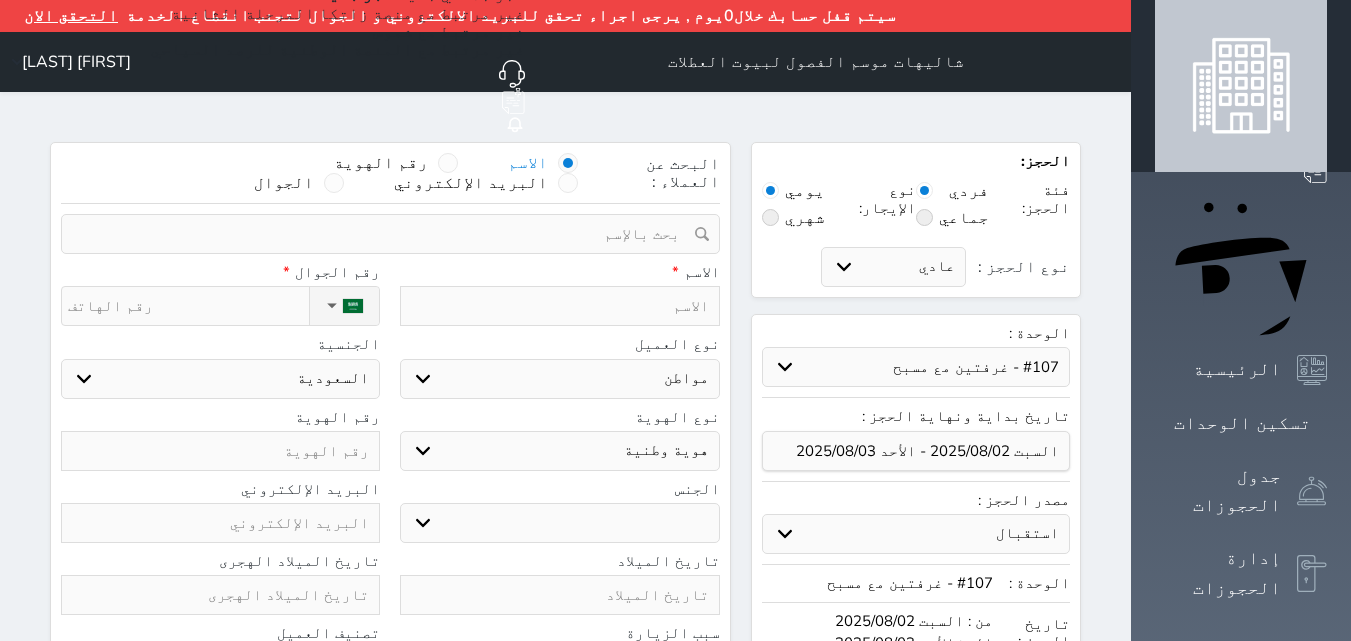select 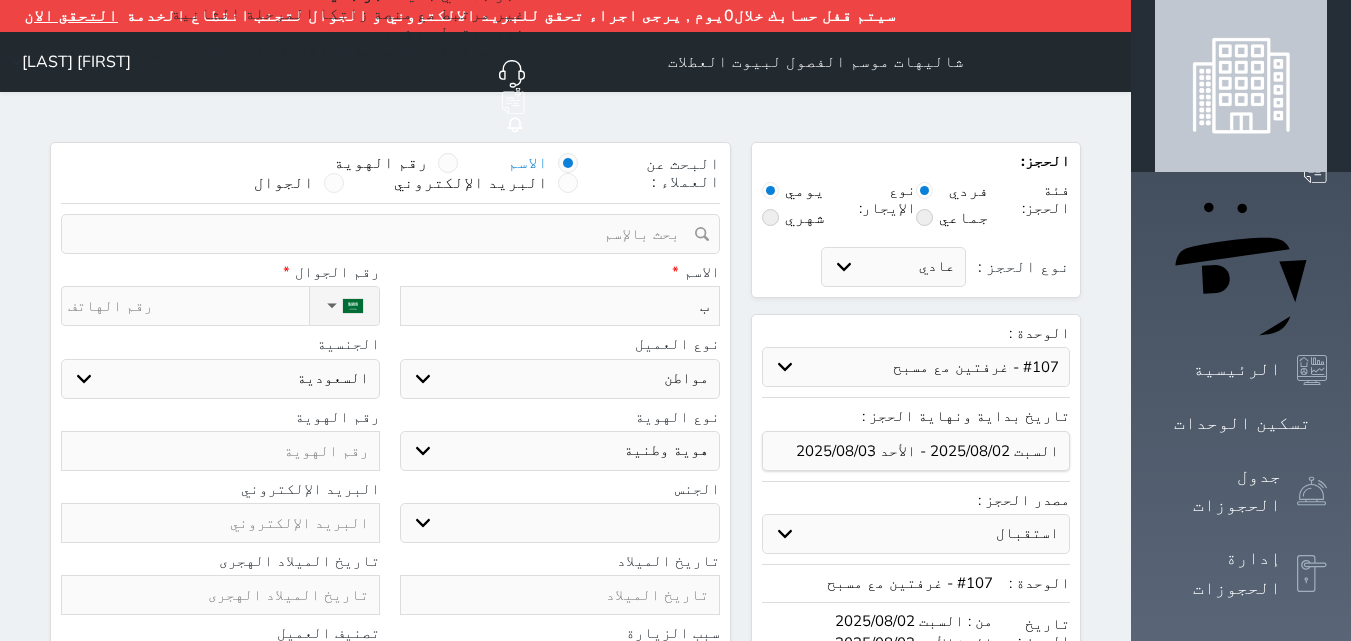 type on "بس" 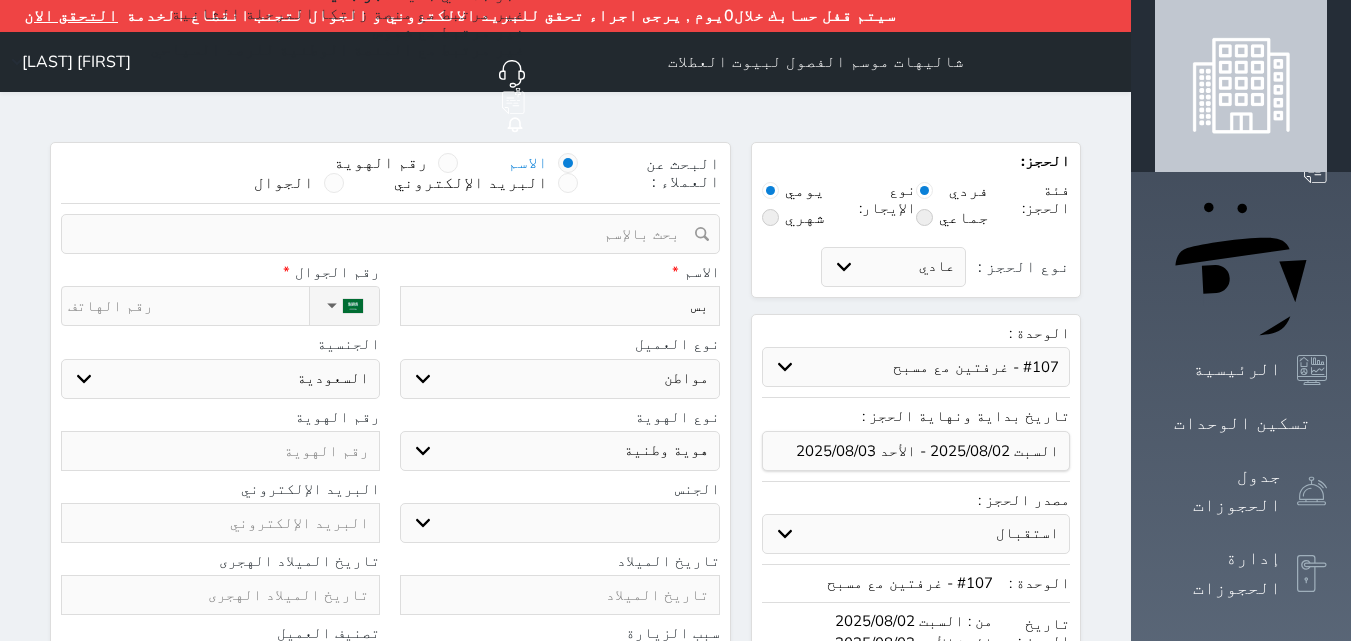 type on "بسا" 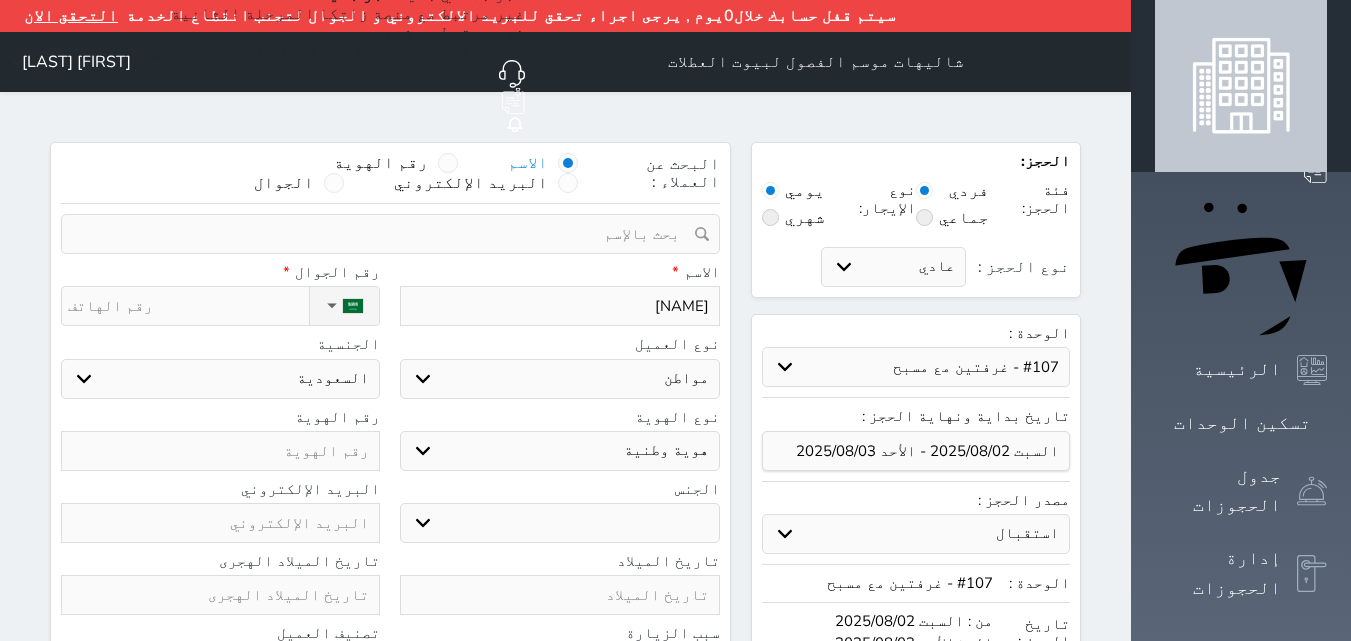 type on "بسام" 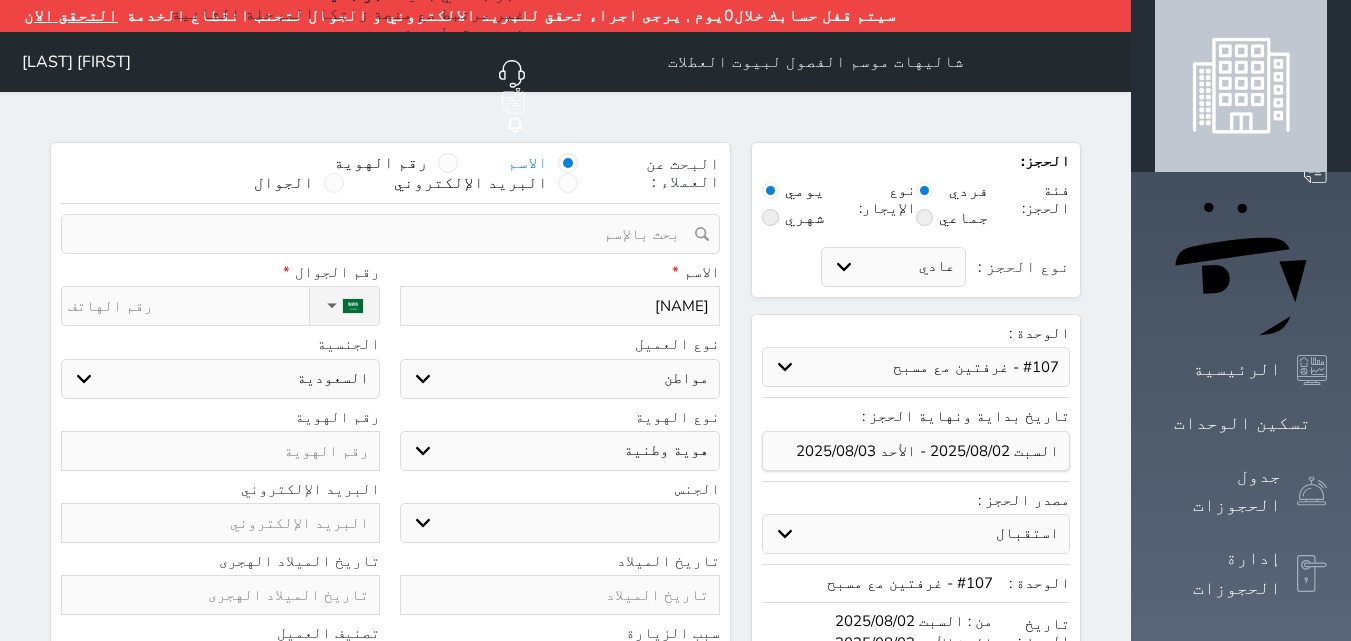 type on "بسام مدالله" 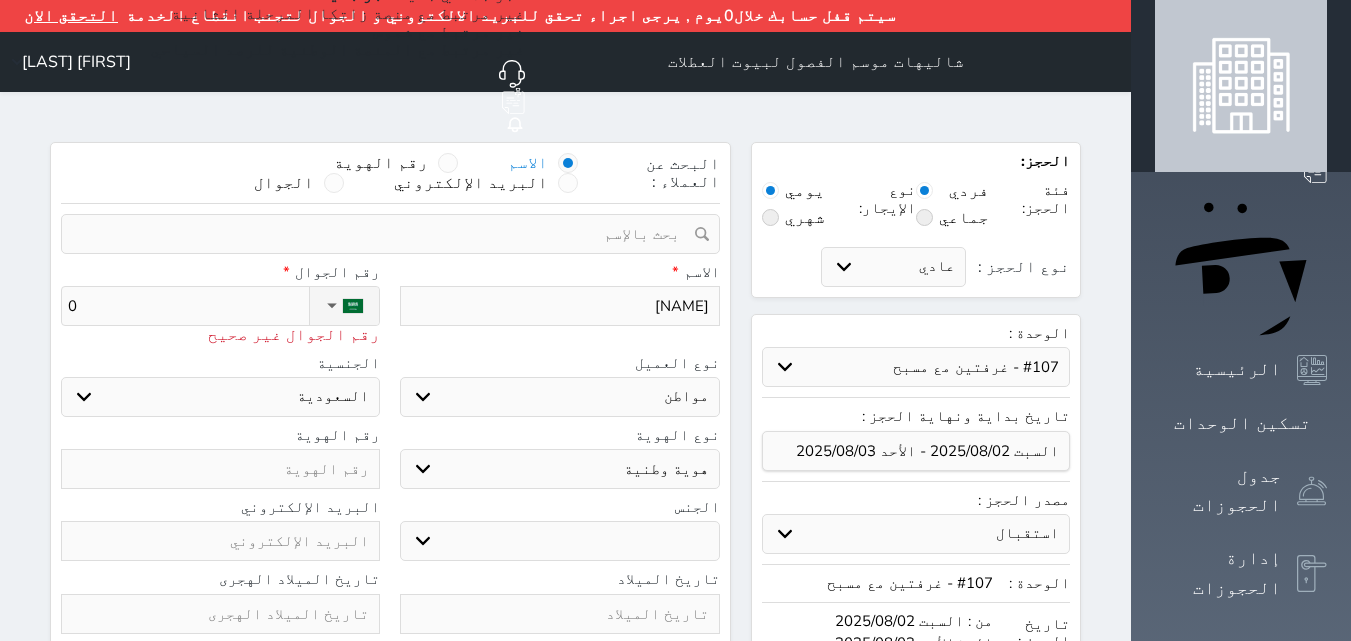 type on "05" 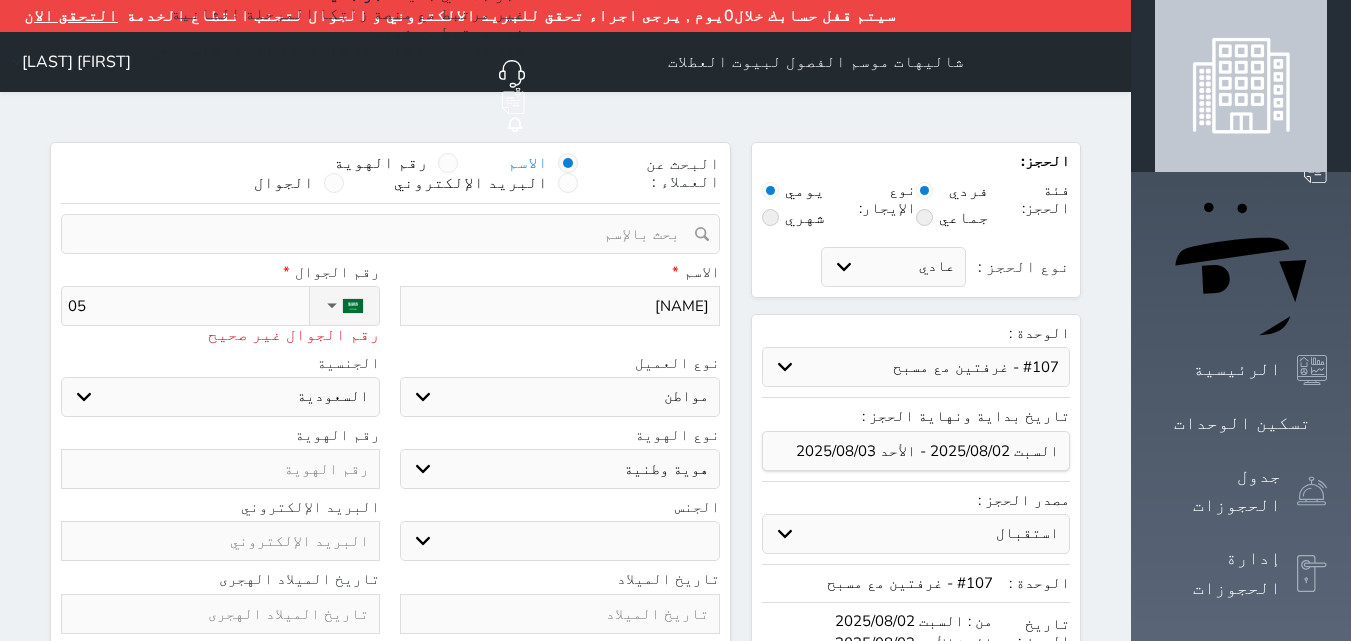 type on "050" 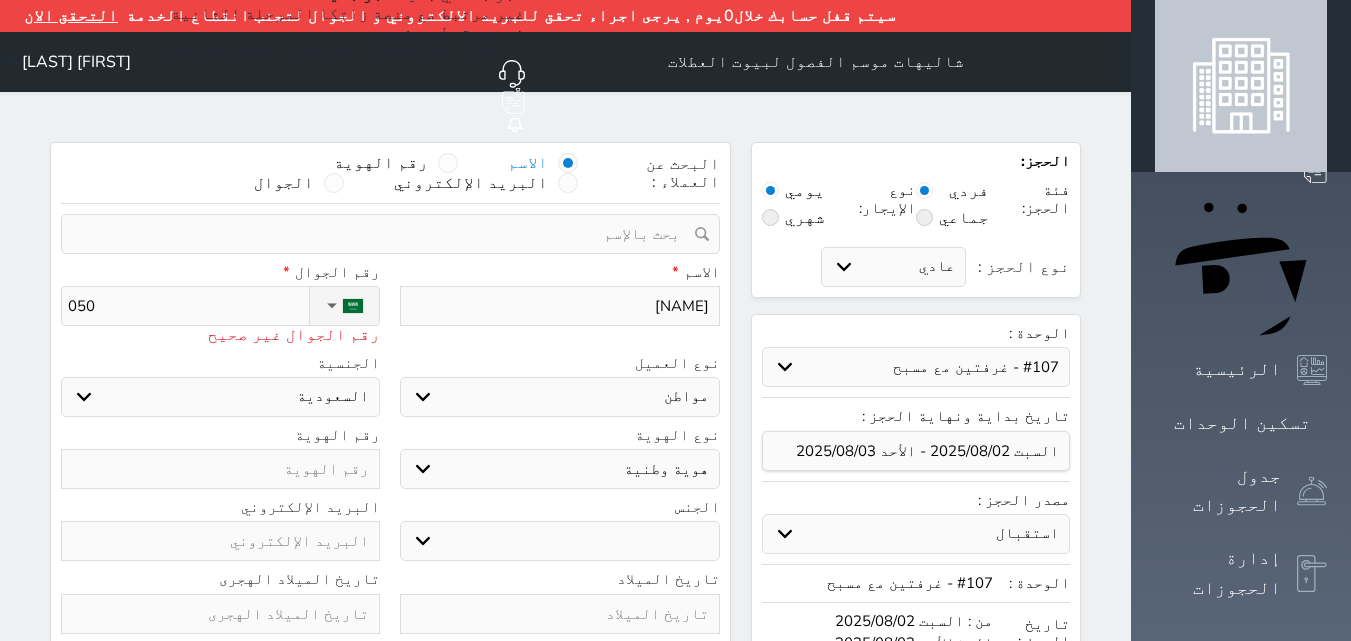 type on "0506" 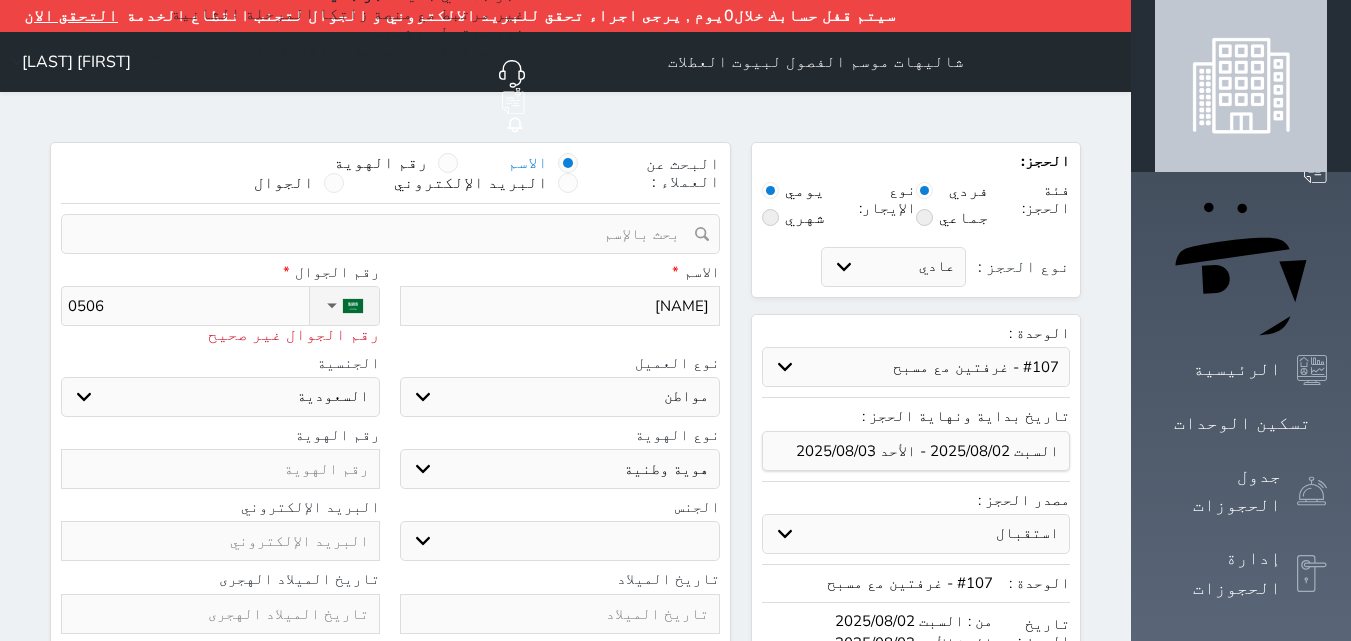 type on "05069" 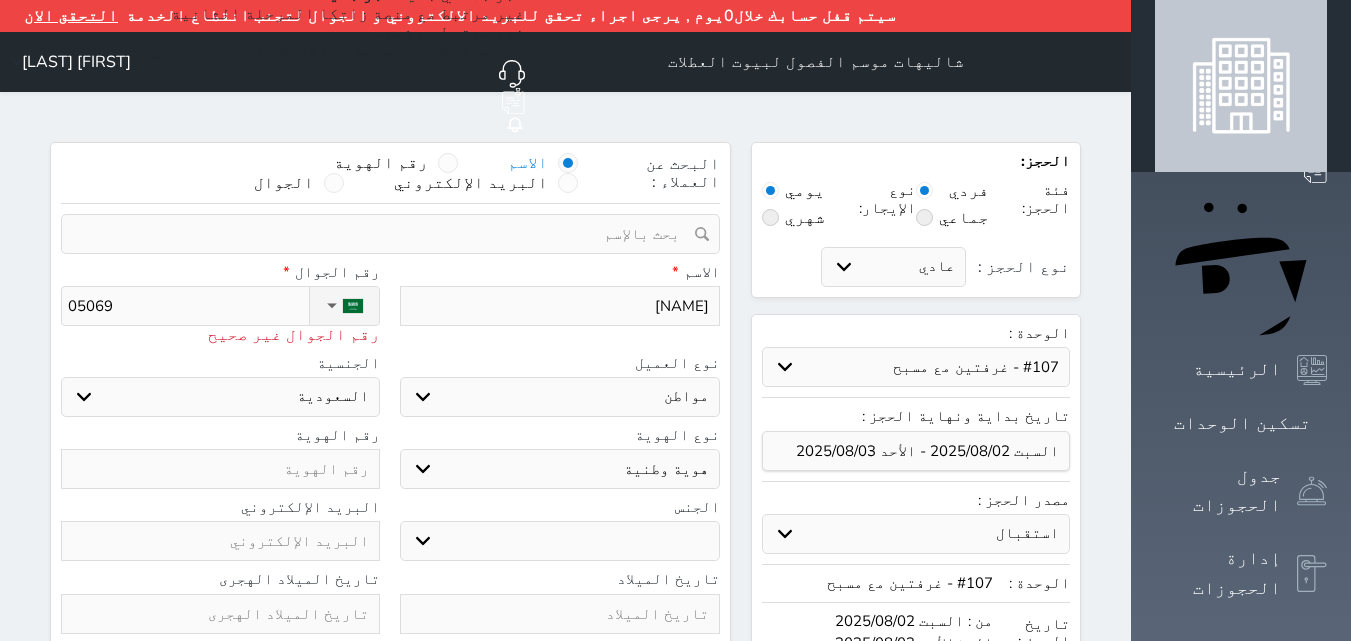 type on "050696" 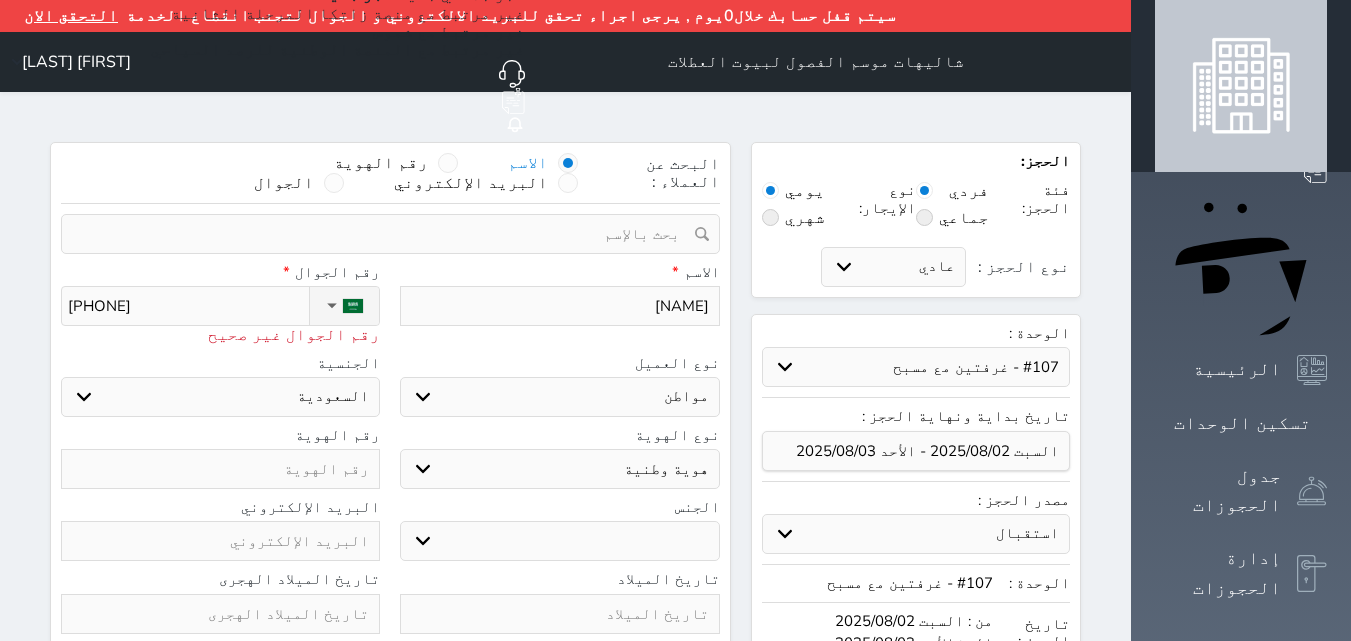 type on "0506962" 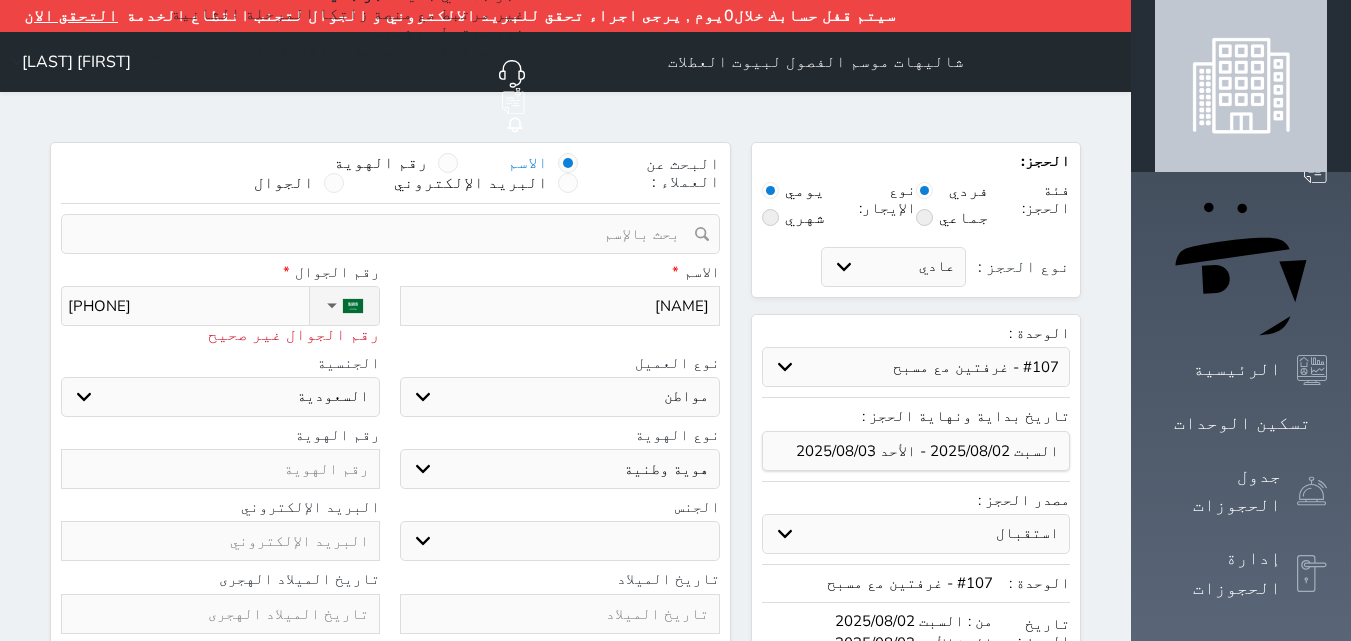 type on "05069626" 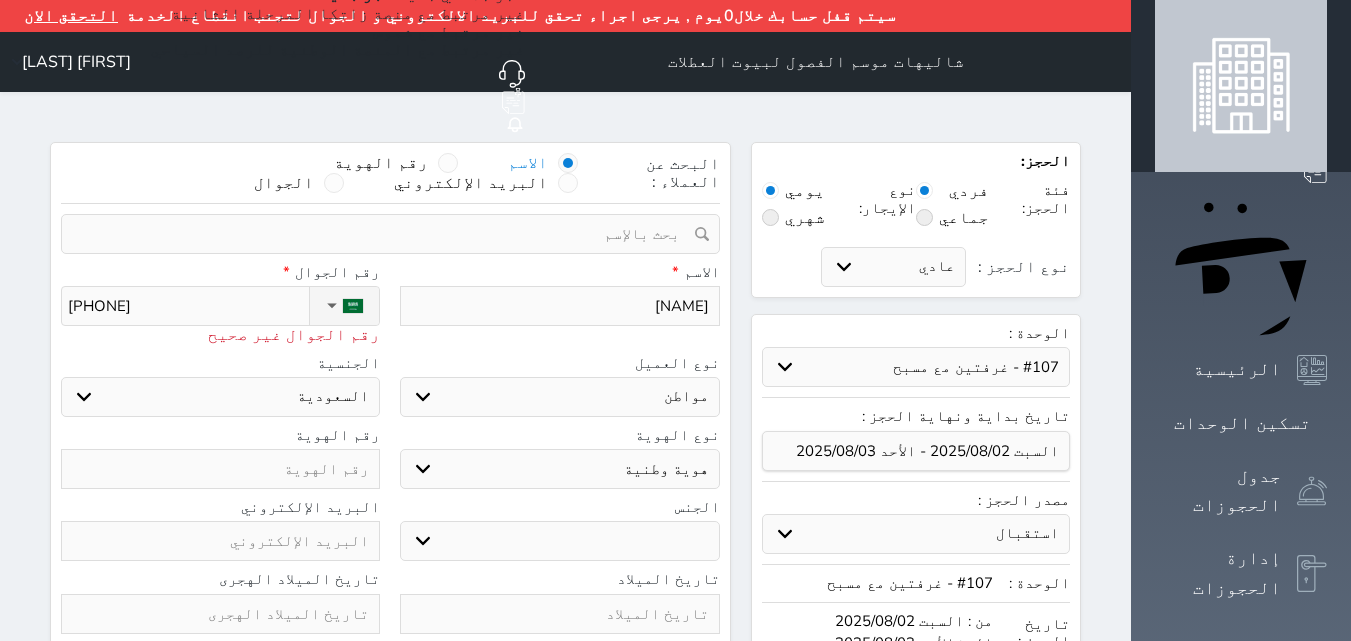 type on "050696264" 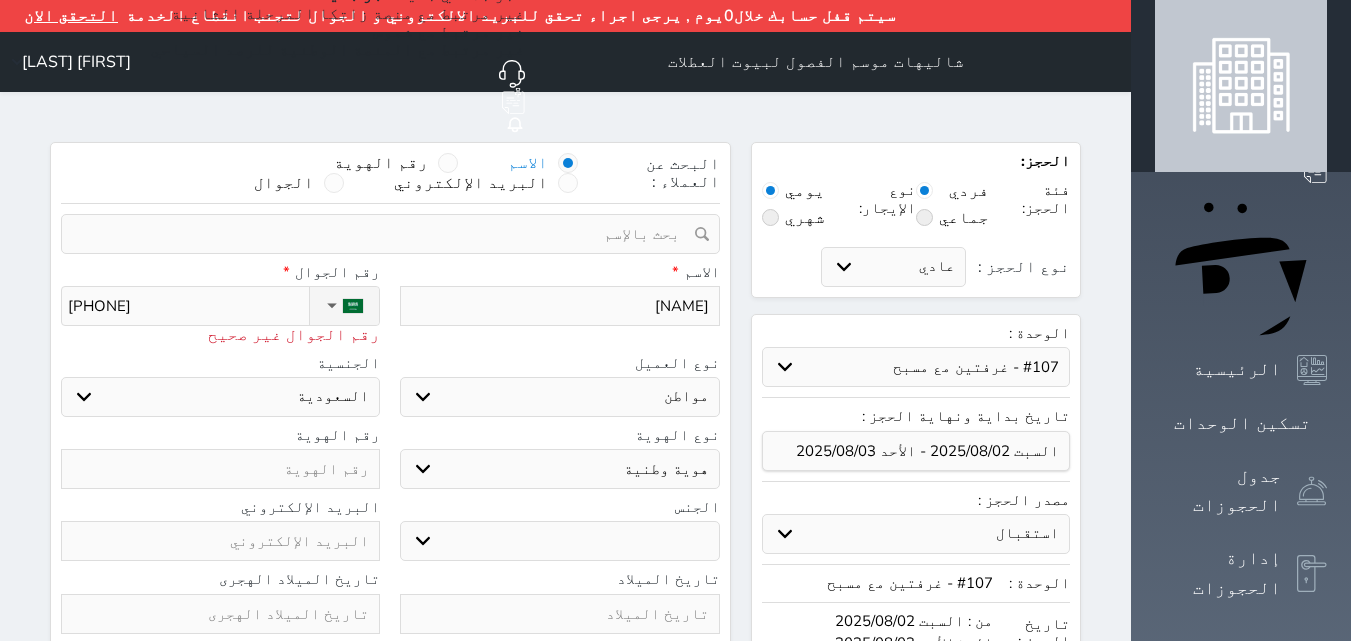 select 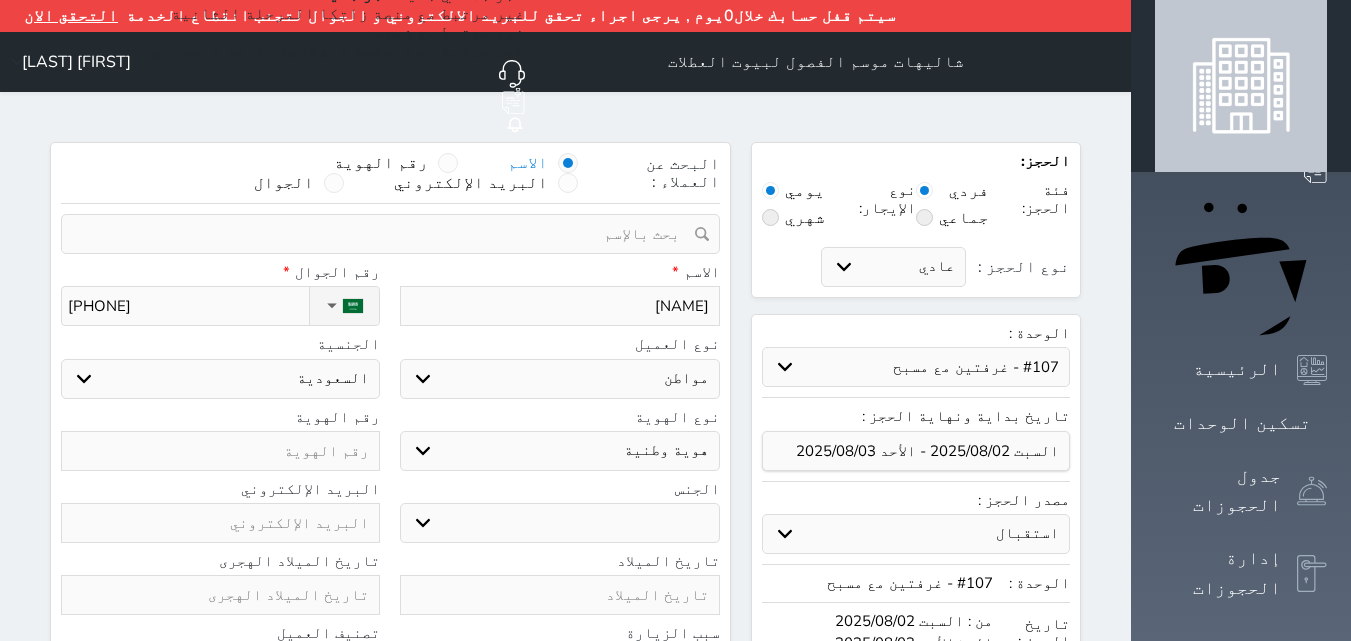 type on "+966 50 696 2642" 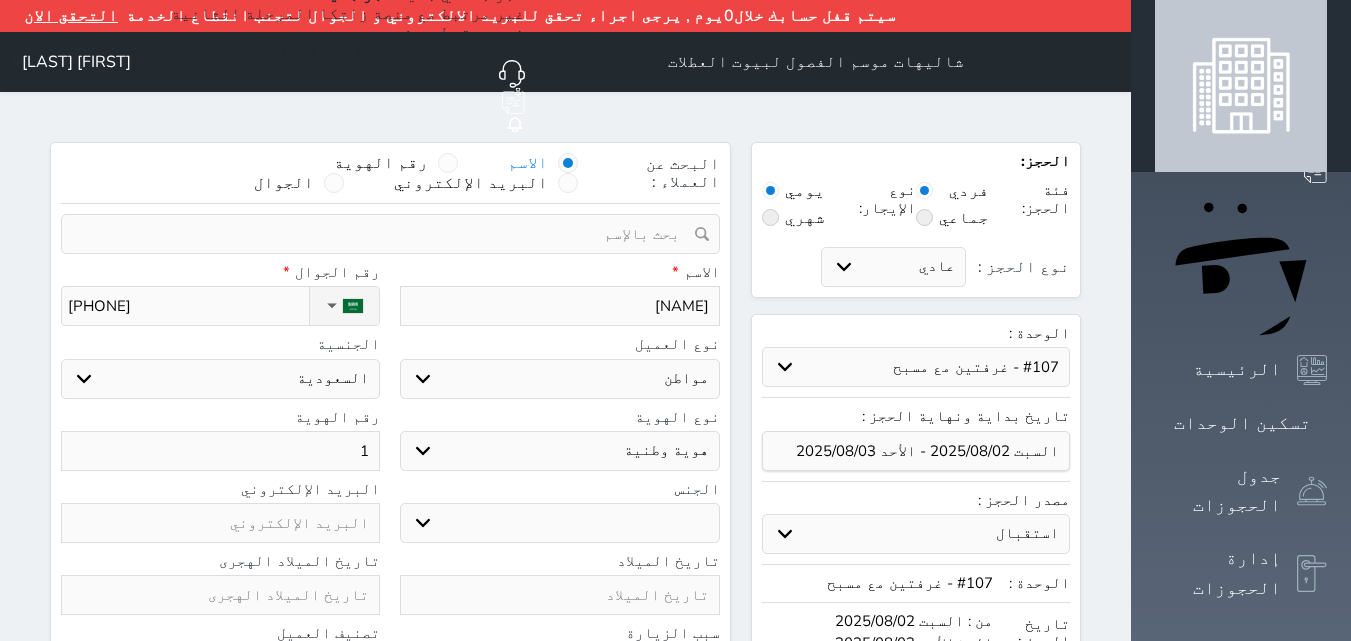 type on "11" 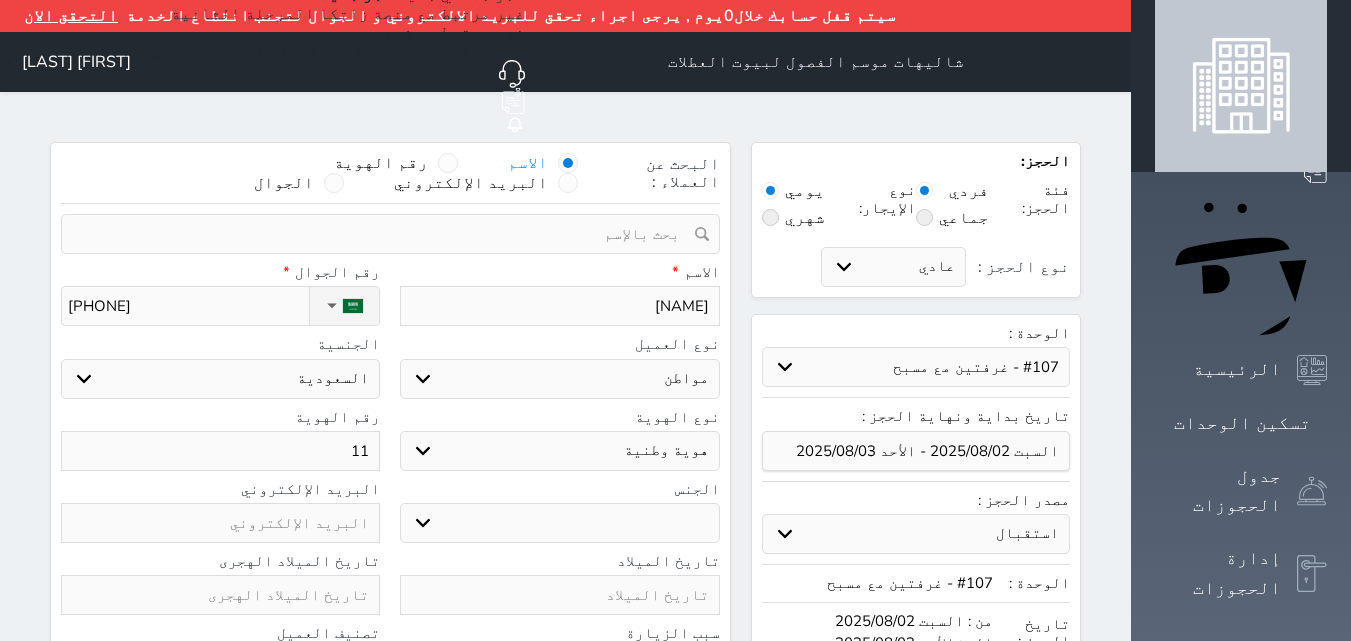 type on "110" 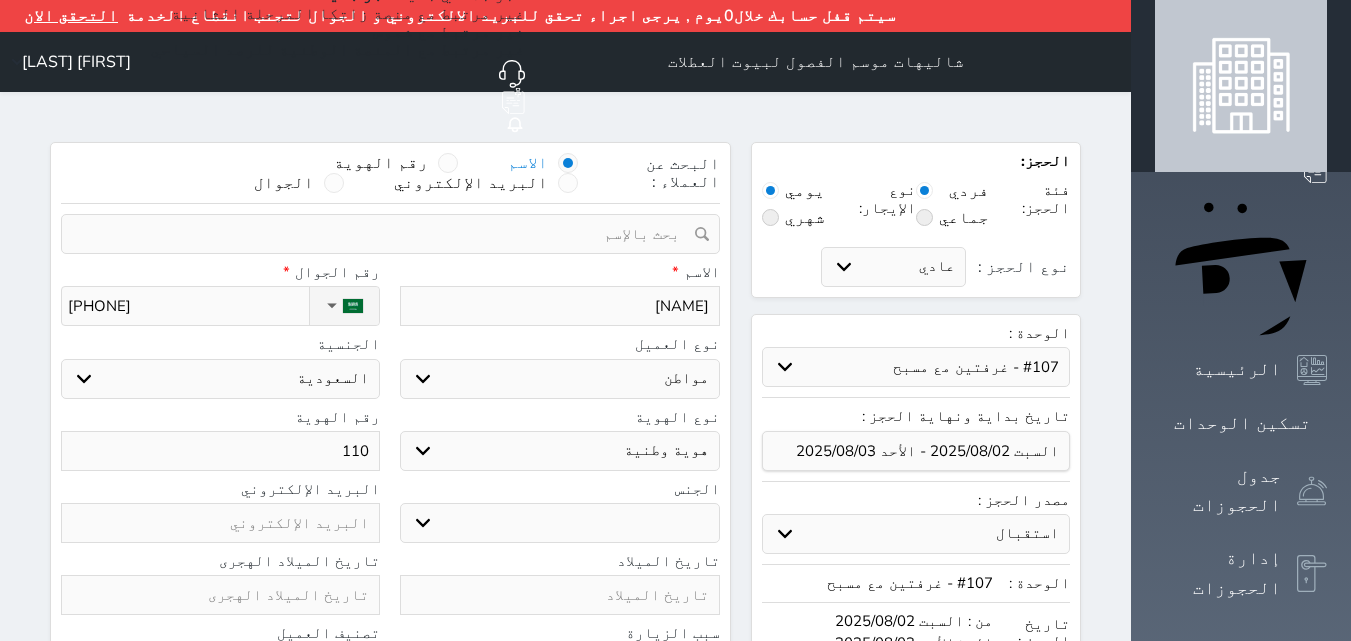 type on "1100" 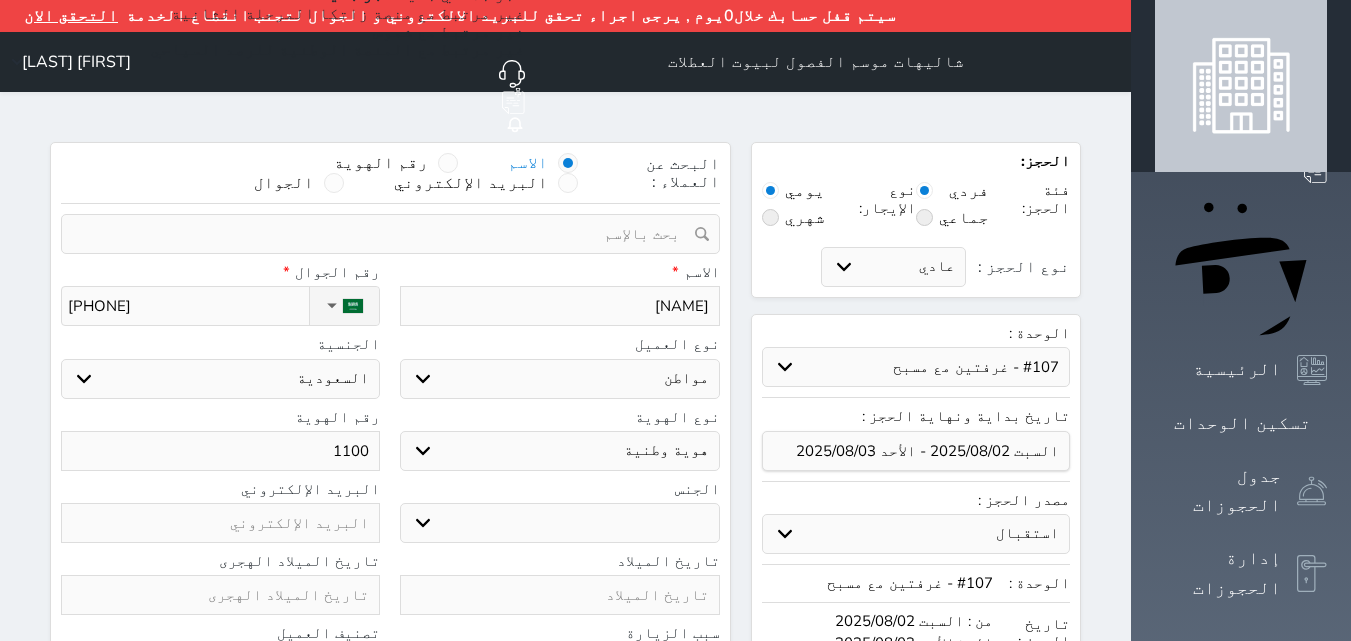 type on "11002" 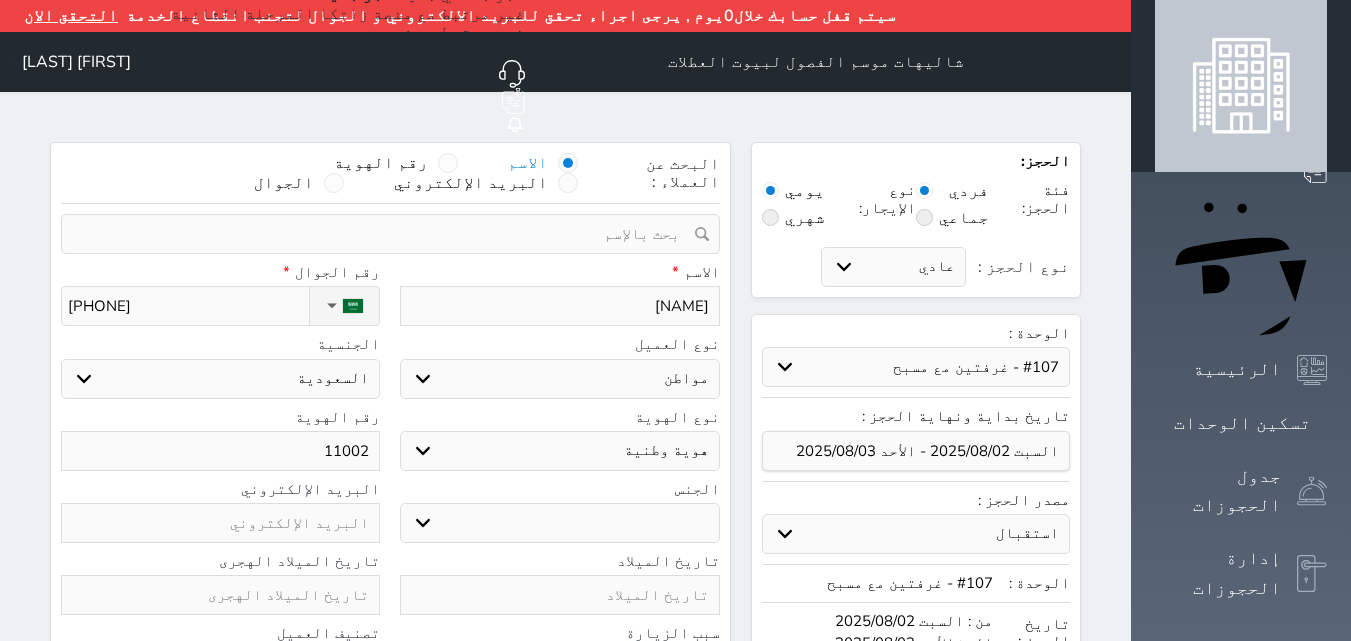type on "110021" 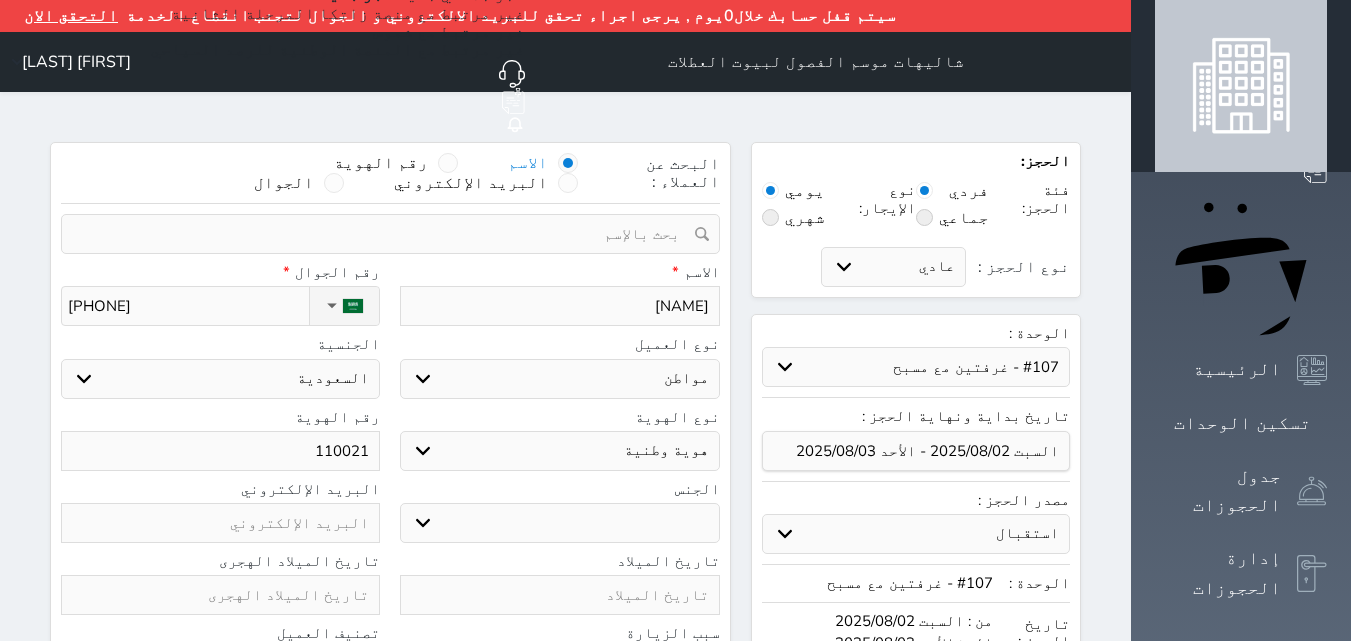 type on "1100211" 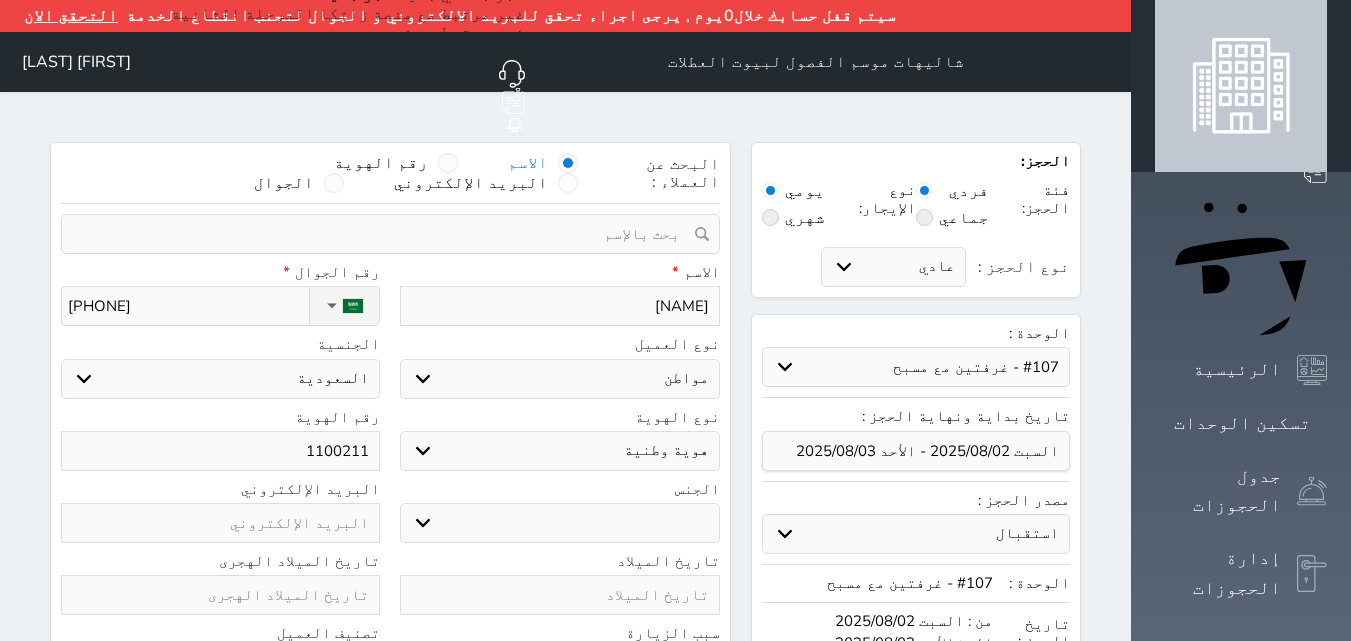 type on "11002117" 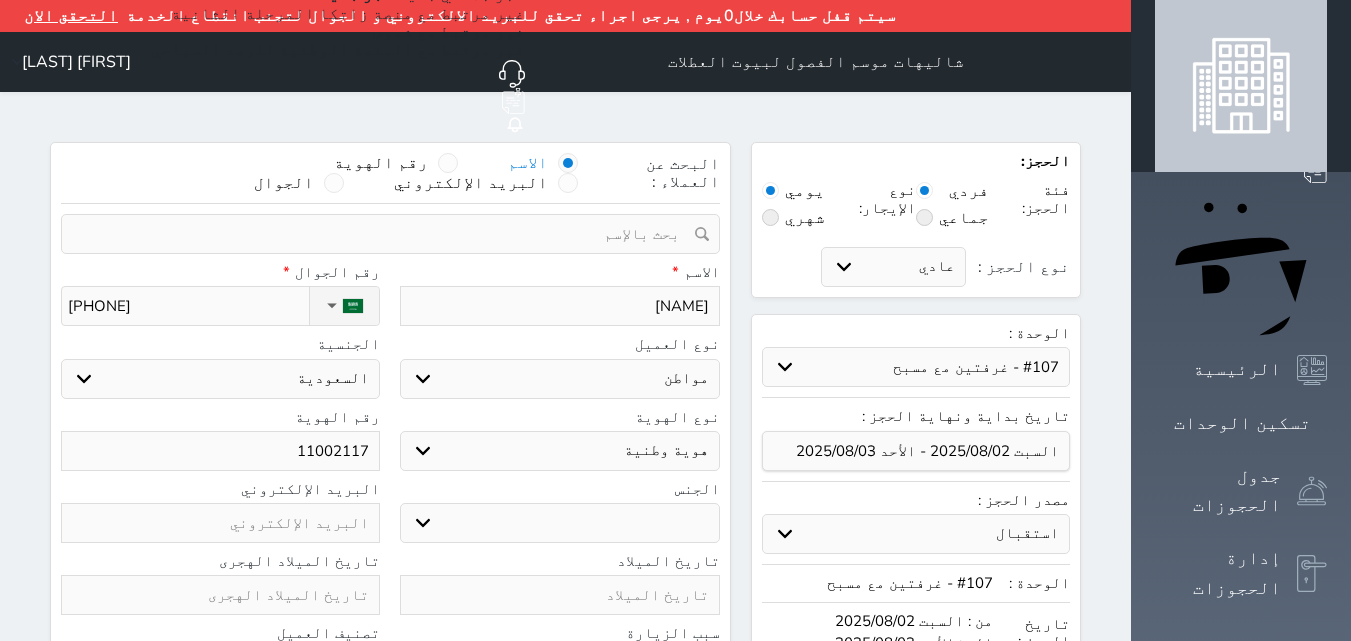 type on "110021176" 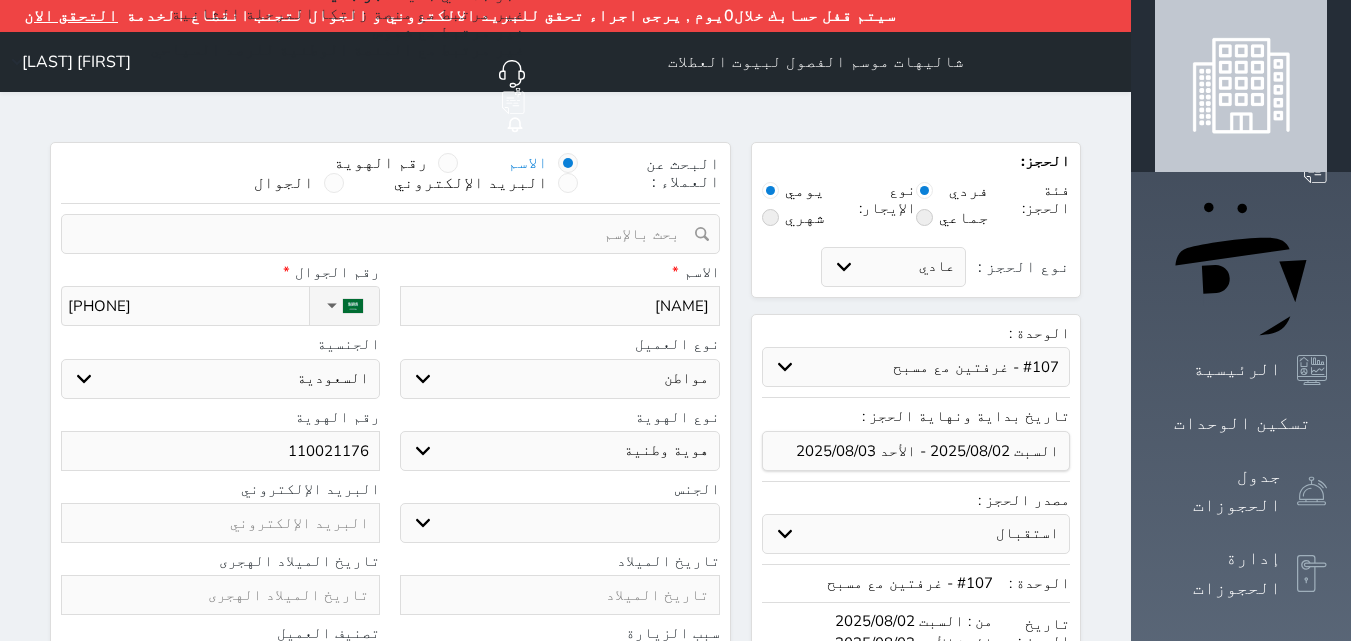 type on "1100211760" 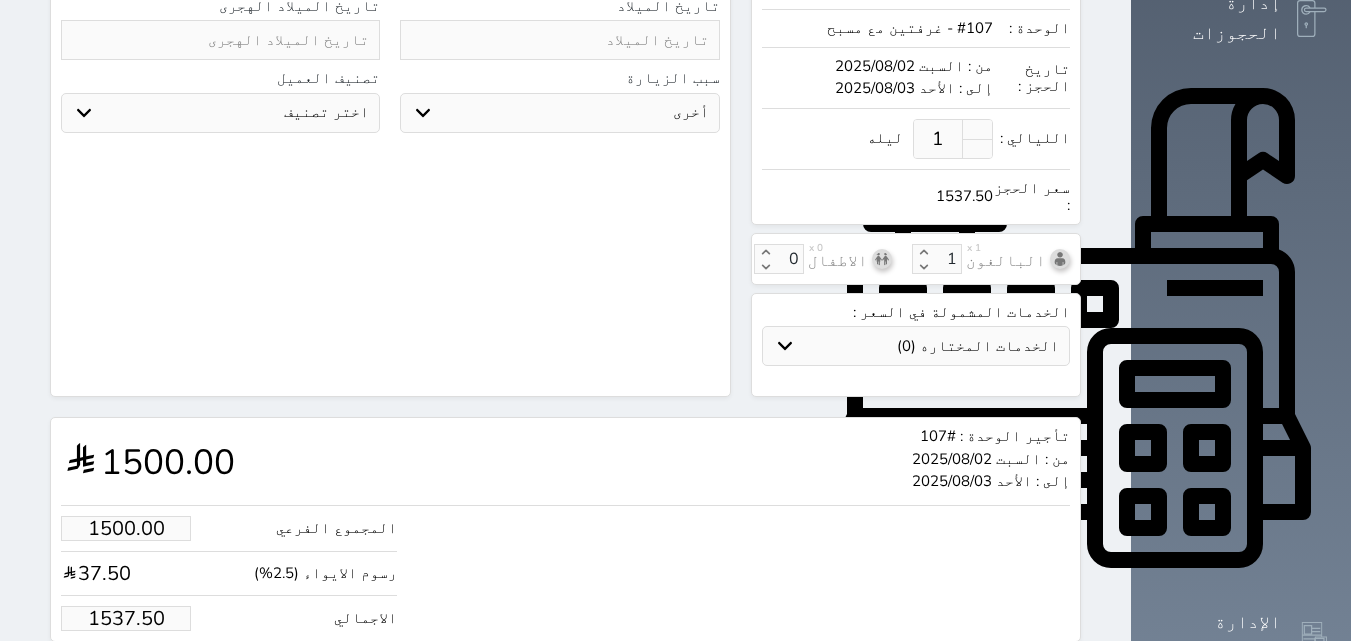 scroll, scrollTop: 580, scrollLeft: 0, axis: vertical 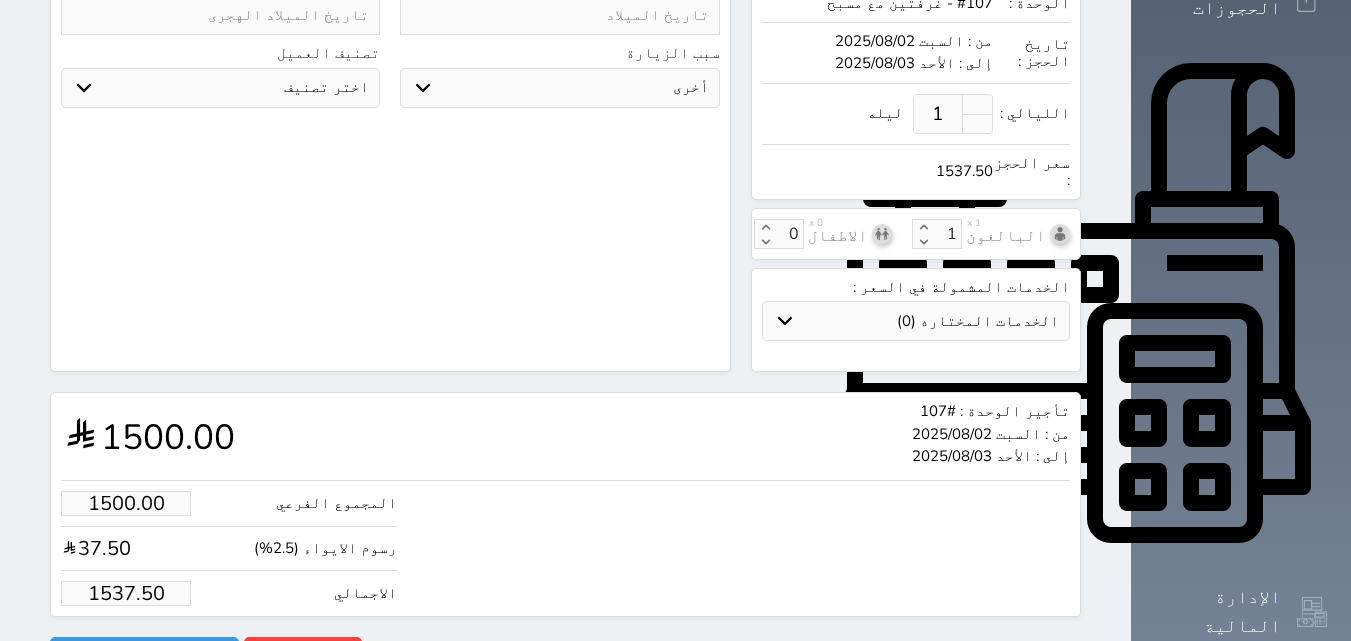 type on "1100211760" 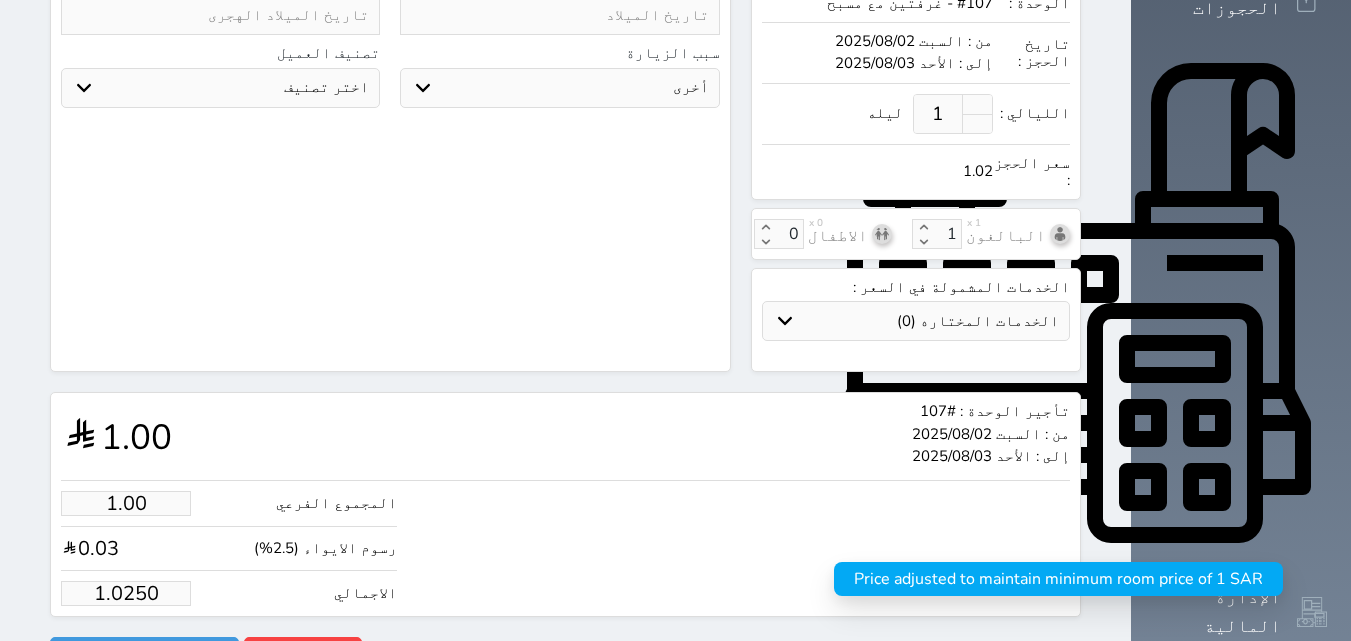 type on "1.025" 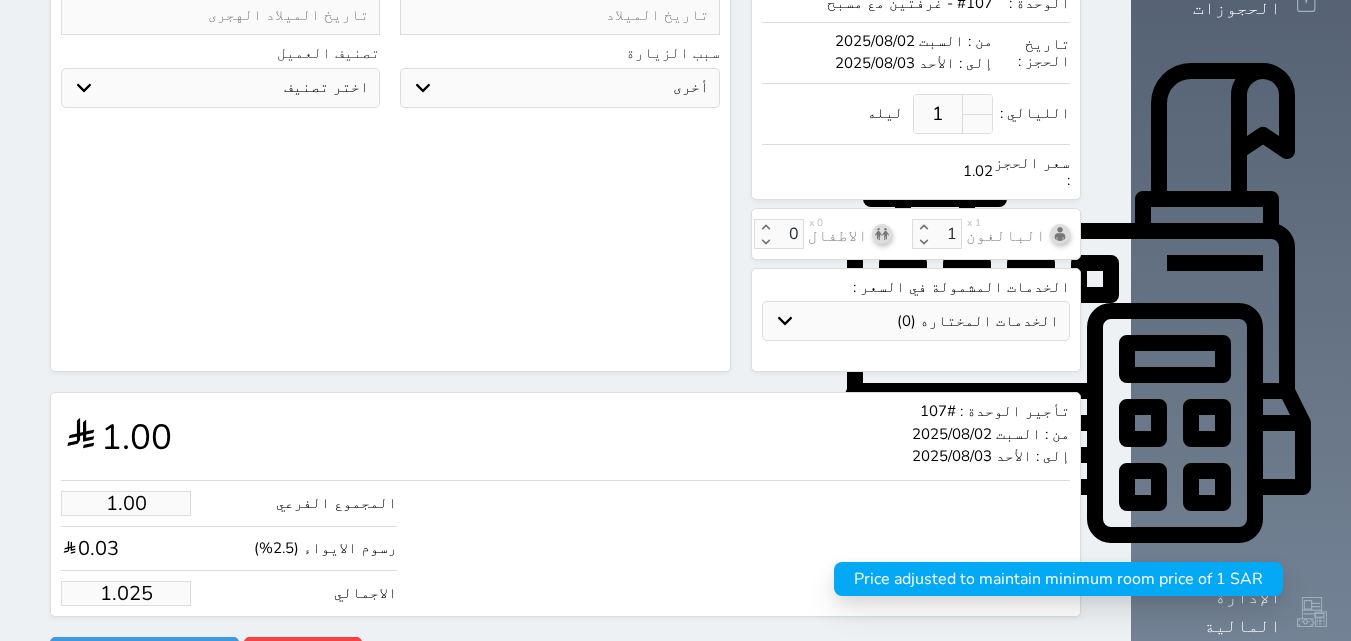 select 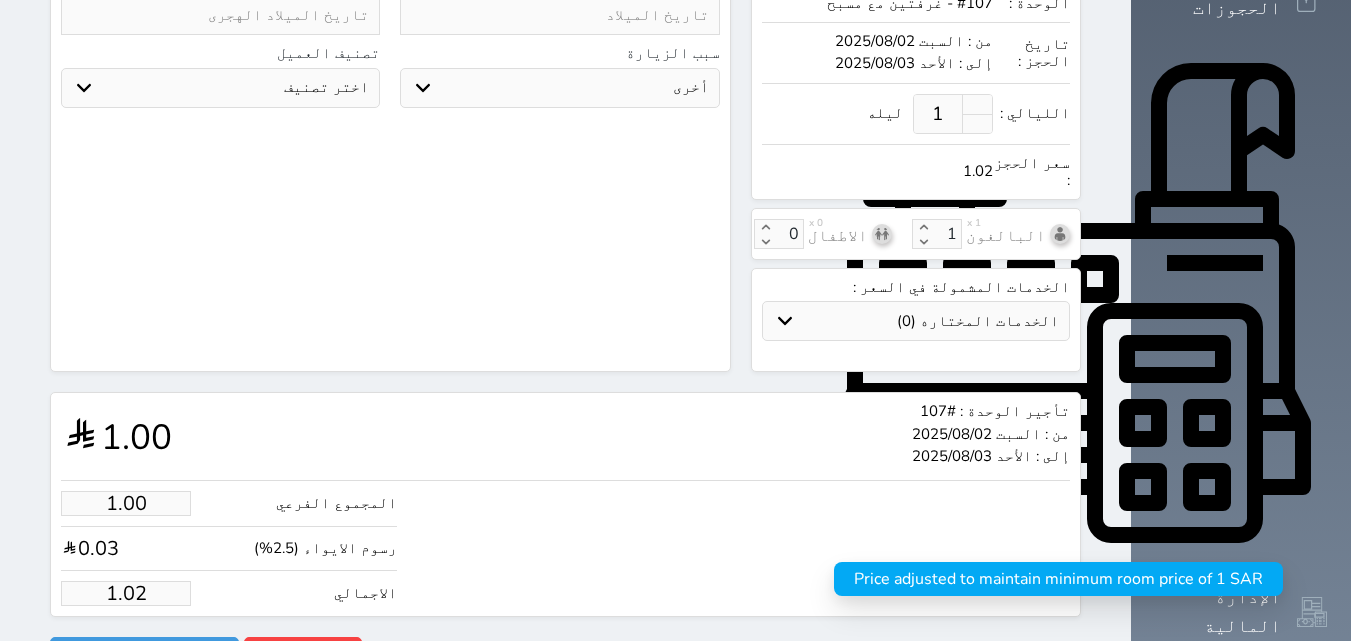 select 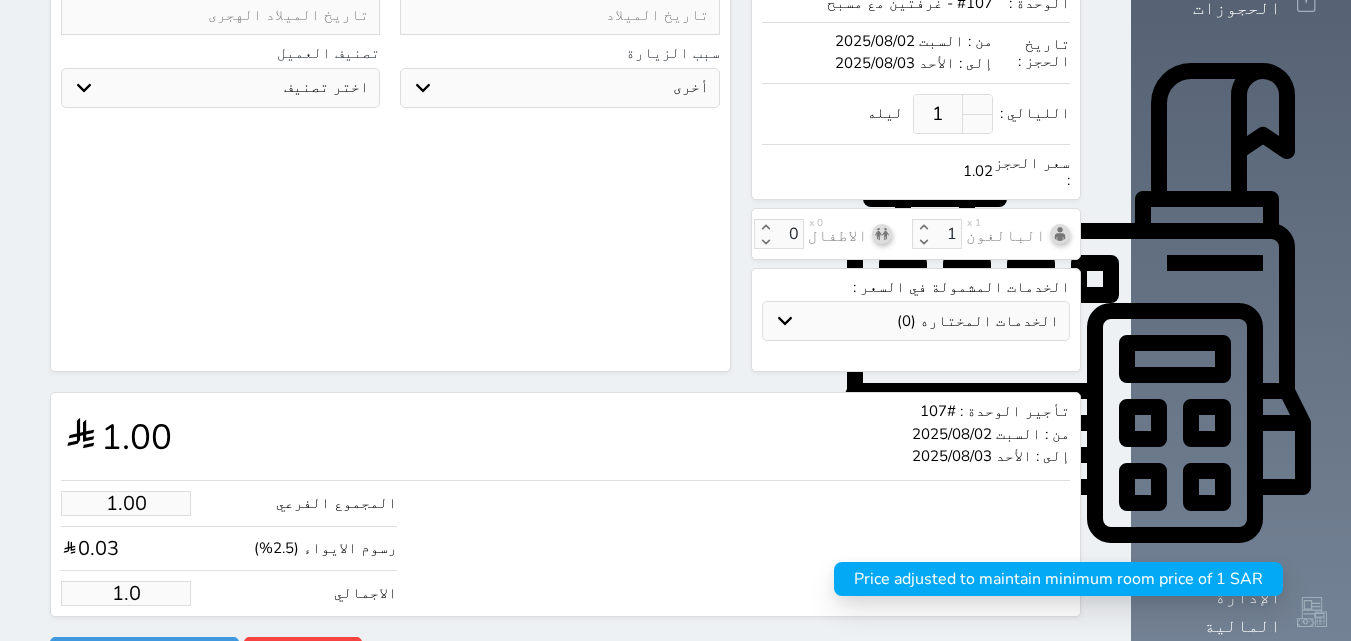 select 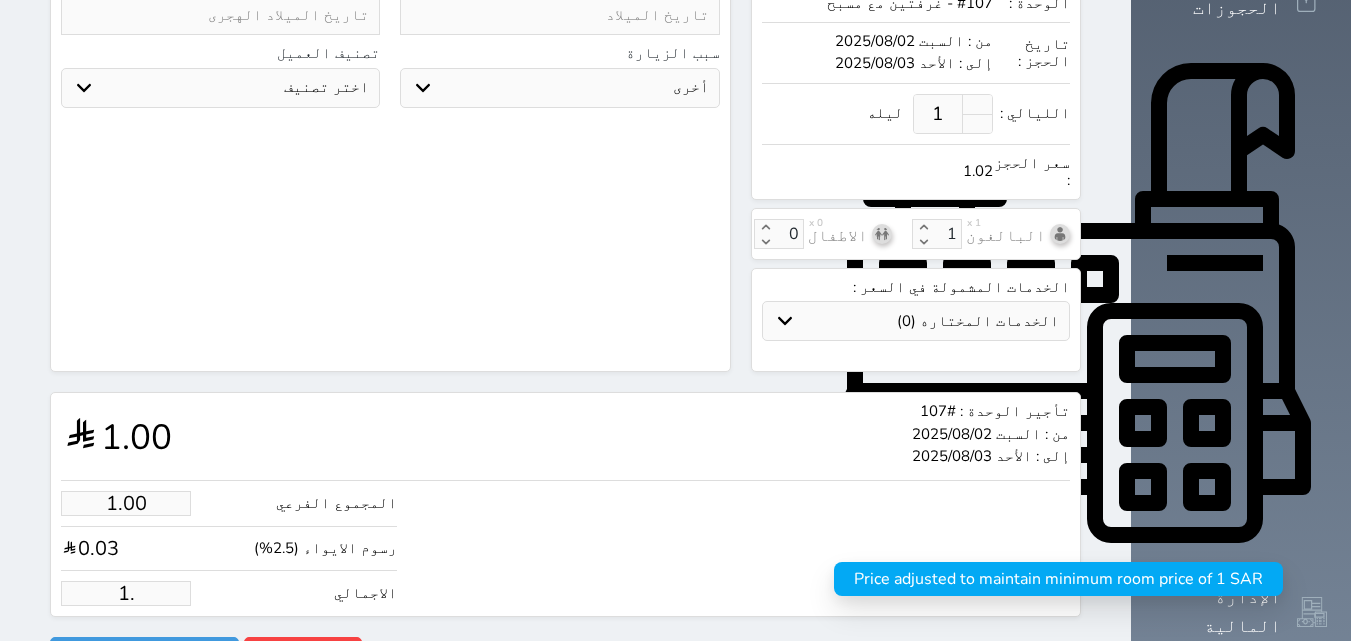 select 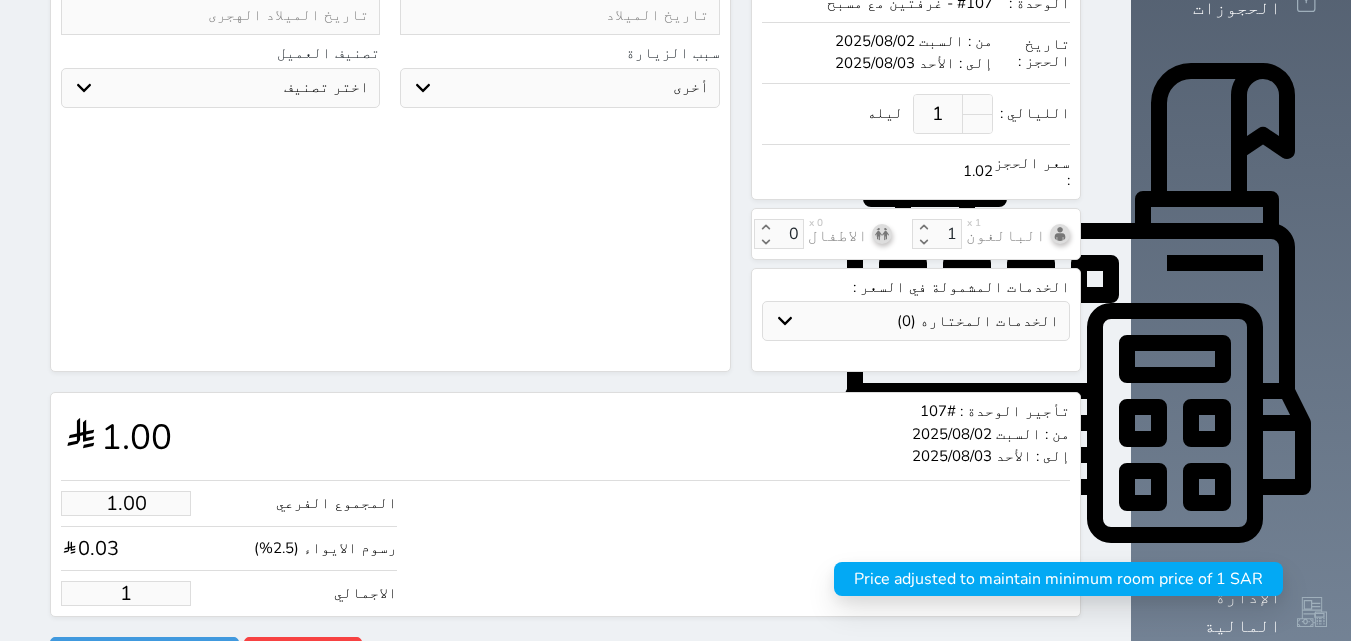 select 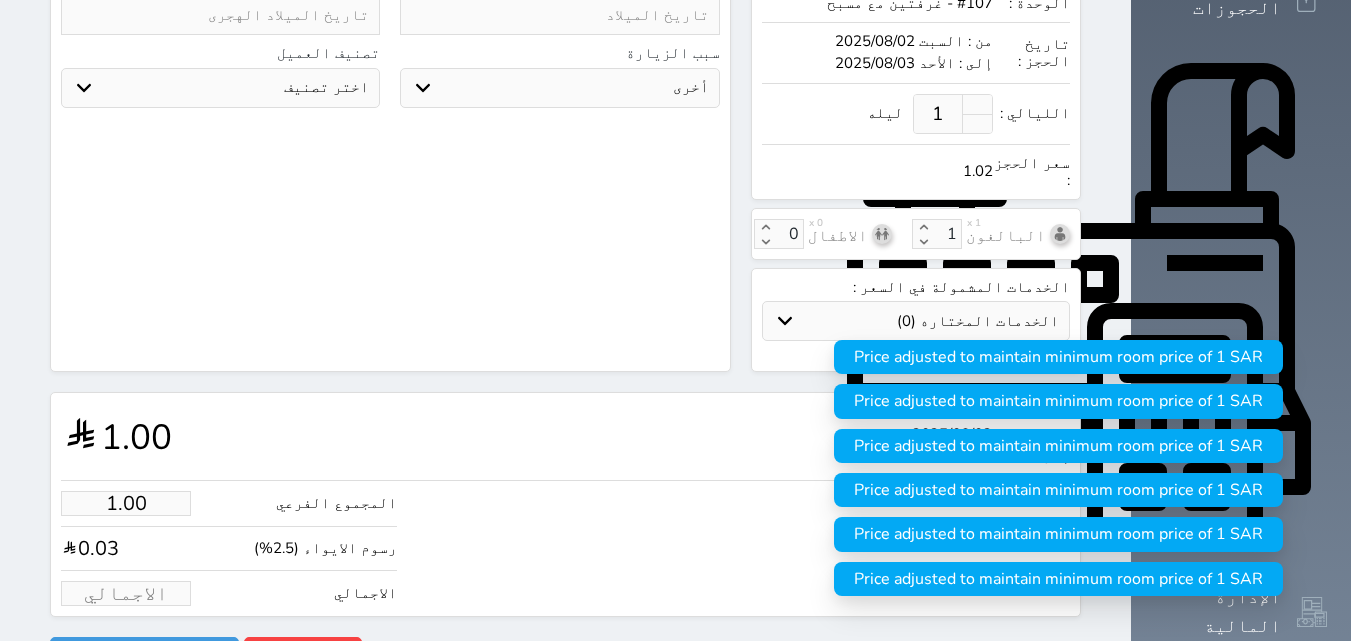 select 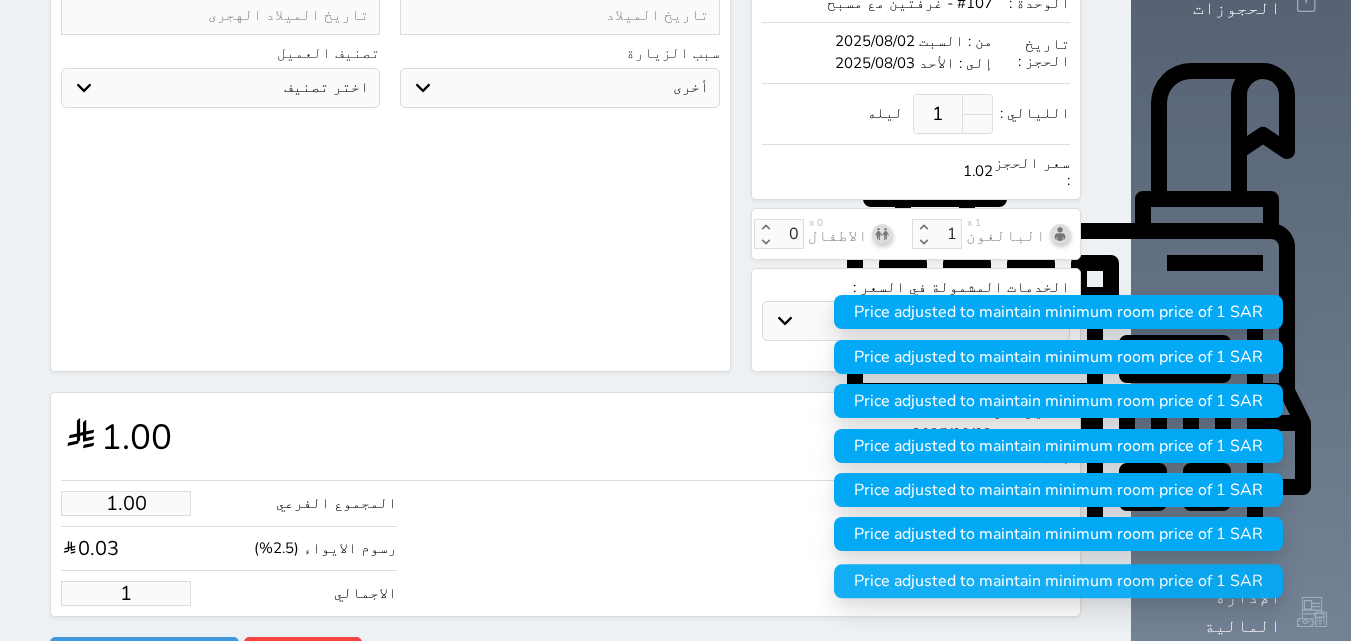 select 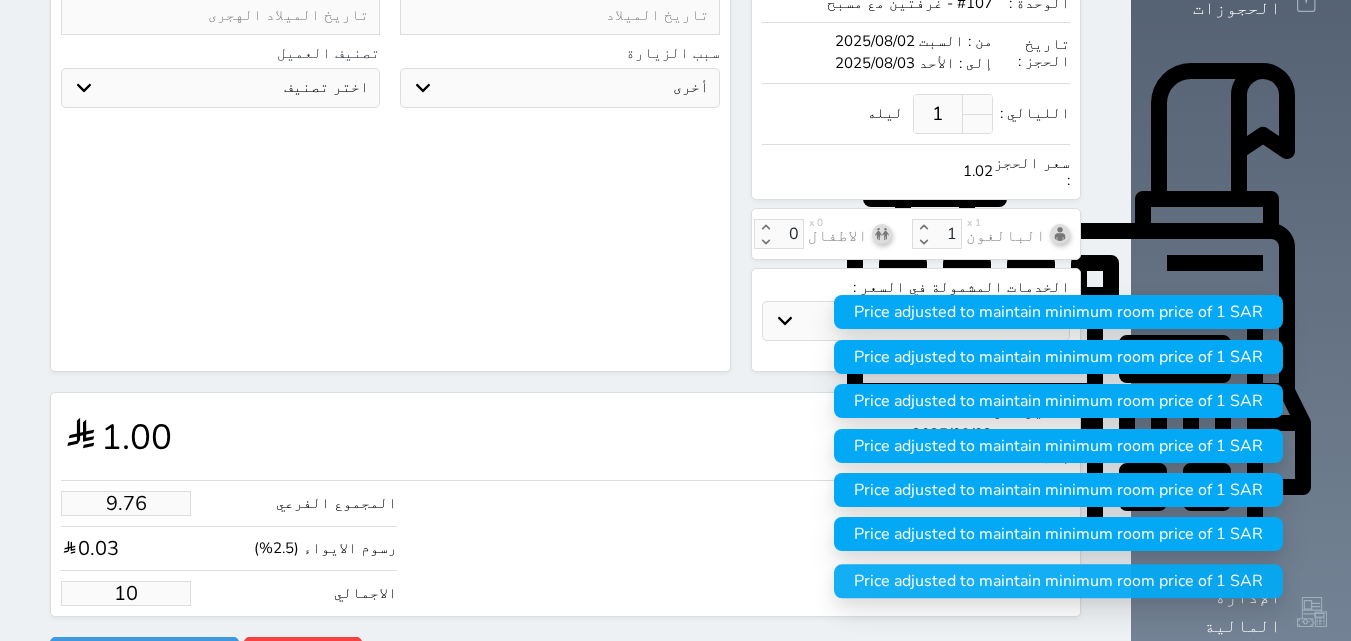 select 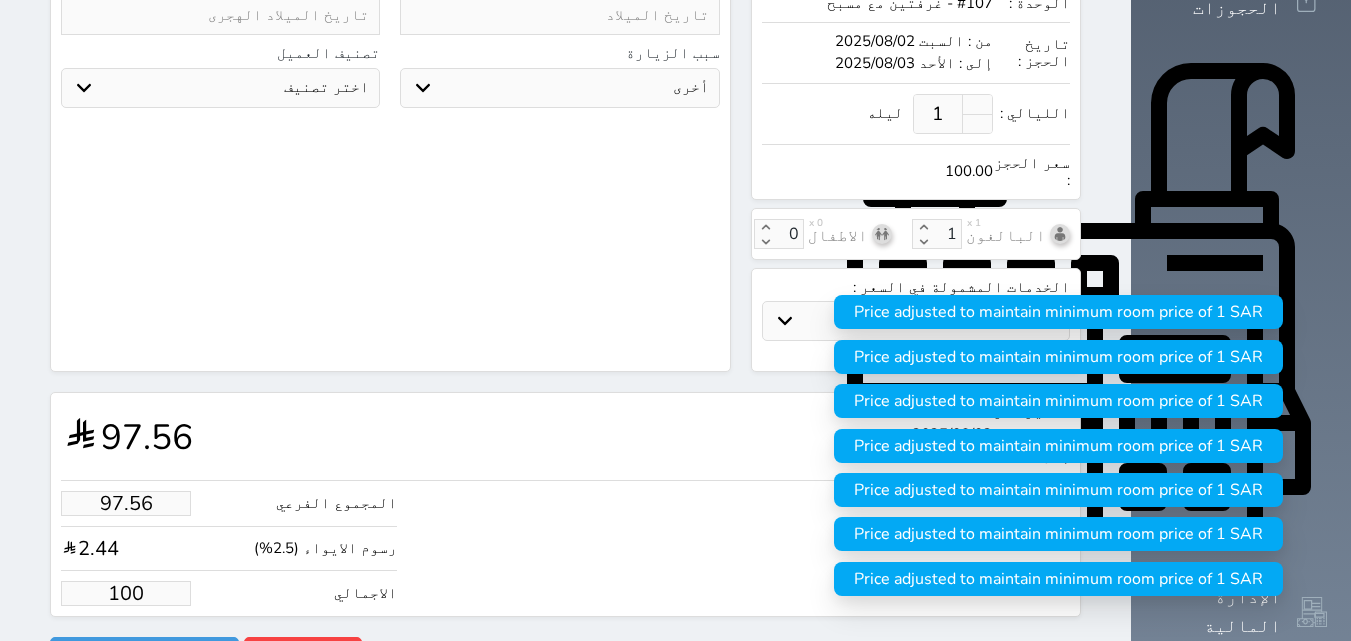 select 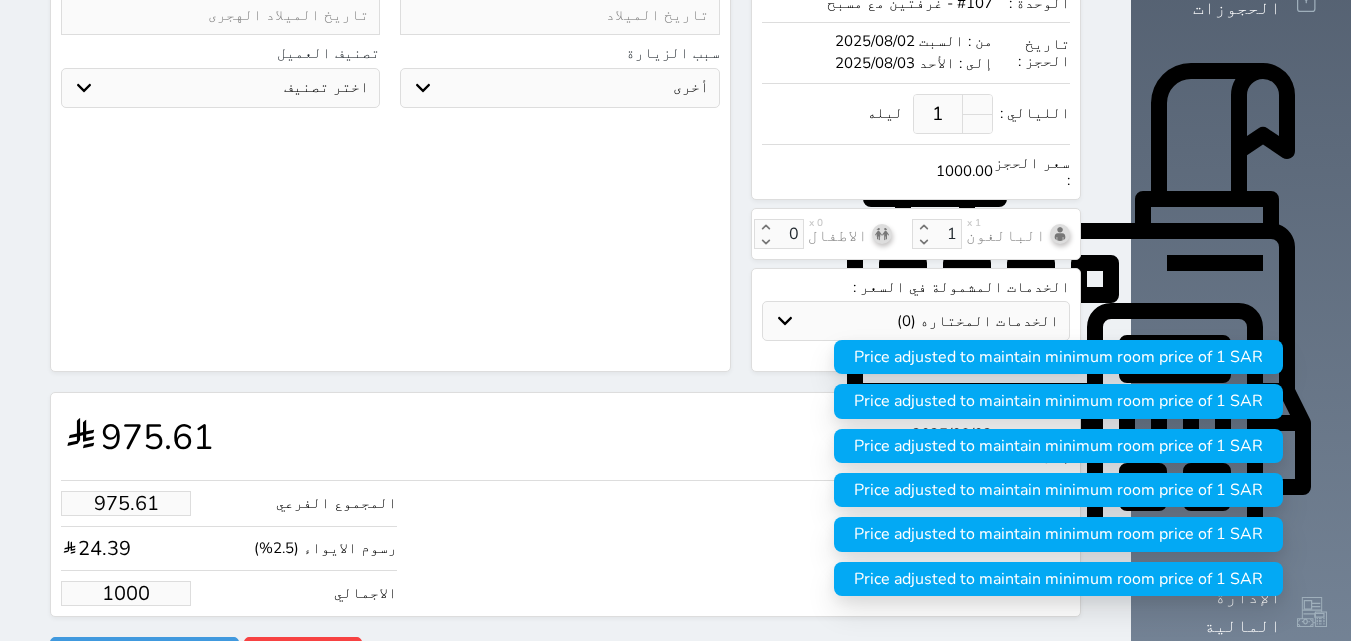 type on "1000" 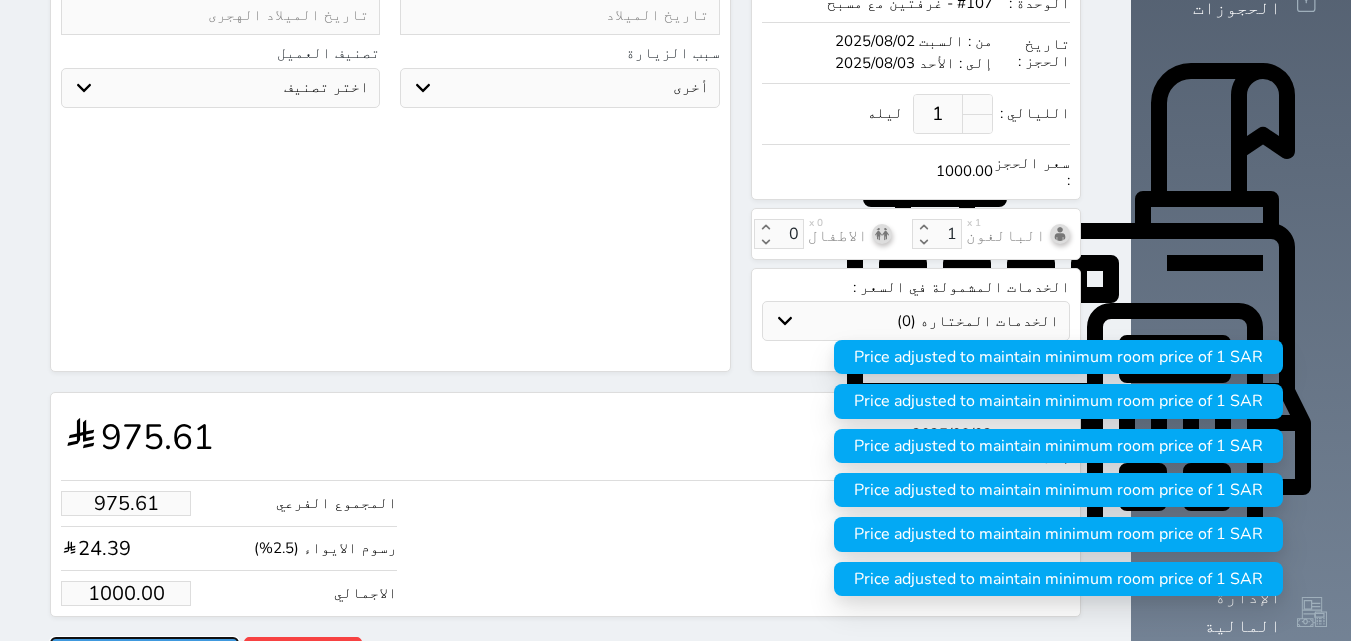 click on "حجز" at bounding box center (144, 654) 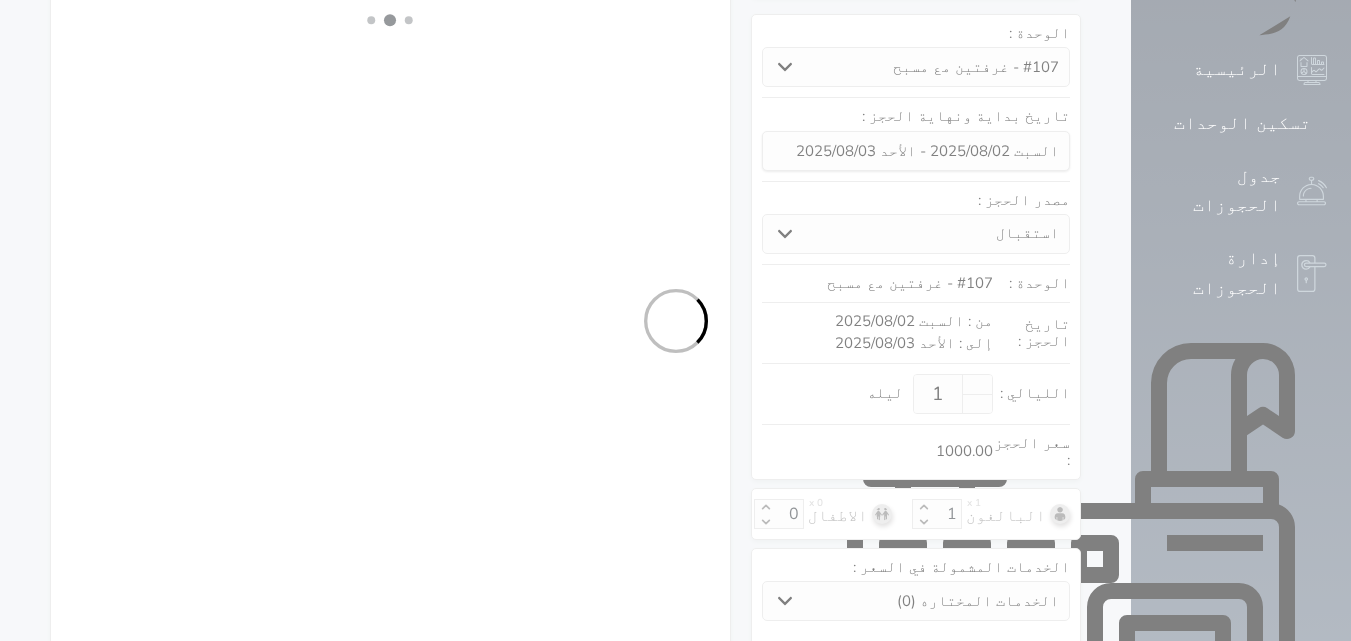 scroll, scrollTop: 580, scrollLeft: 0, axis: vertical 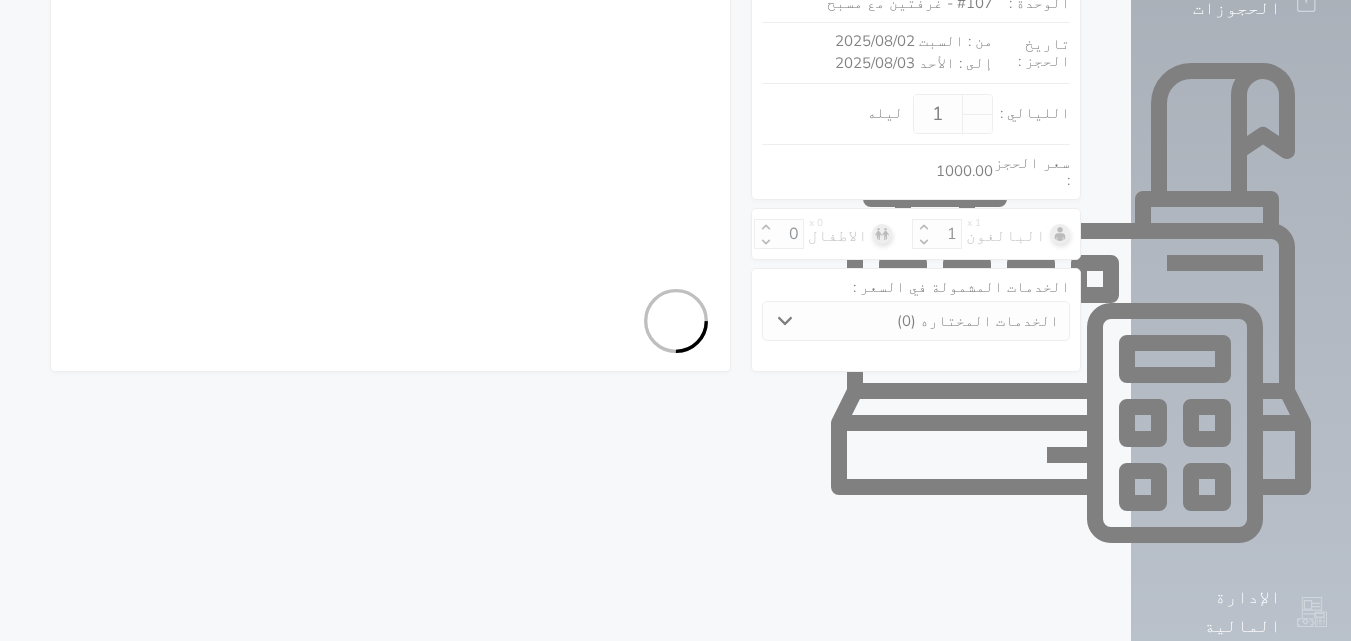 select on "1" 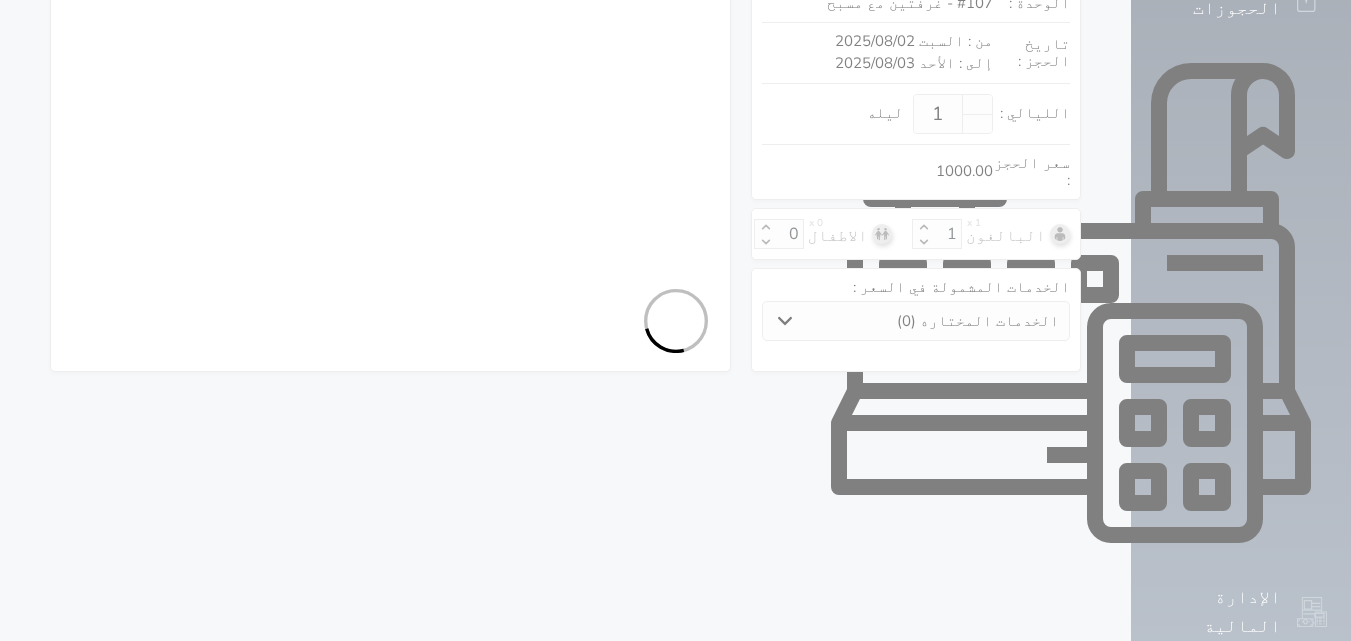 select on "113" 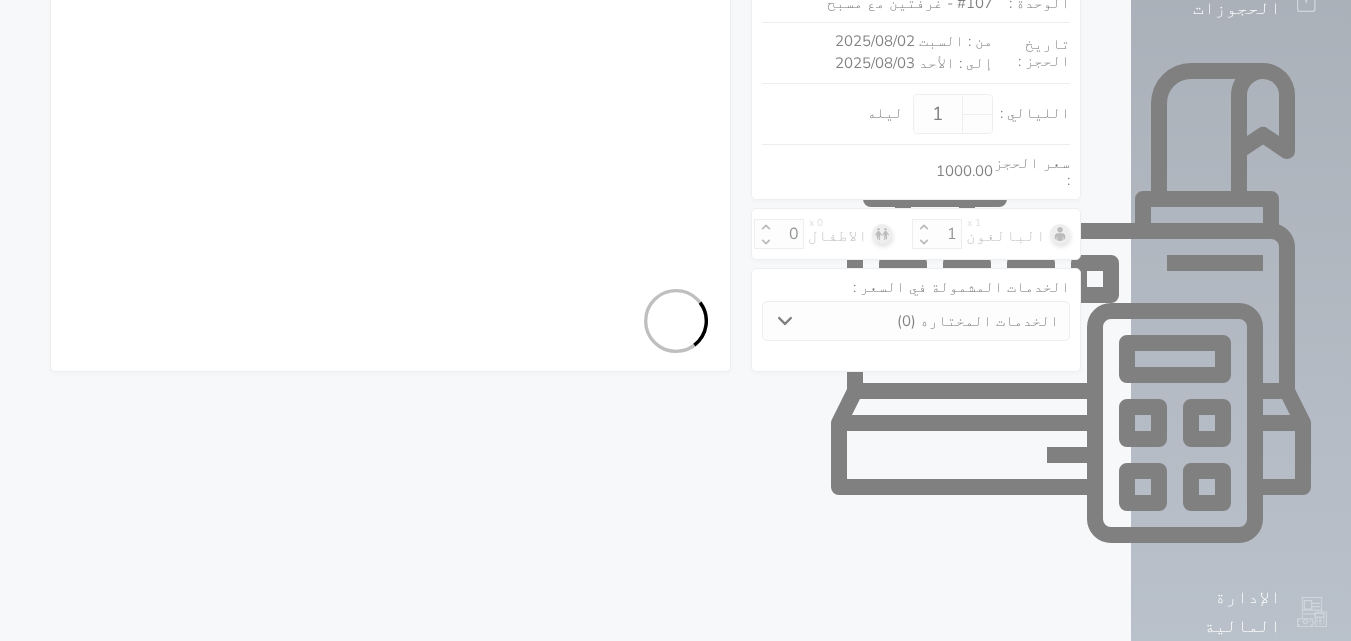 select on "1" 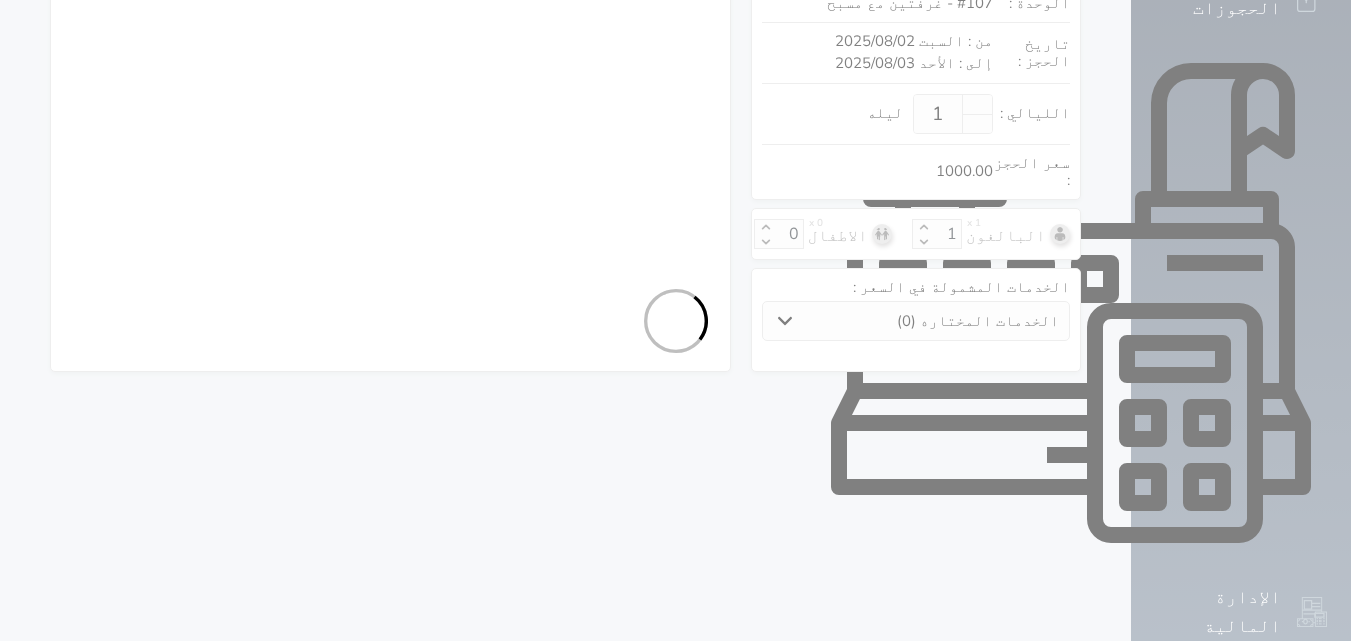 select 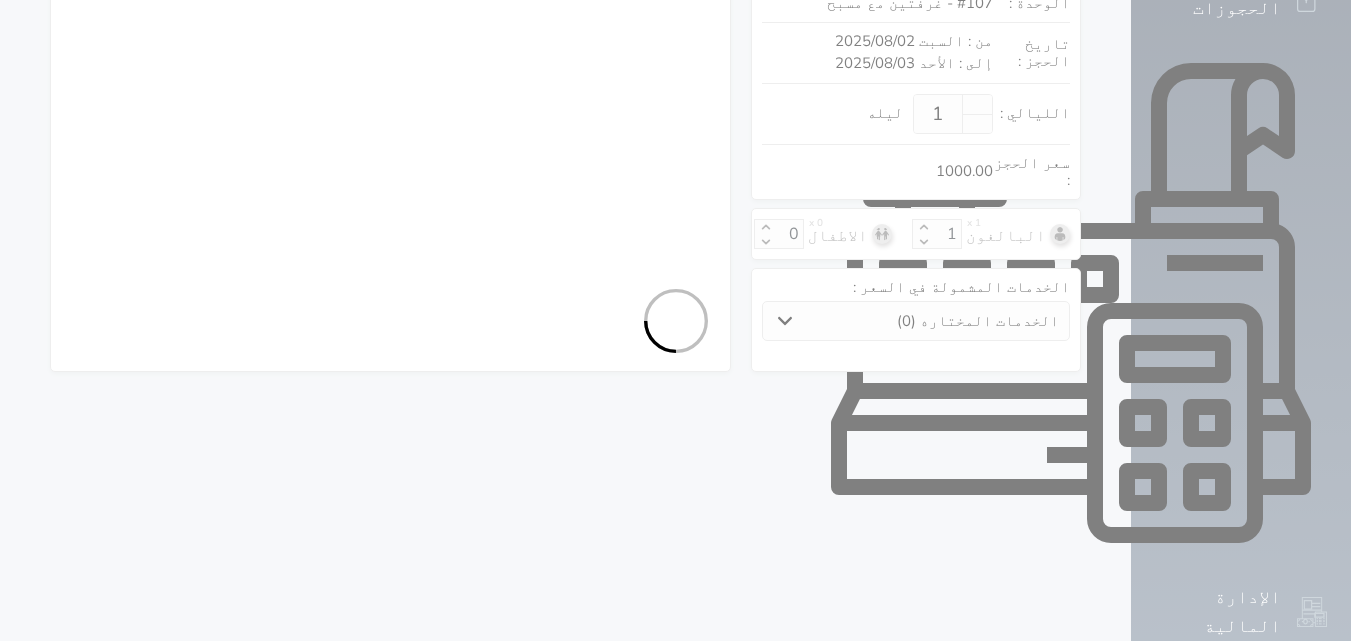 select on "7" 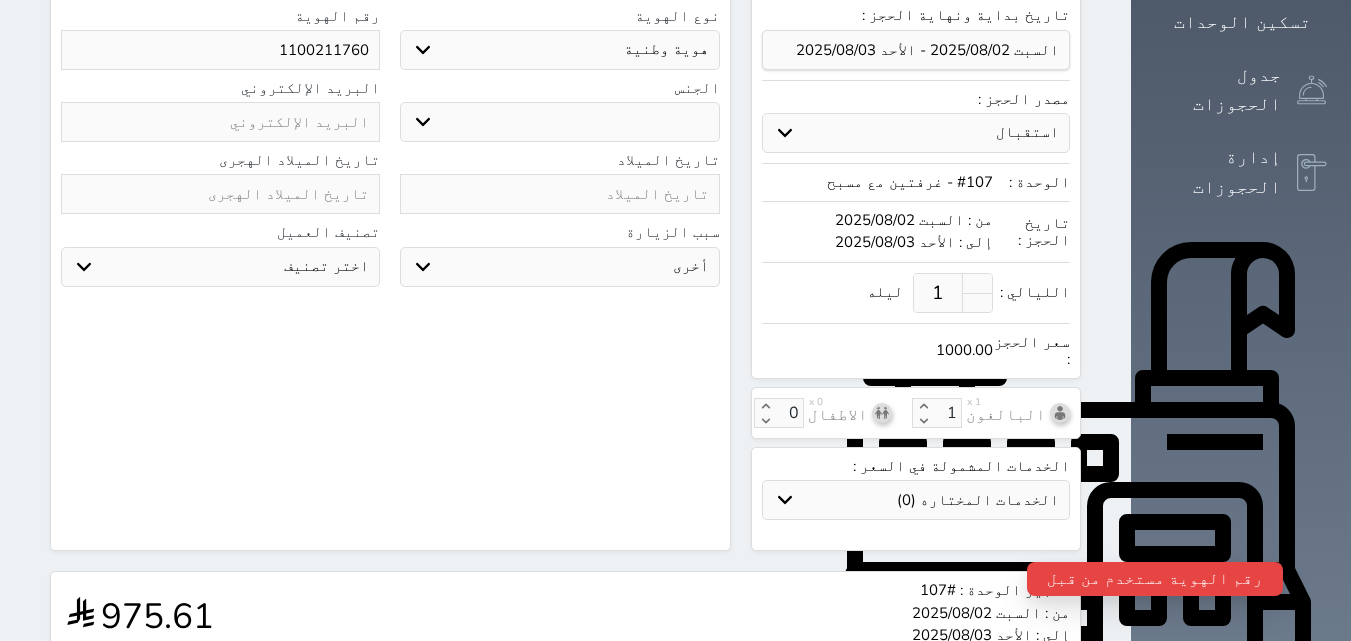 scroll, scrollTop: 80, scrollLeft: 0, axis: vertical 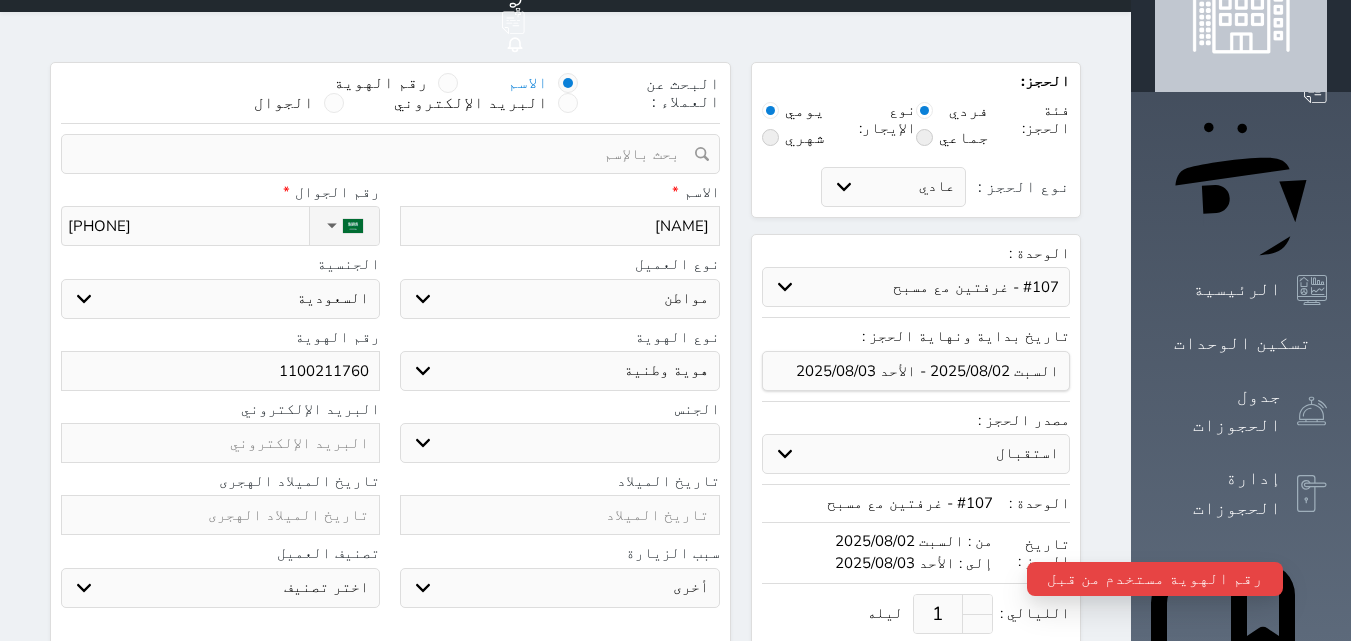 click on "1100211760" at bounding box center [220, 371] 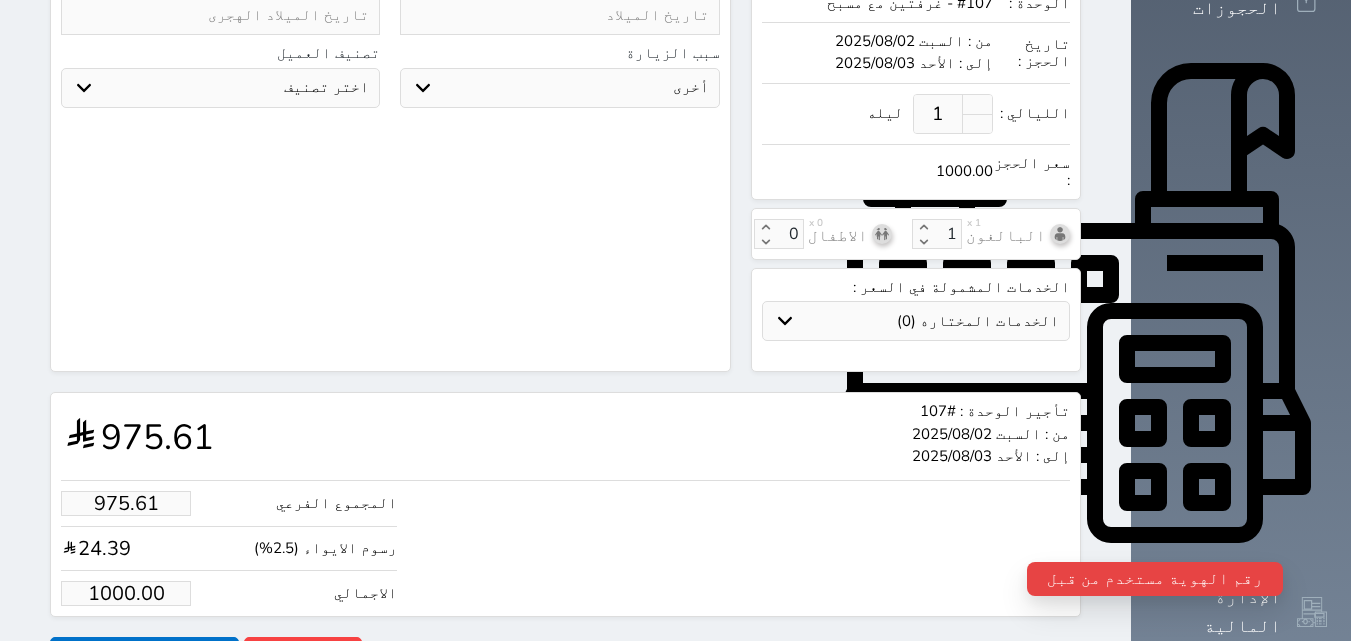 type on "110021176" 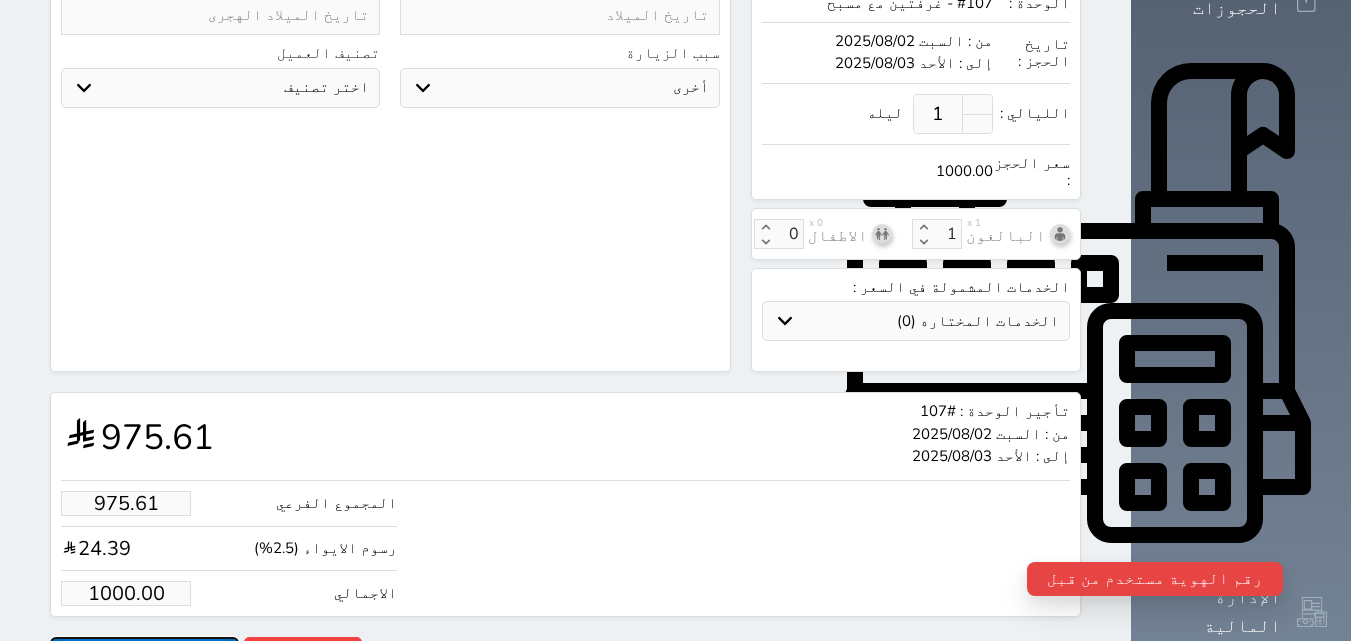 click on "حجز" at bounding box center [144, 654] 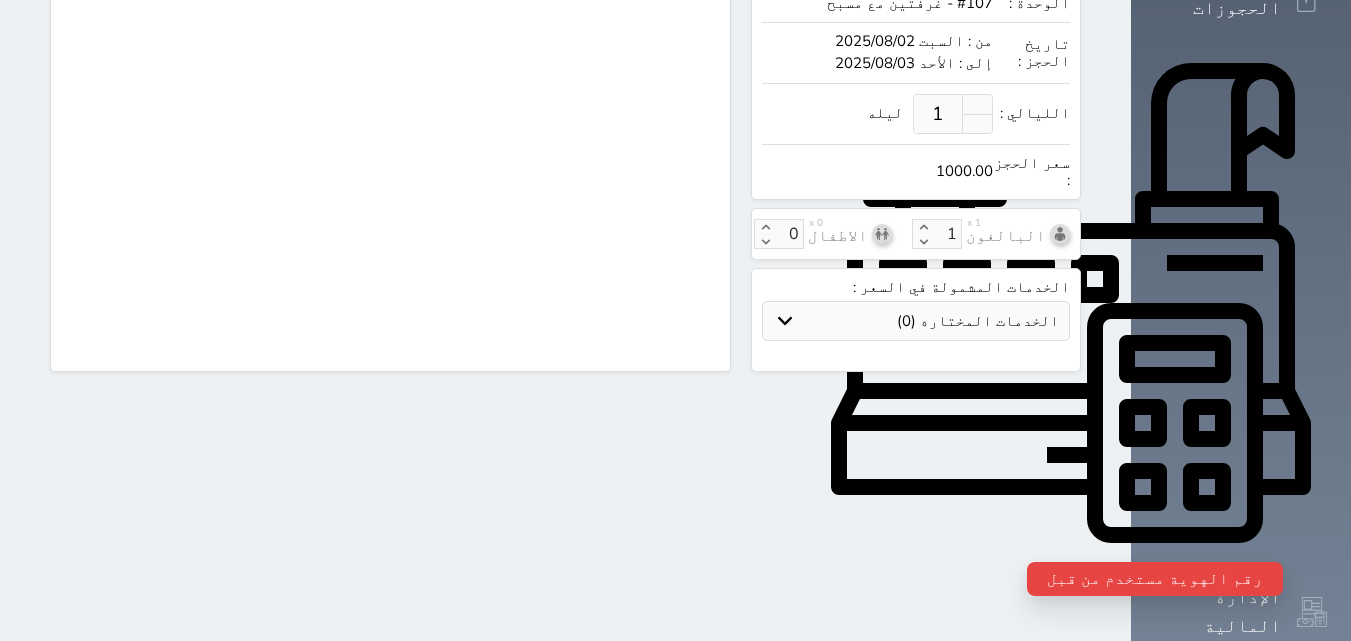 scroll, scrollTop: 300, scrollLeft: 0, axis: vertical 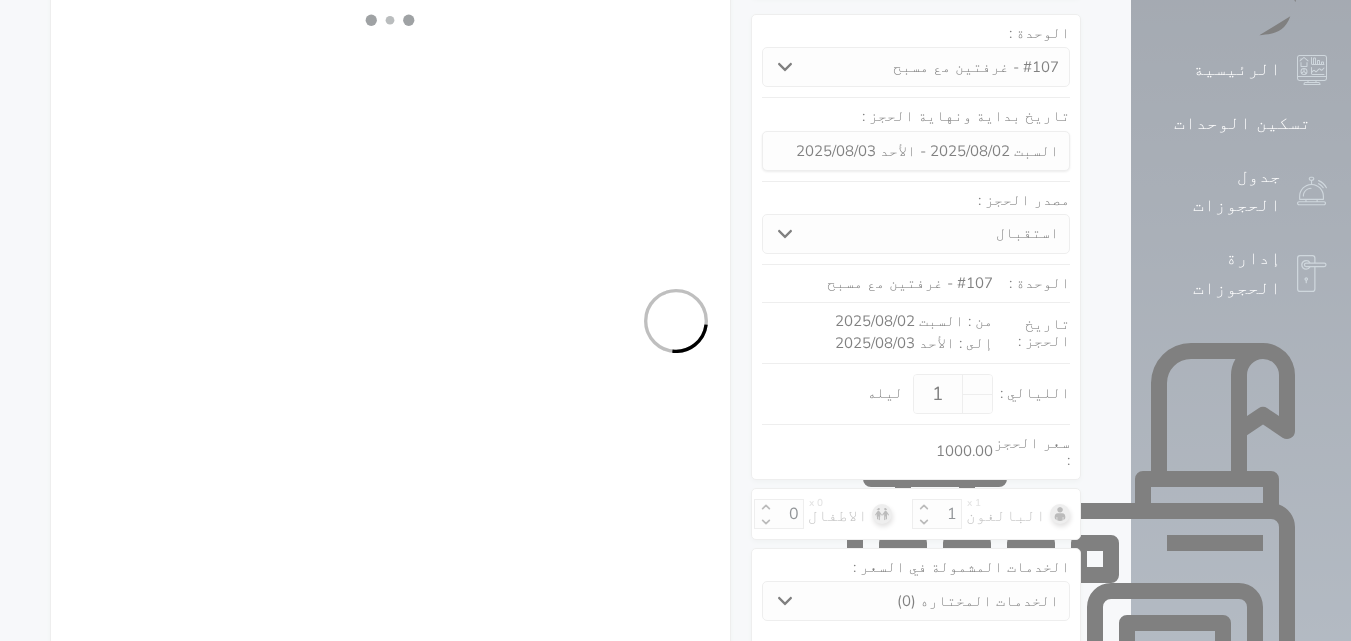 select on "1" 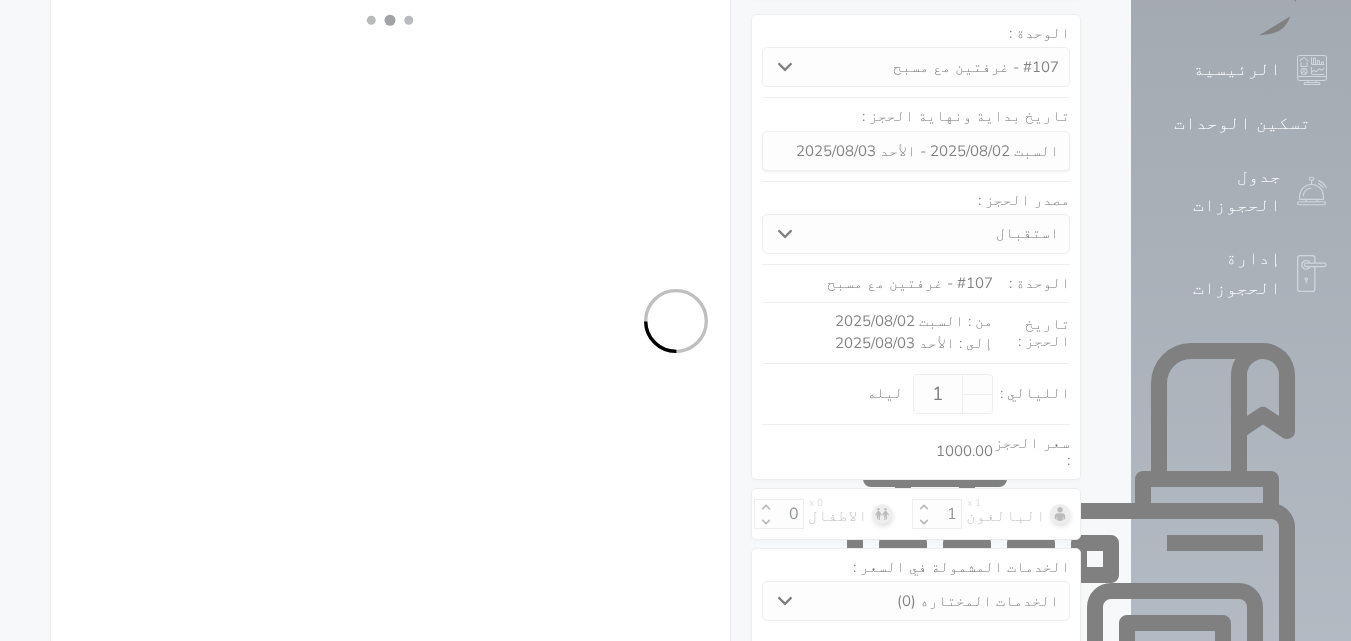 select on "113" 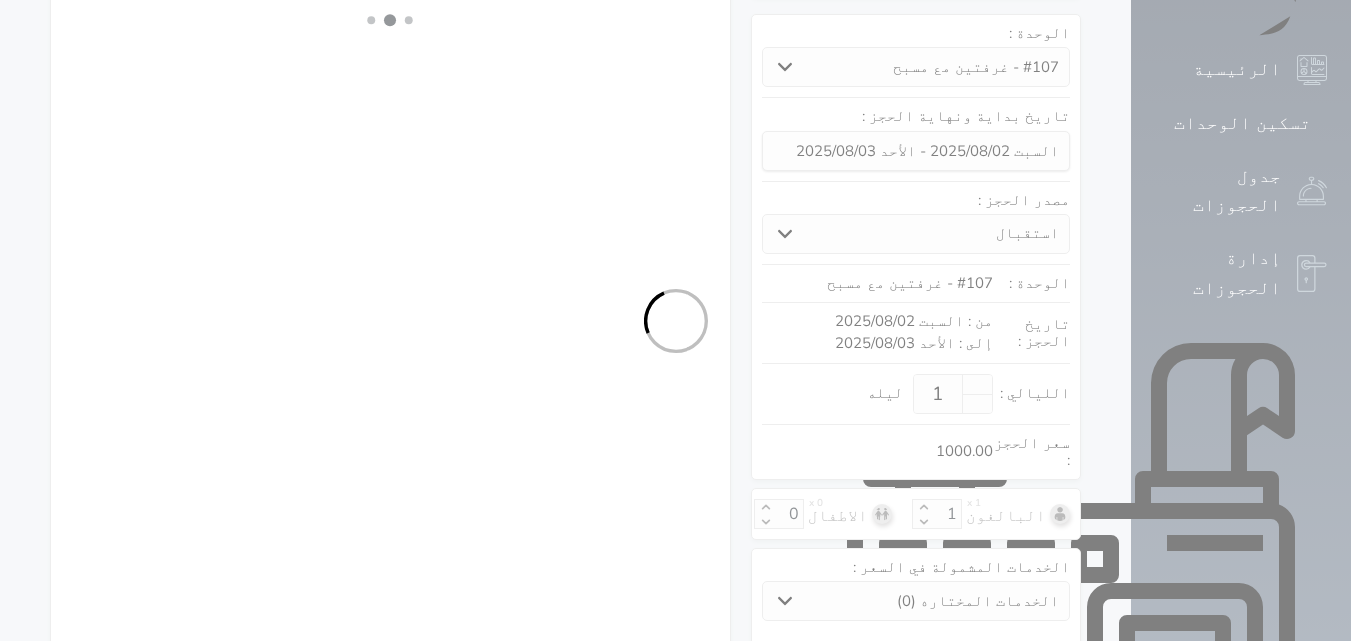select on "1" 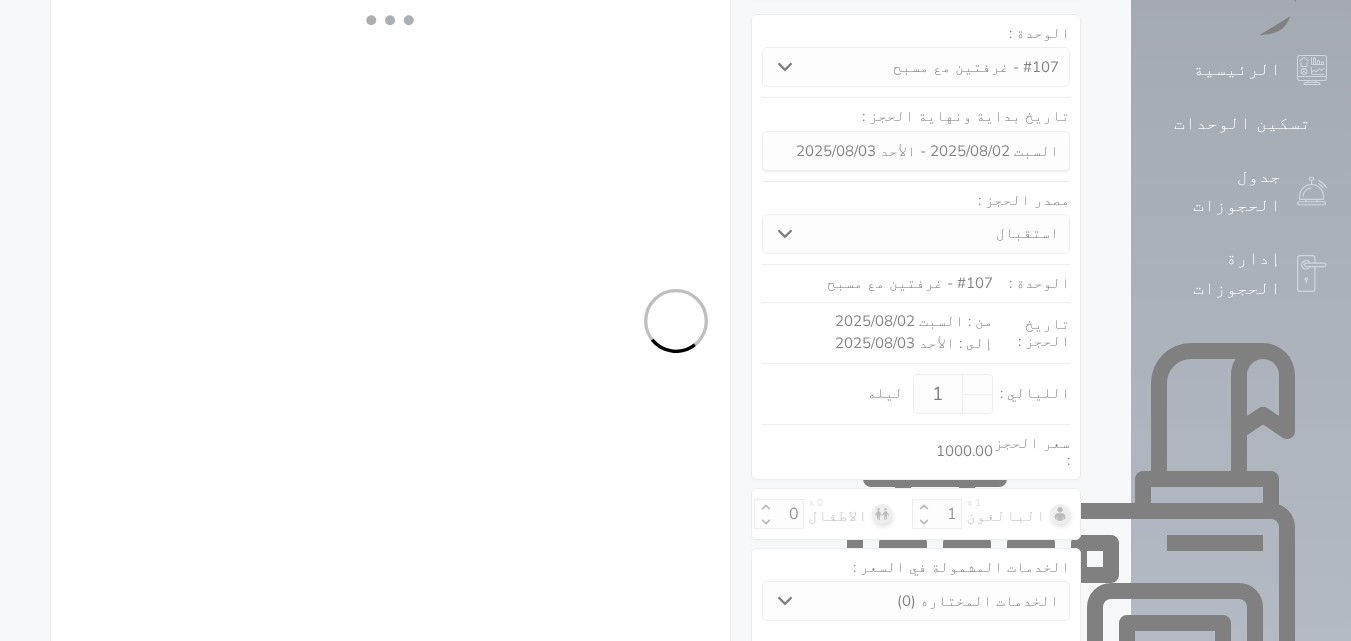 select 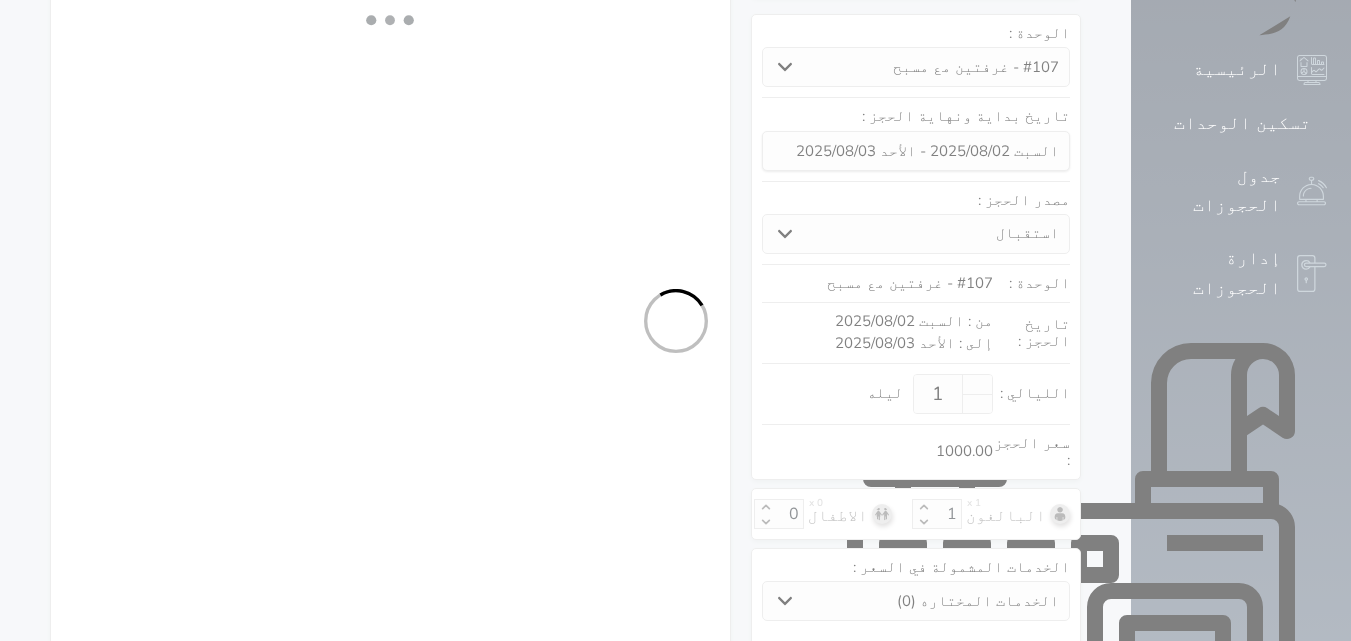 select on "7" 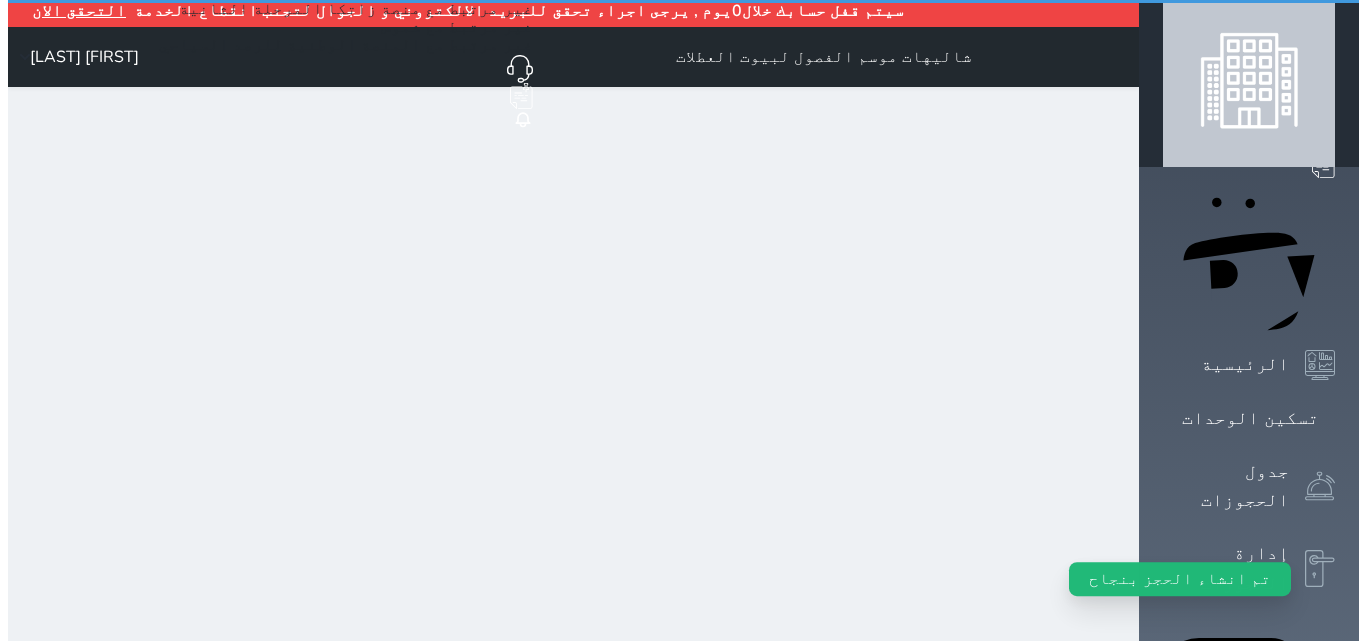 scroll, scrollTop: 0, scrollLeft: 0, axis: both 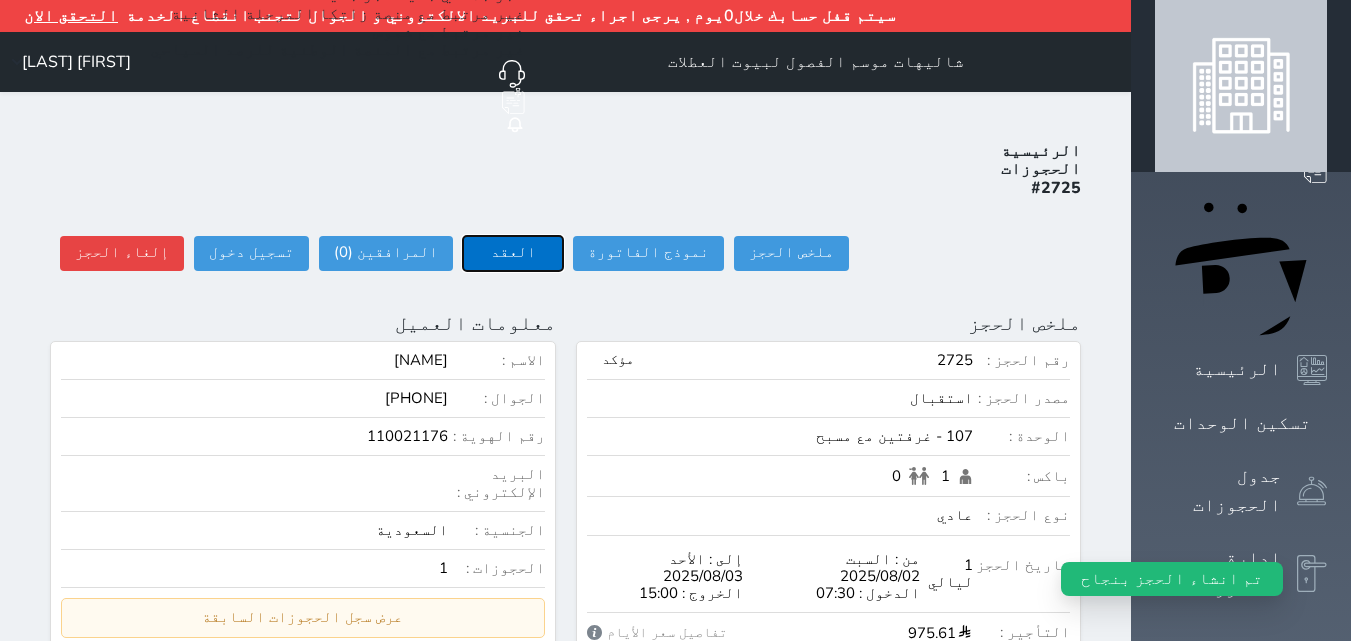 click on "العقد" at bounding box center [513, 253] 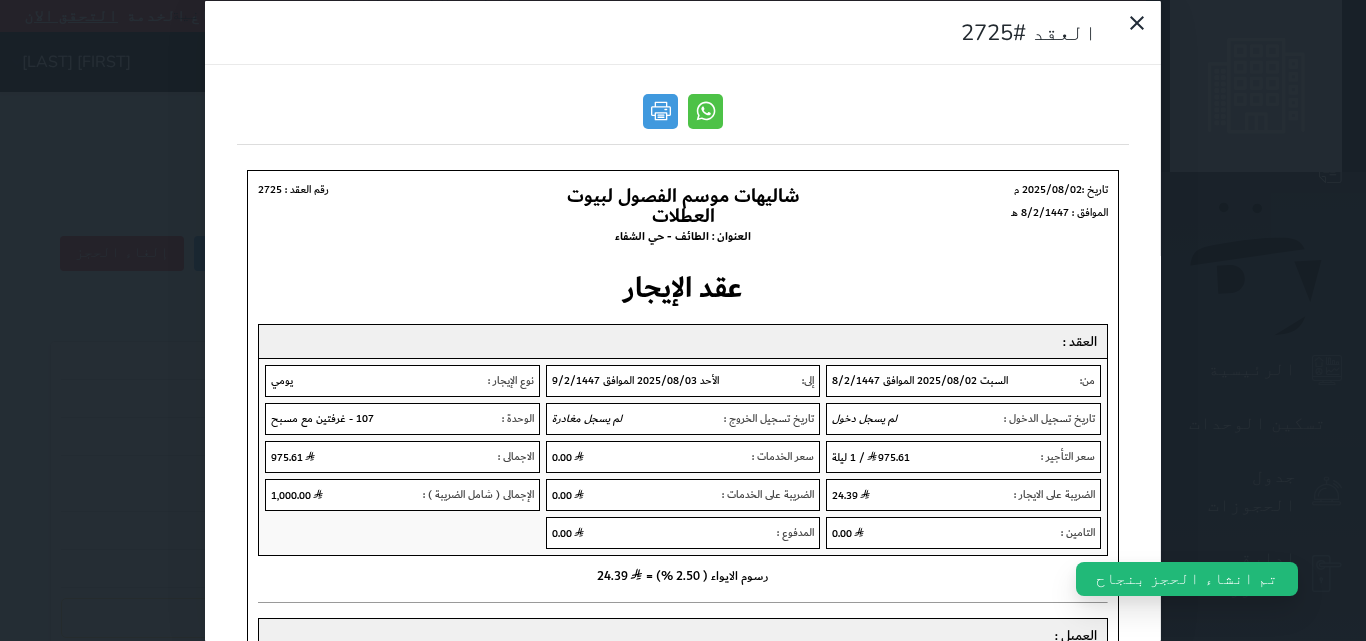 scroll, scrollTop: 0, scrollLeft: 0, axis: both 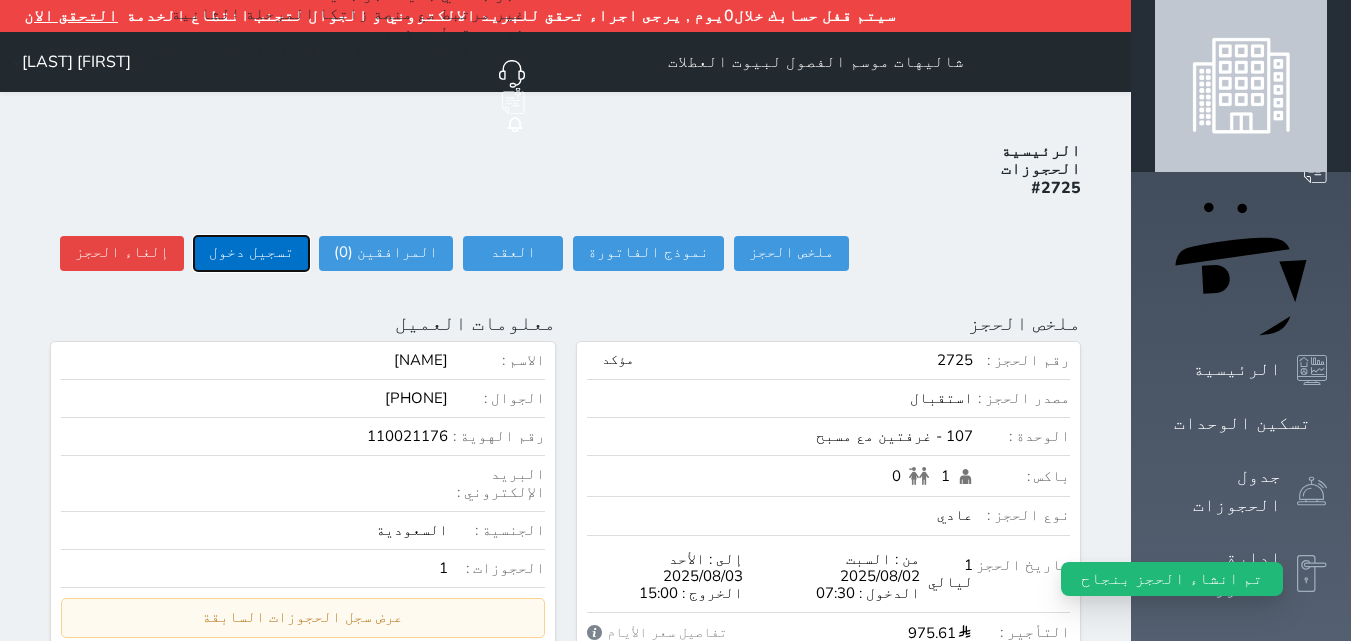 click on "تسجيل دخول" at bounding box center [251, 253] 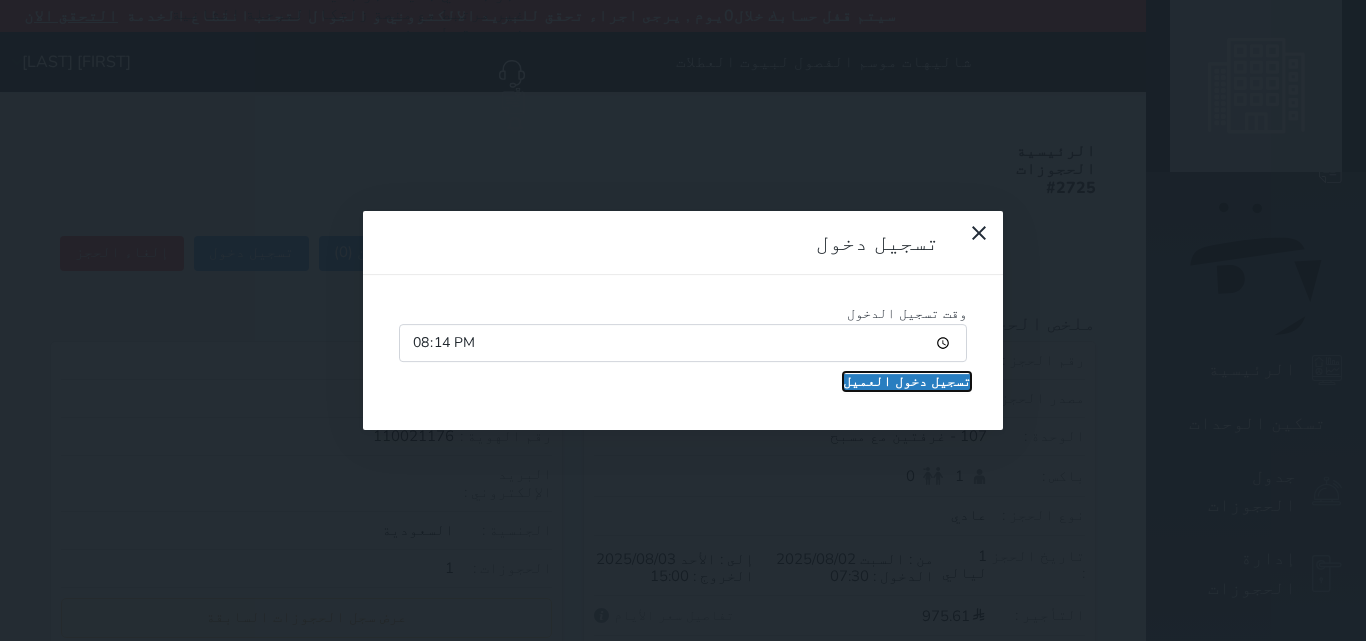 click on "تسجيل دخول العميل" at bounding box center [907, 382] 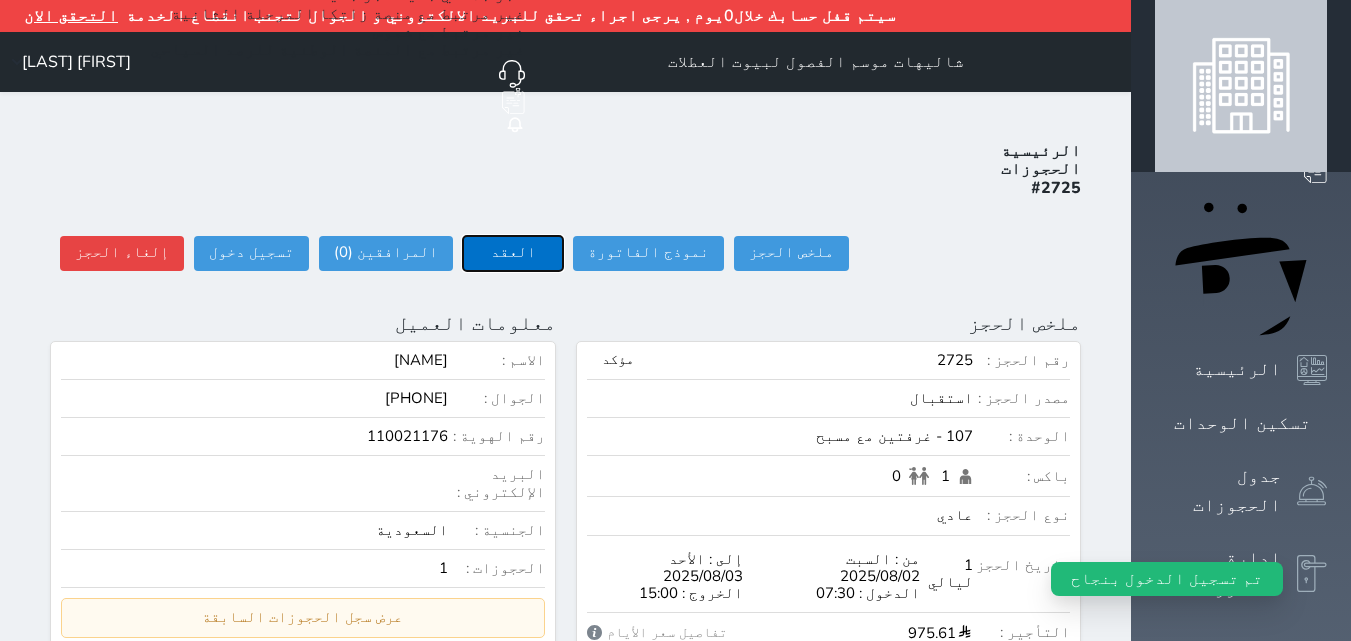 click on "العقد" at bounding box center (513, 253) 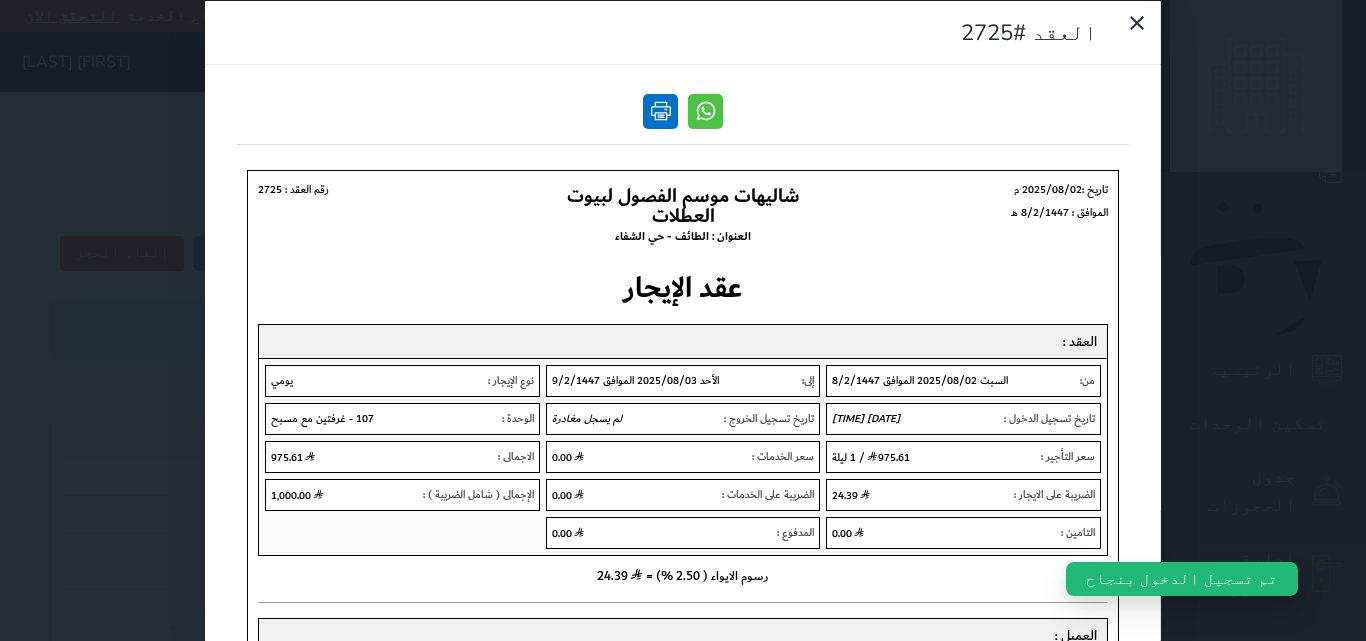 scroll, scrollTop: 0, scrollLeft: 0, axis: both 